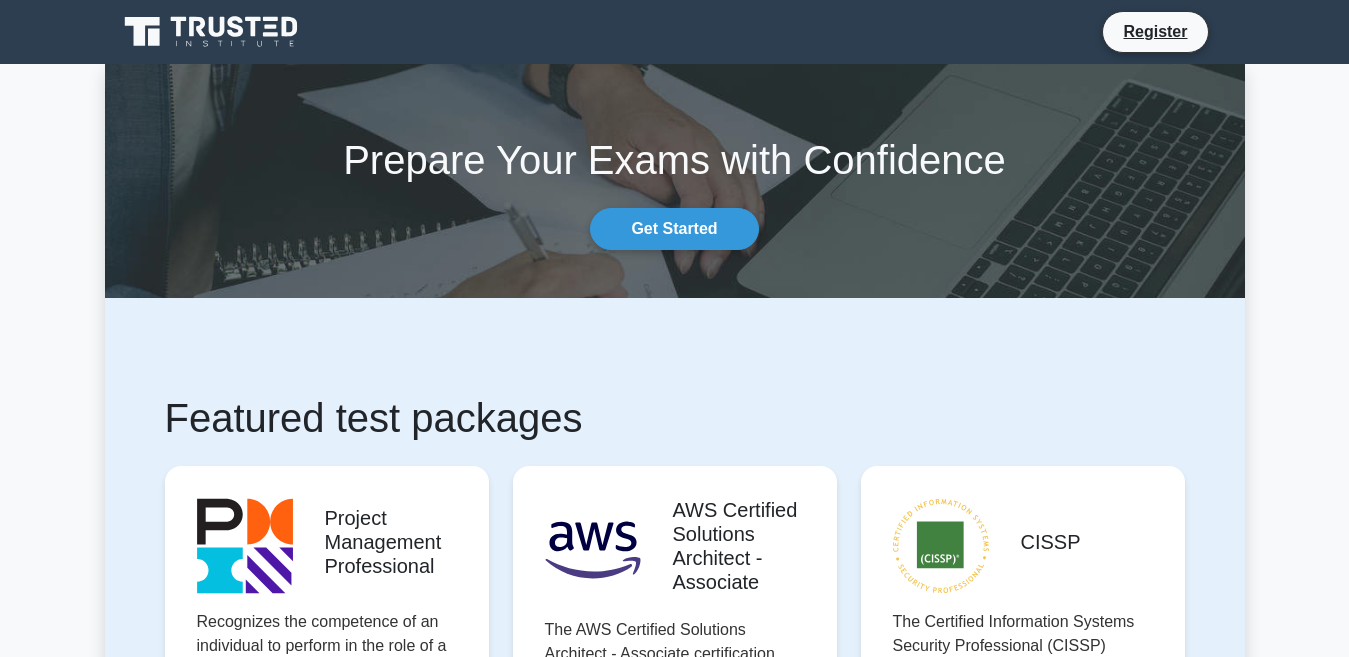 scroll, scrollTop: 600, scrollLeft: 0, axis: vertical 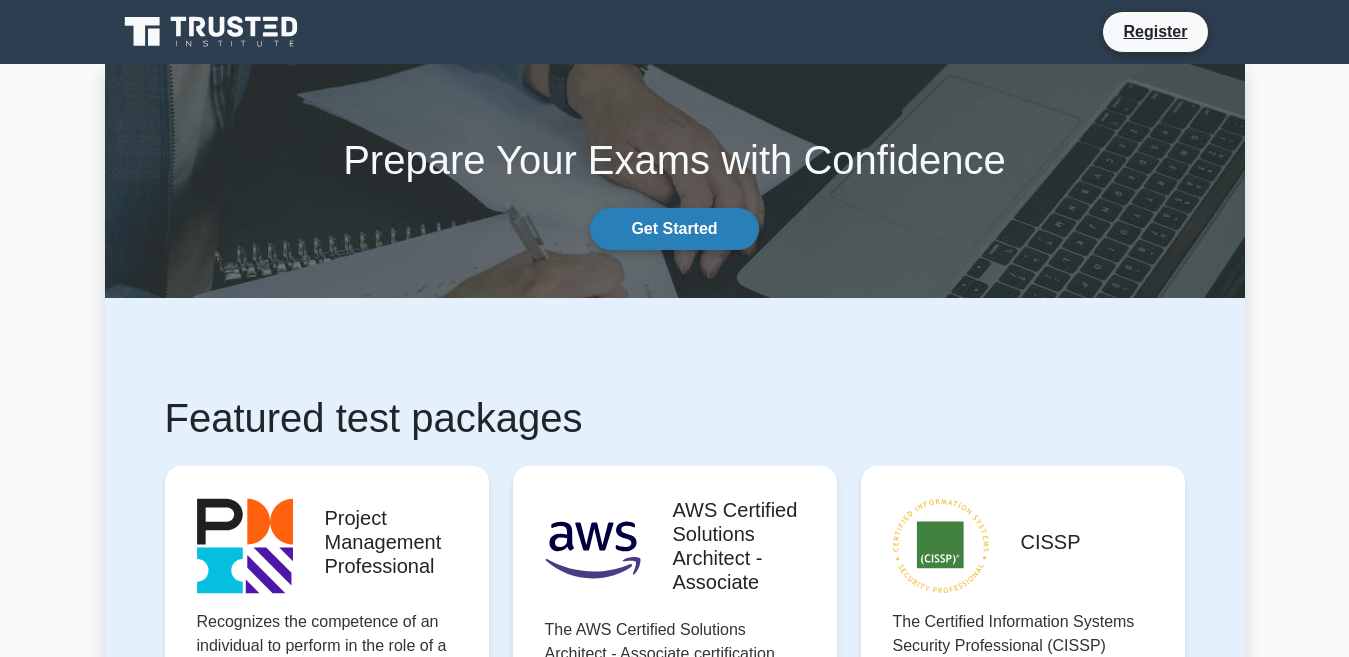 click on "Get Started" at bounding box center (674, 229) 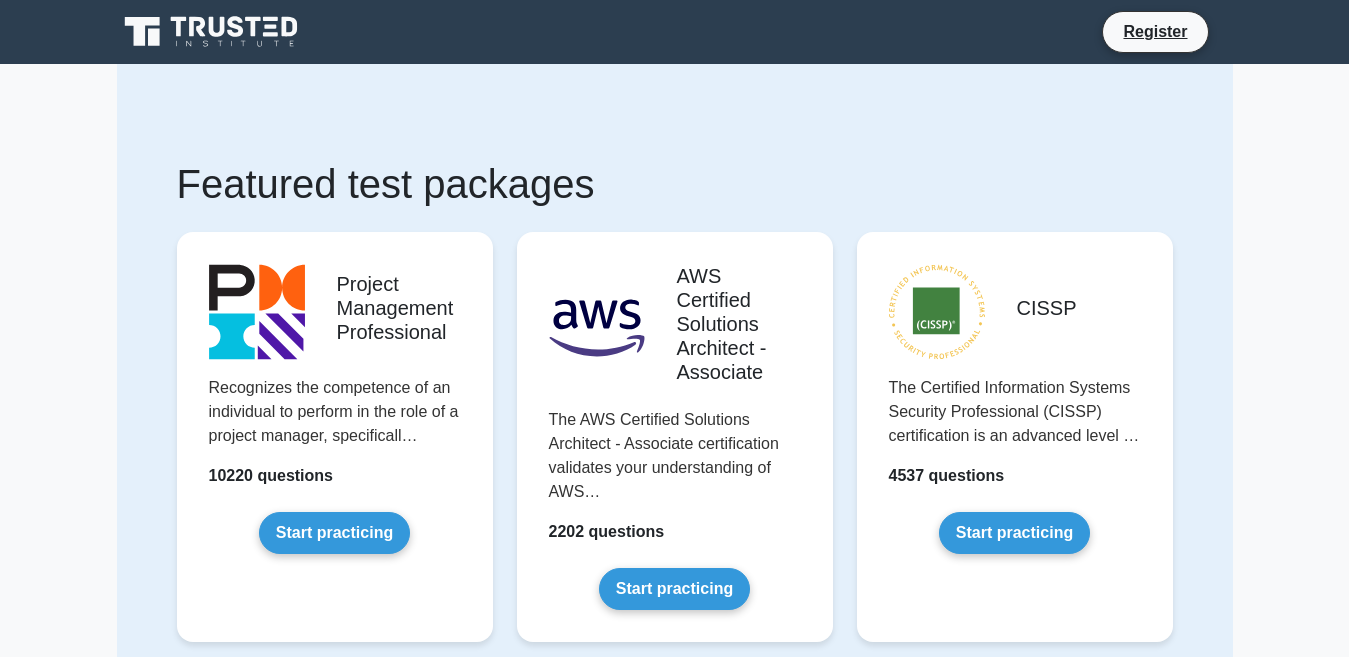 click on "Start practicing" at bounding box center [334, 533] 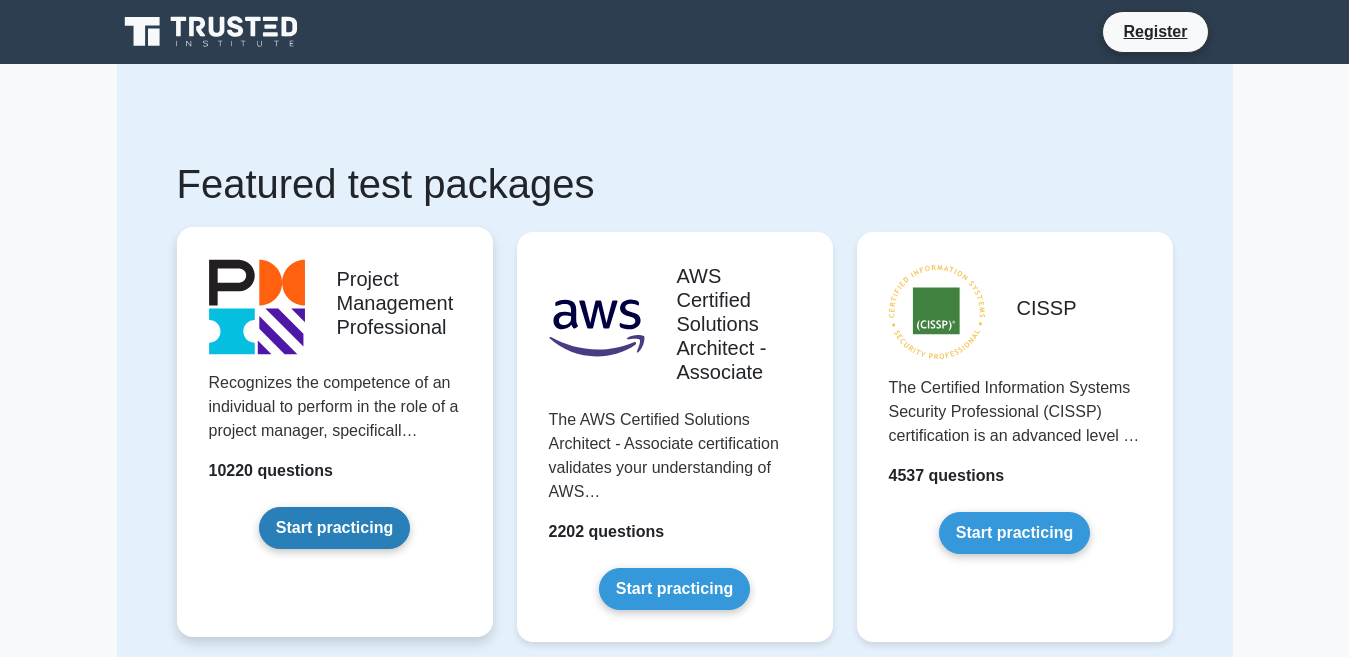 scroll, scrollTop: 0, scrollLeft: 0, axis: both 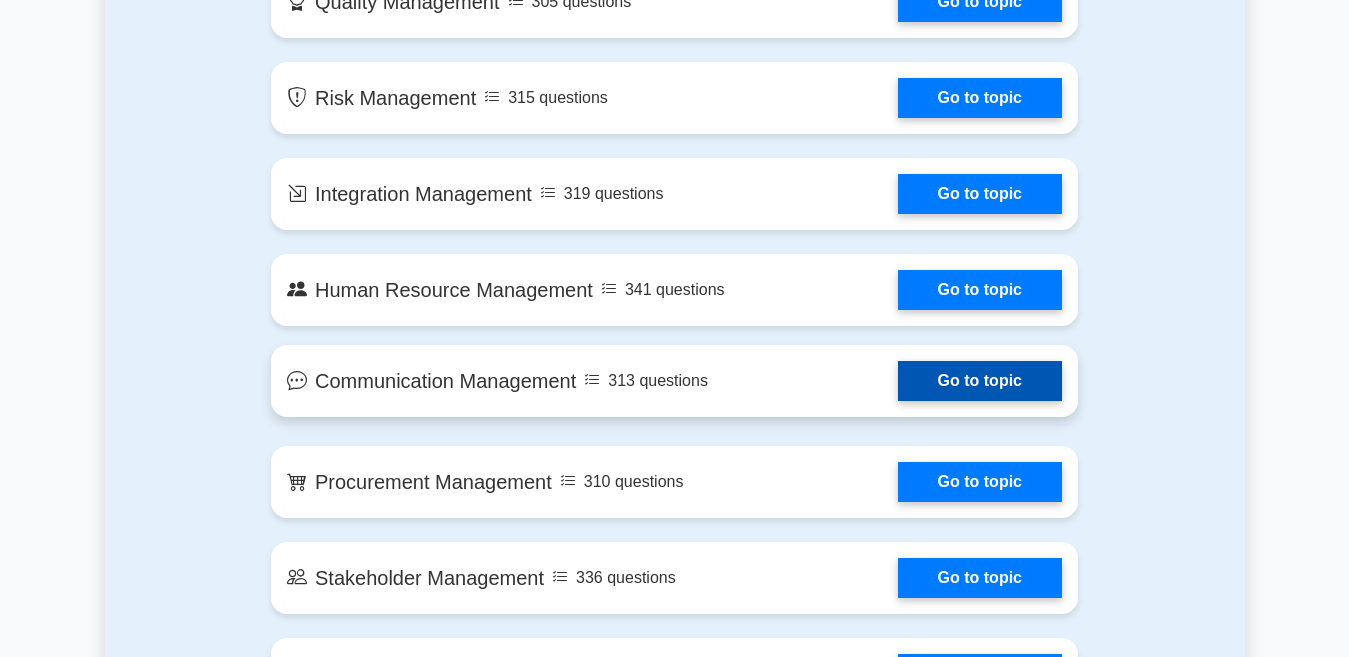 click on "Go to topic" at bounding box center [980, 381] 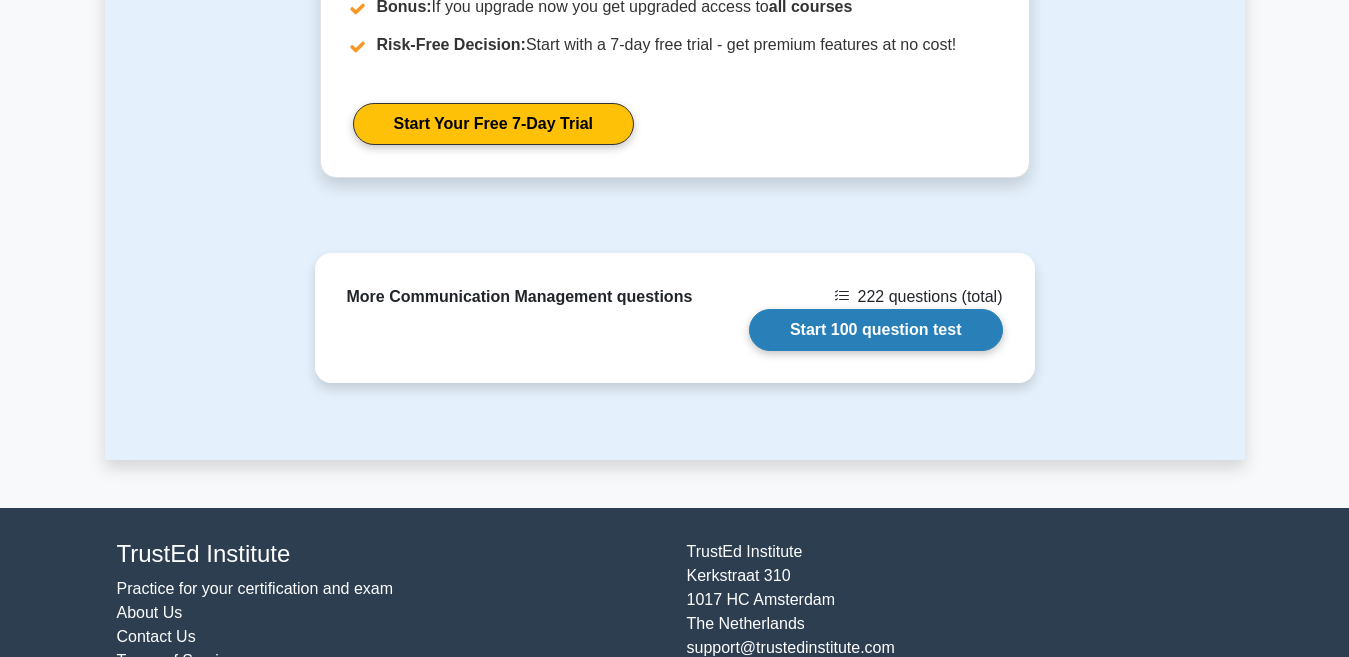 scroll, scrollTop: 2932, scrollLeft: 0, axis: vertical 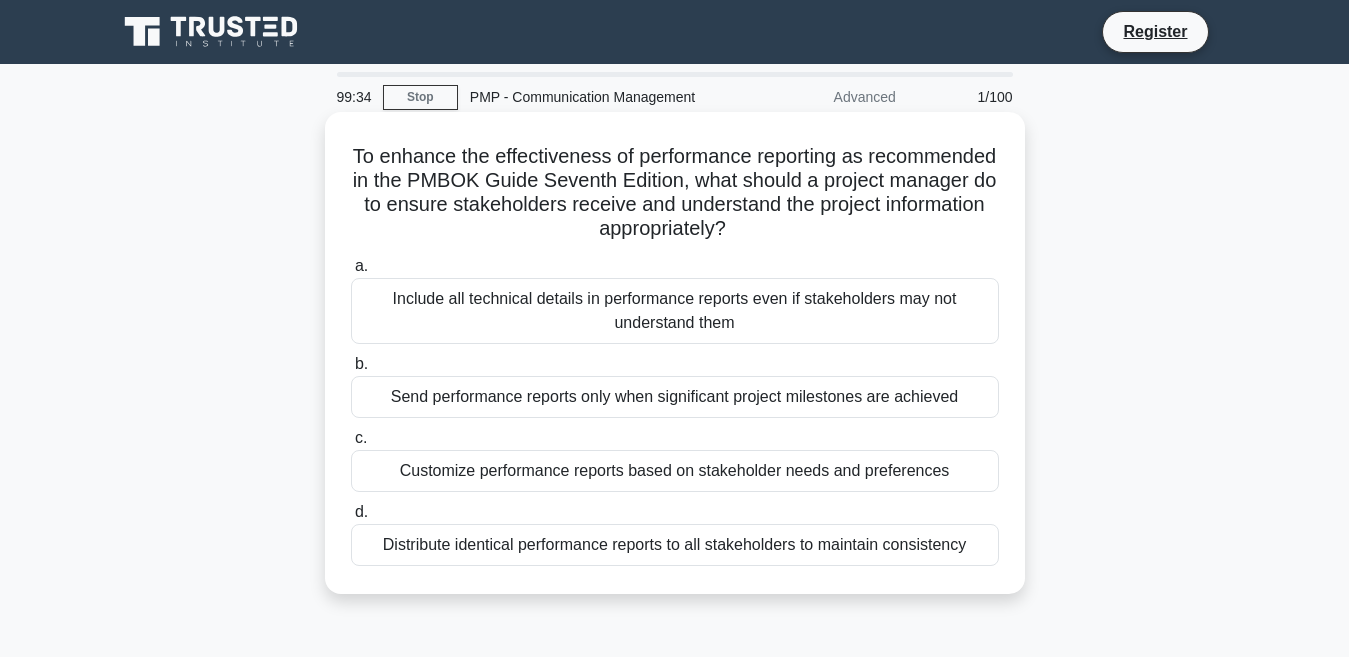 click on "Distribute identical performance reports to all stakeholders to maintain consistency" at bounding box center [675, 545] 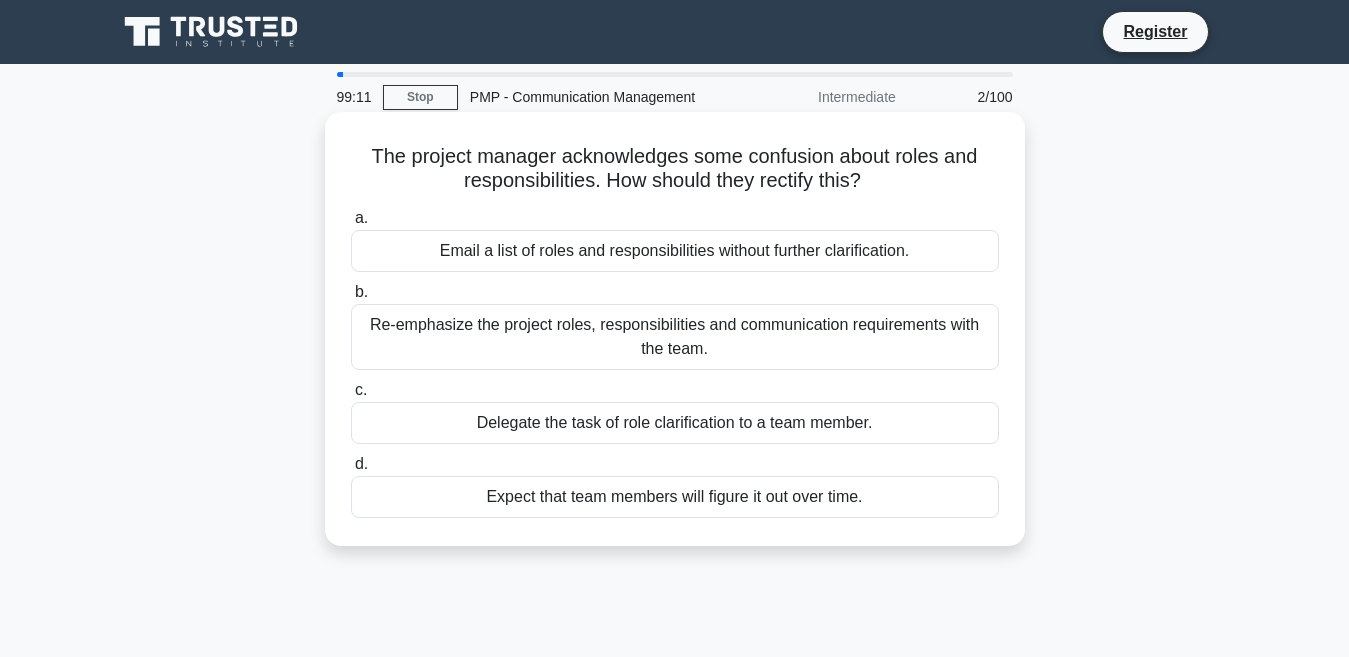 click on "Email a list of roles and responsibilities without further clarification." at bounding box center [675, 251] 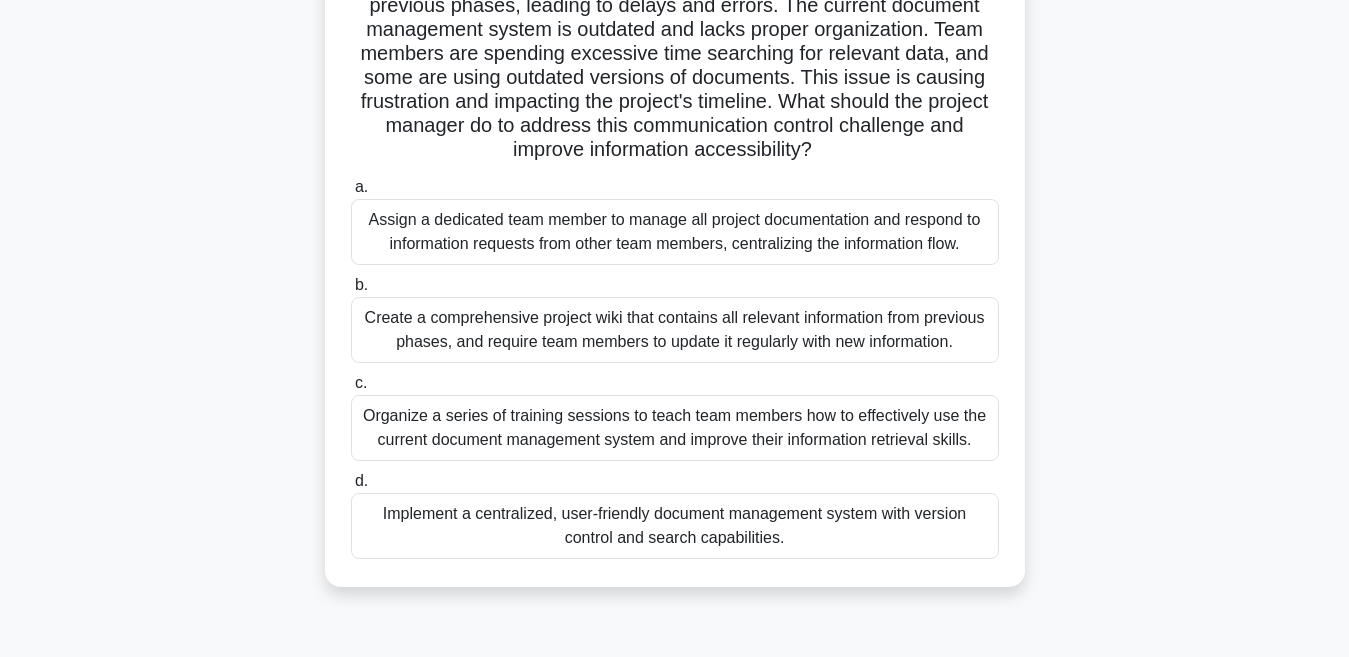 scroll, scrollTop: 200, scrollLeft: 0, axis: vertical 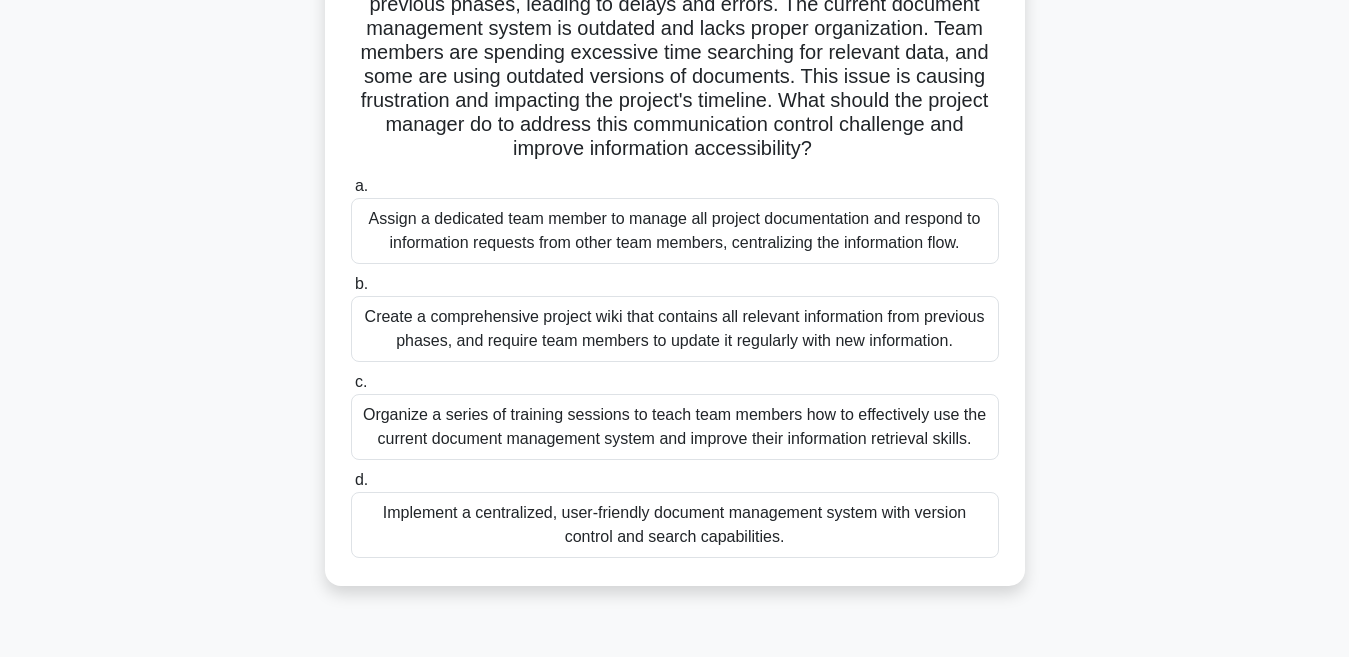 click on "Create a comprehensive project wiki that contains all relevant information from previous phases, and require team members to update it regularly with new information." at bounding box center [675, 329] 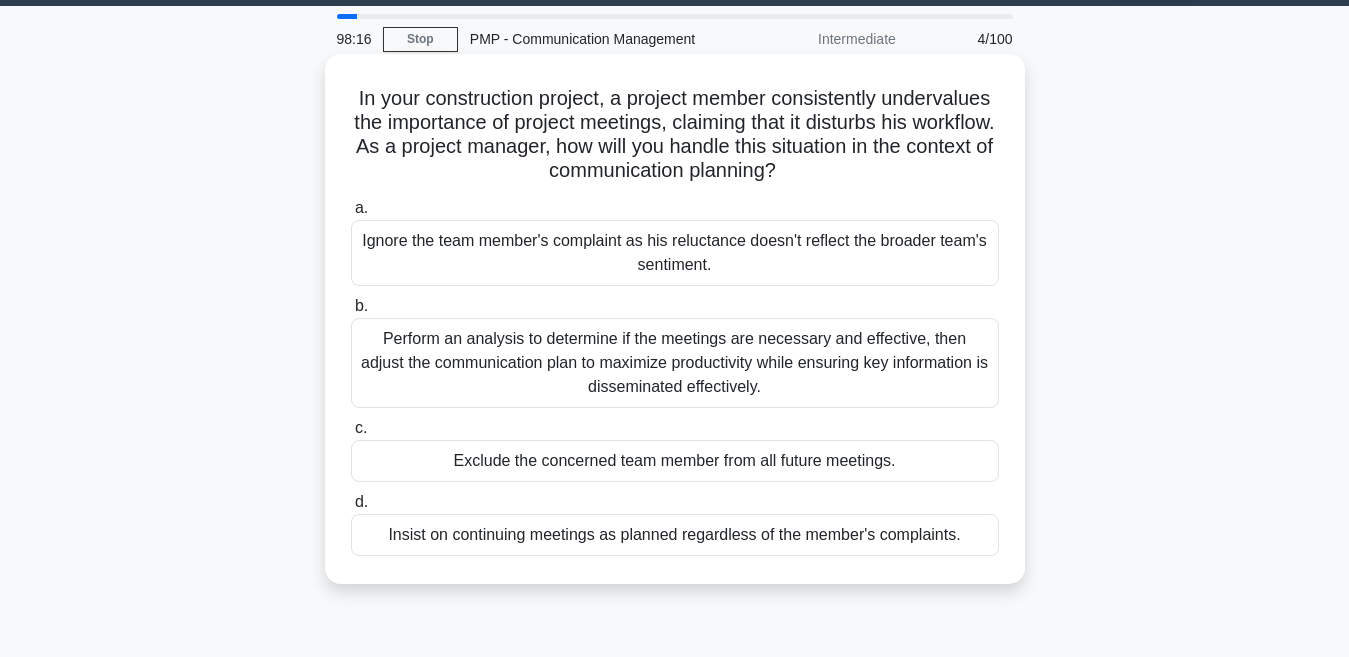 scroll, scrollTop: 0, scrollLeft: 0, axis: both 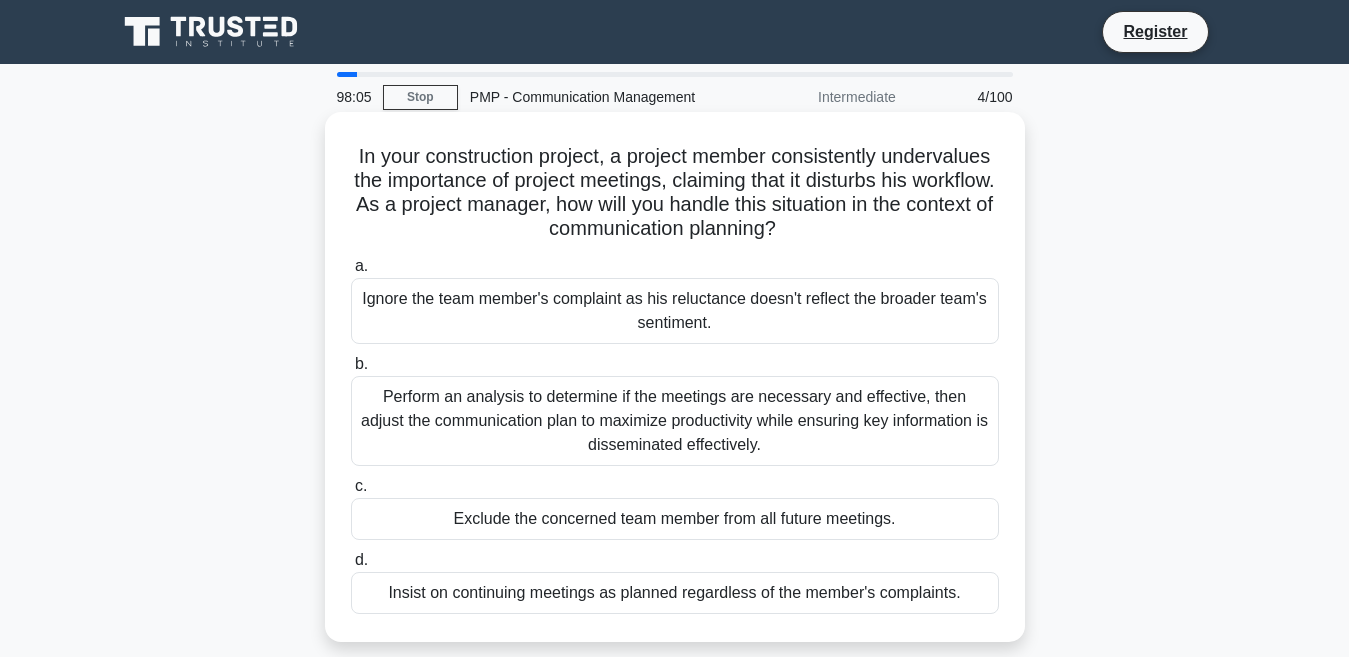 click on "Perform an analysis to determine if the meetings are necessary and effective, then adjust the communication plan to maximize productivity while ensuring key information is disseminated effectively." at bounding box center (675, 421) 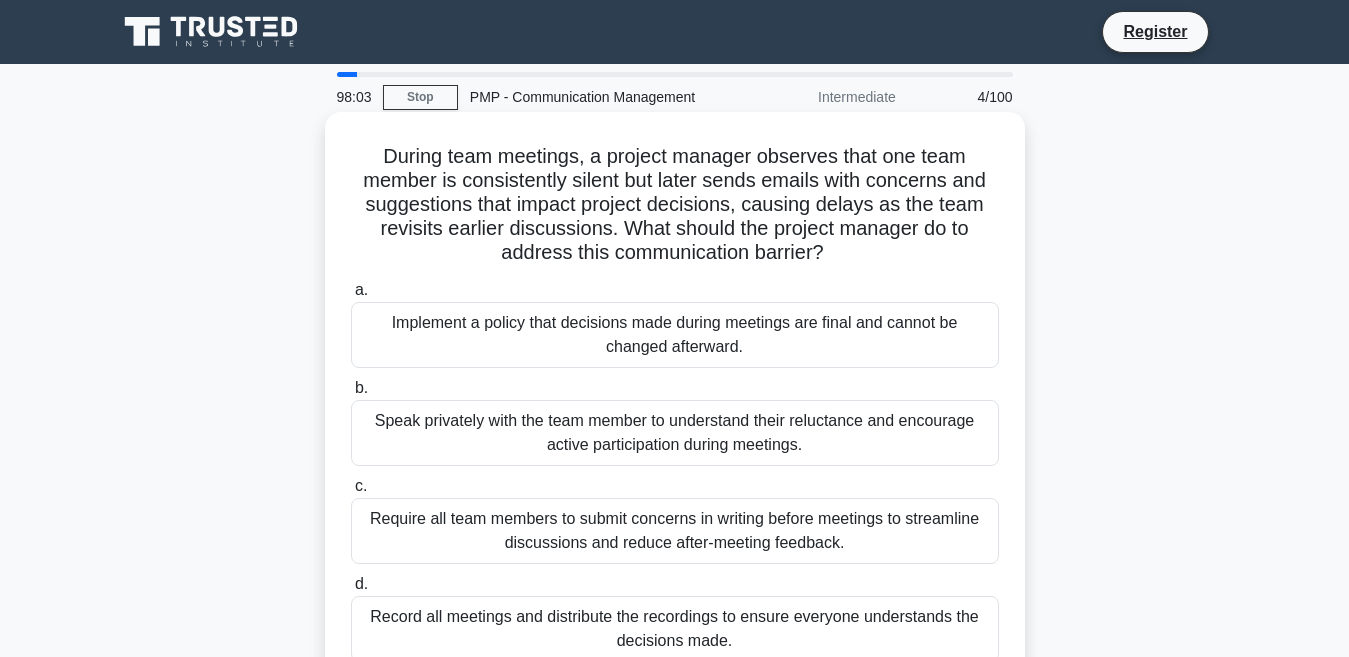click on "Record all meetings and distribute the recordings to ensure everyone understands the decisions made." at bounding box center [675, 629] 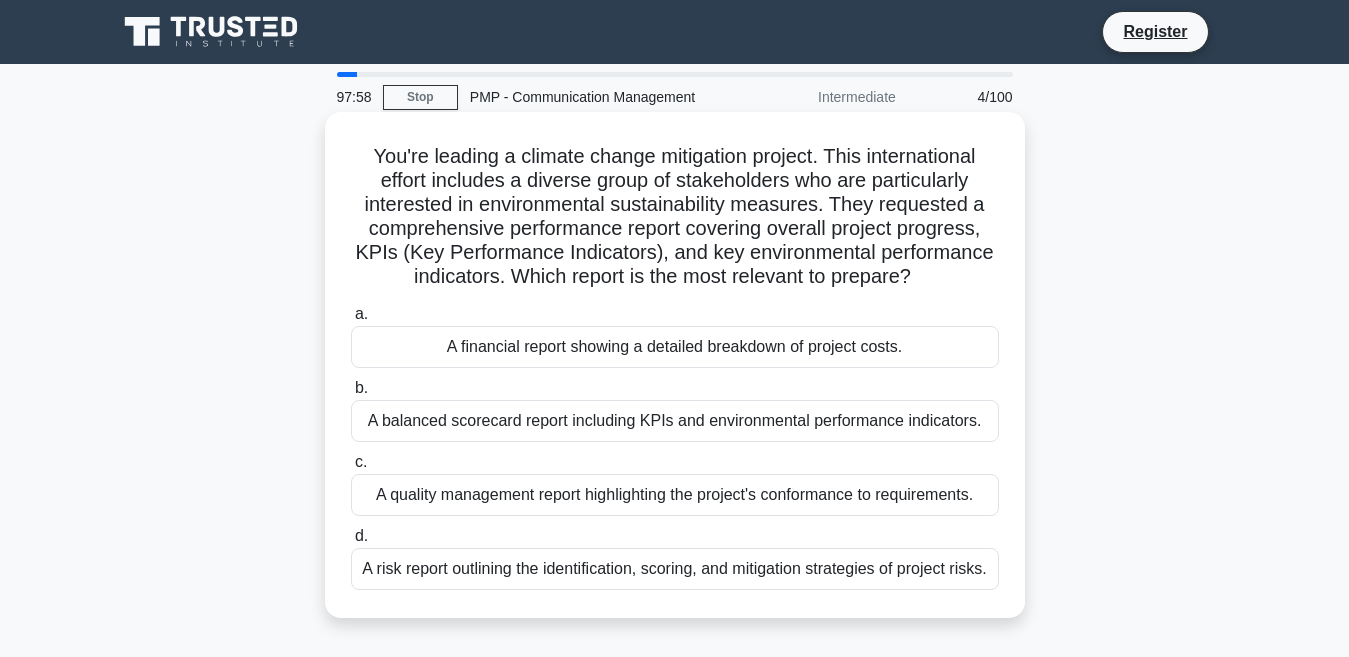 click on "A financial report showing a detailed breakdown of project costs." at bounding box center [675, 347] 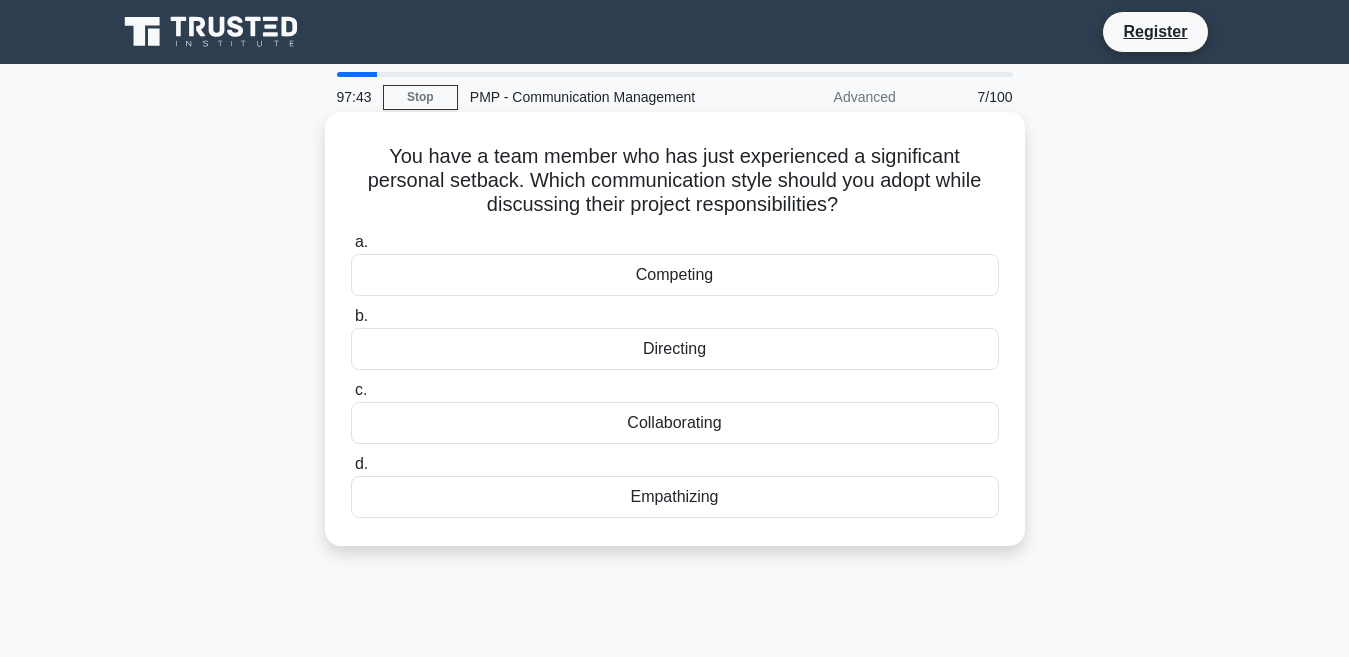 click on "Collaborating" at bounding box center [675, 423] 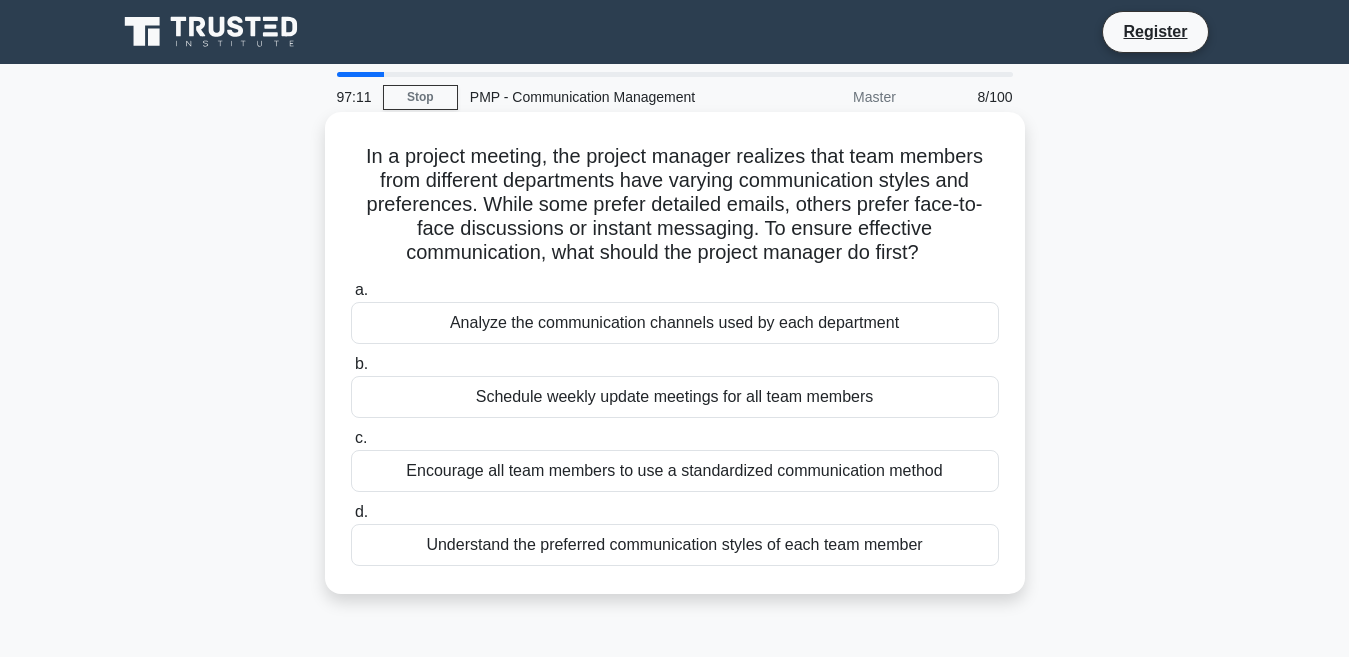 click on "Understand the preferred communication styles of each team member" at bounding box center [675, 545] 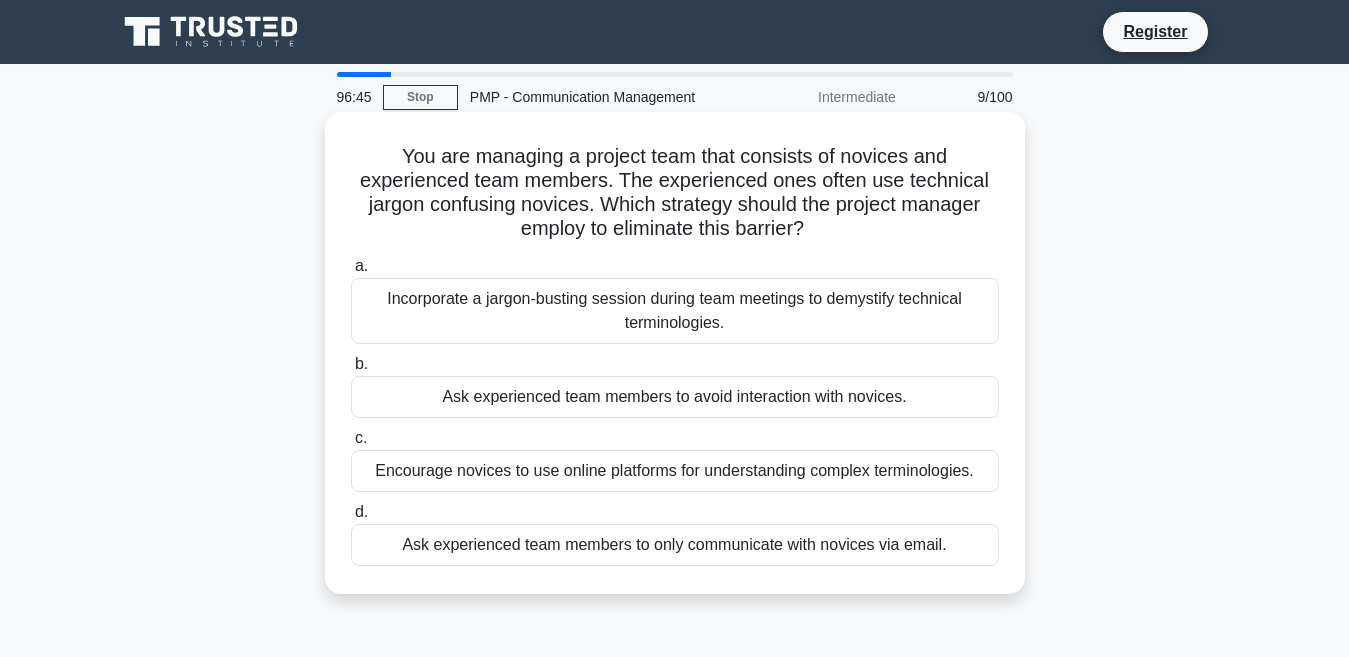 click on "Ask experienced team members to only communicate with novices via email." at bounding box center (675, 545) 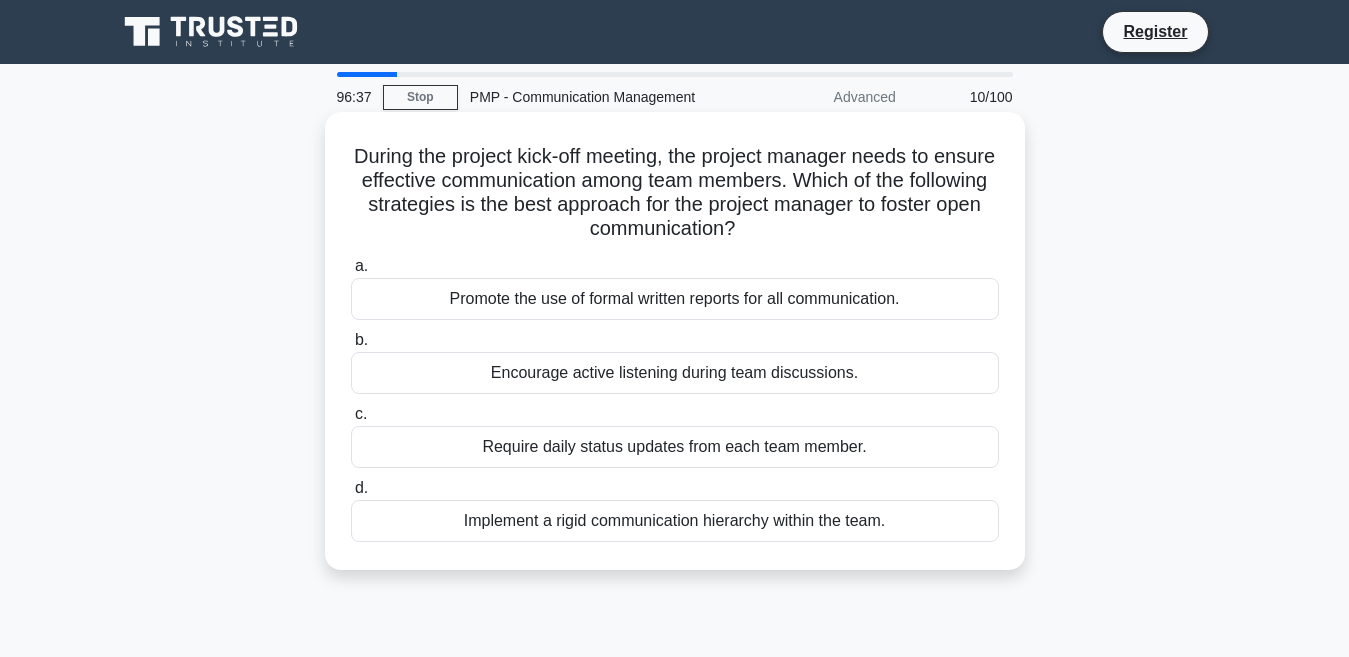 click on "Promote the use of formal written reports for all communication." at bounding box center (675, 299) 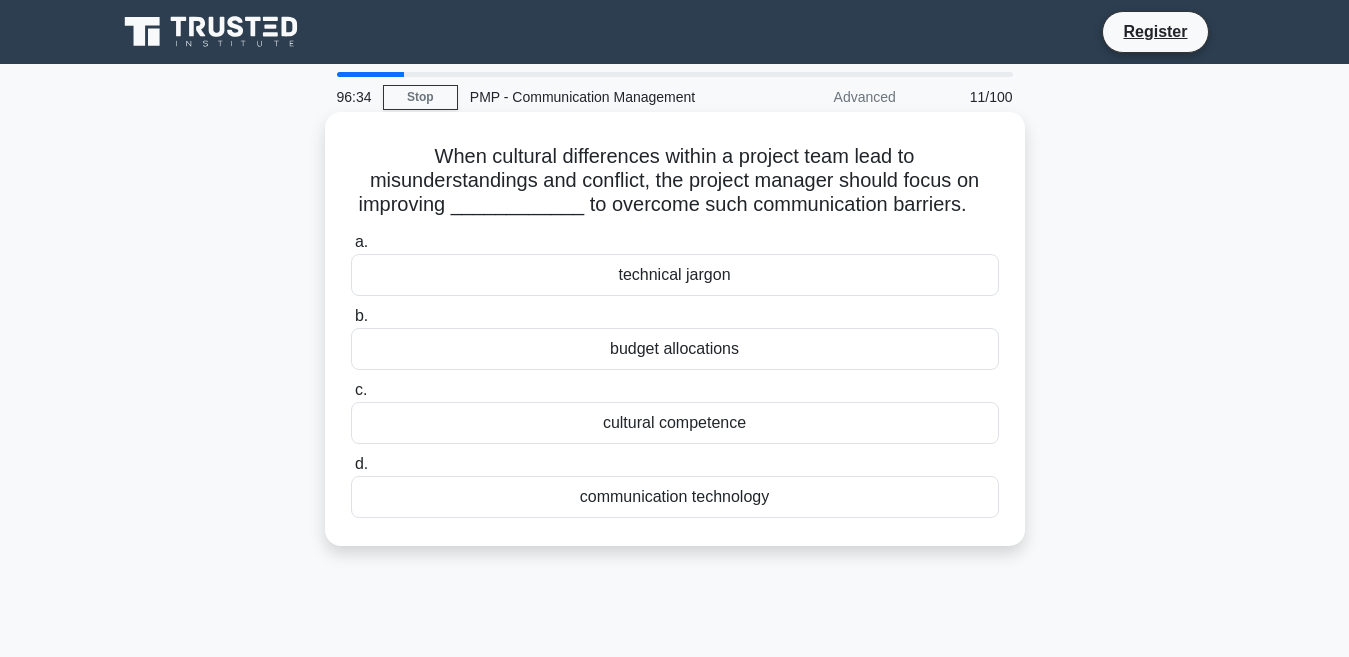 click on "cultural competence" at bounding box center [675, 423] 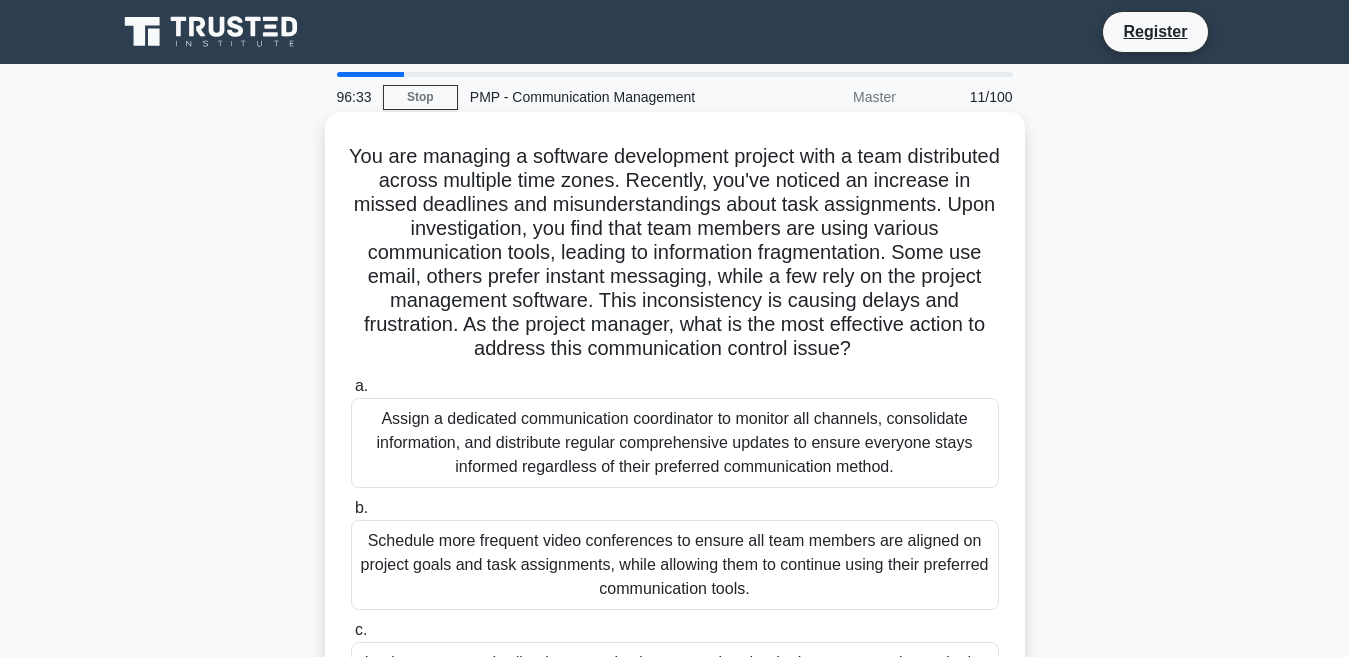 click on "Assign a dedicated communication coordinator to monitor all channels, consolidate information, and distribute regular comprehensive updates to ensure everyone stays informed regardless of their preferred communication method." at bounding box center (675, 443) 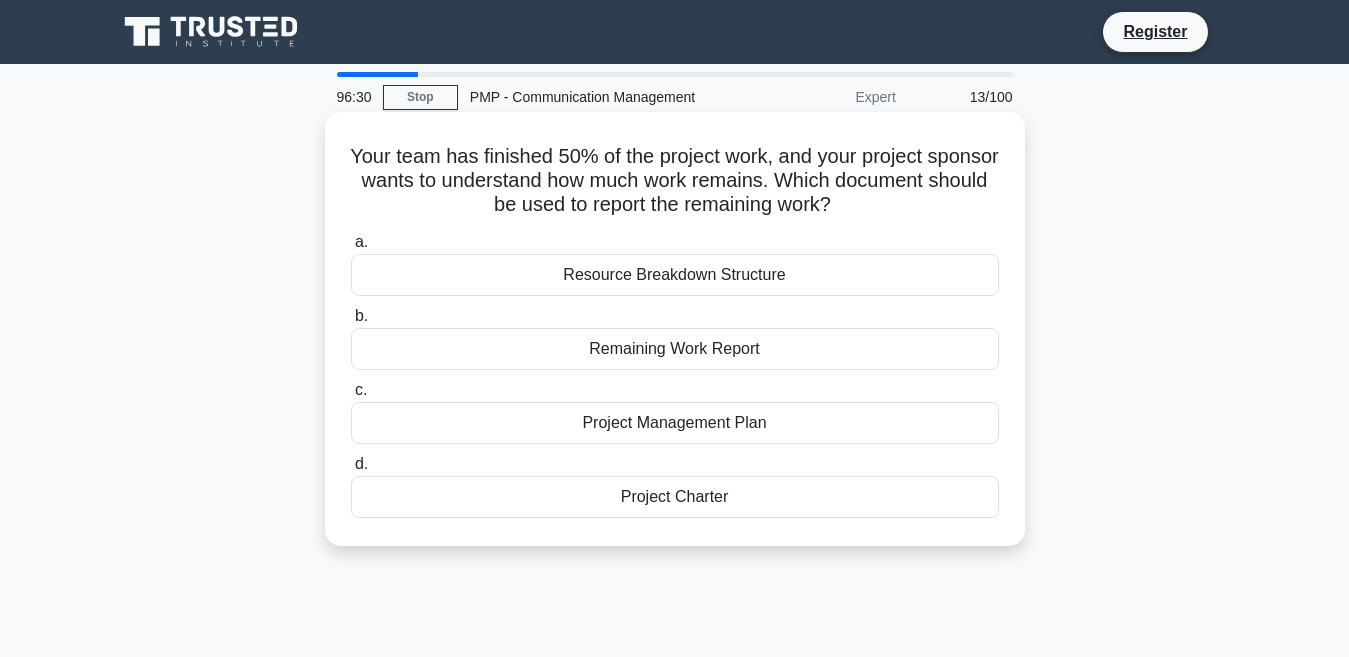 click on "Project Charter" at bounding box center (675, 497) 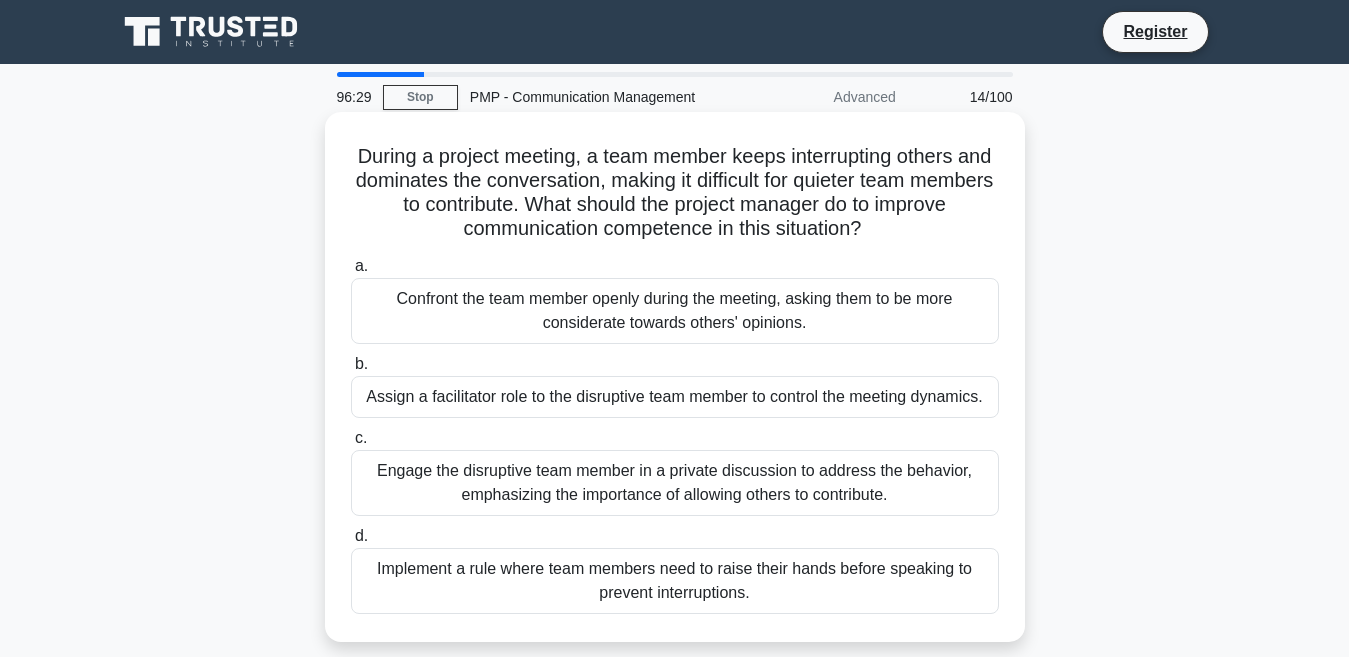 click on "Confront the team member openly during the meeting, asking them to be more considerate towards others' opinions." at bounding box center (675, 311) 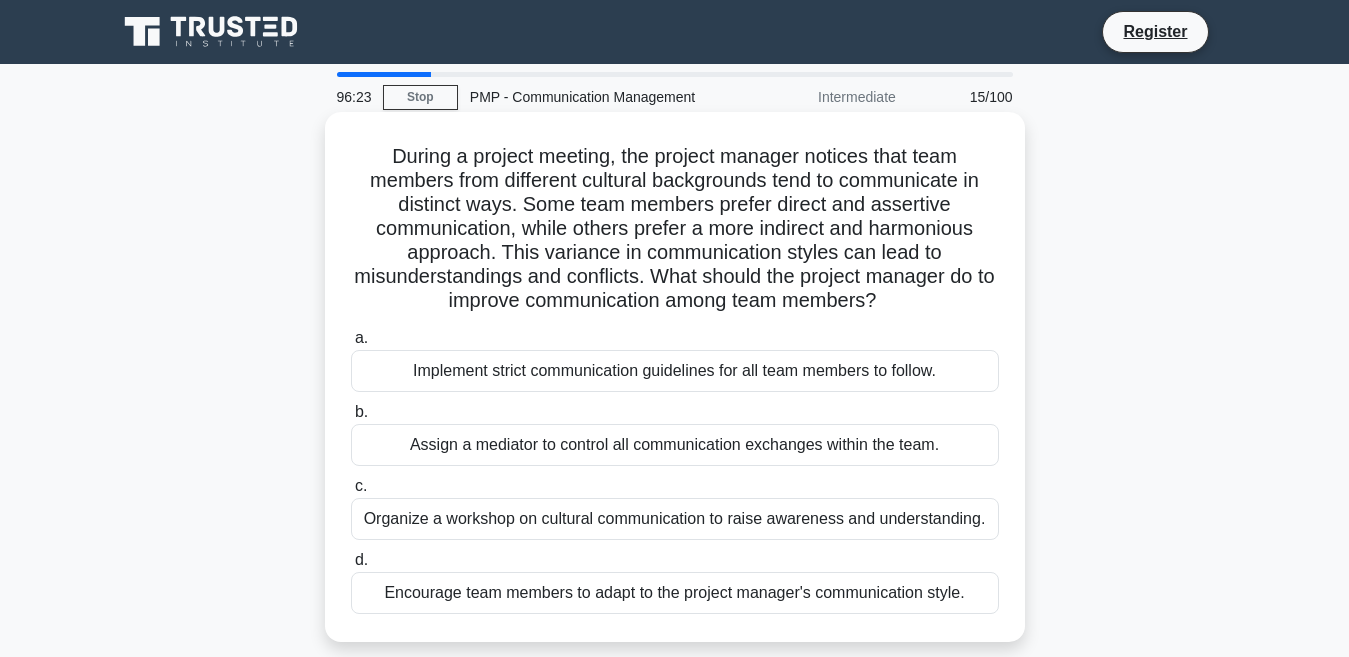 click on "Implement strict communication guidelines for all team members to follow." at bounding box center (675, 371) 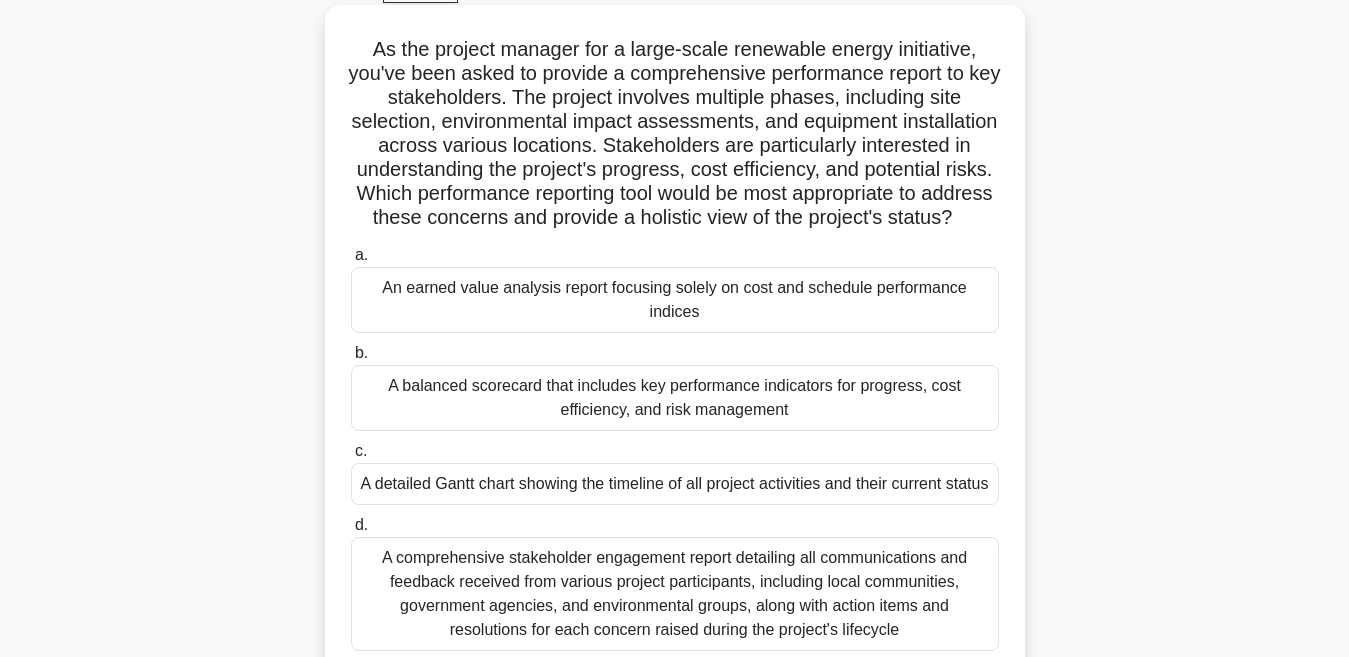 scroll, scrollTop: 200, scrollLeft: 0, axis: vertical 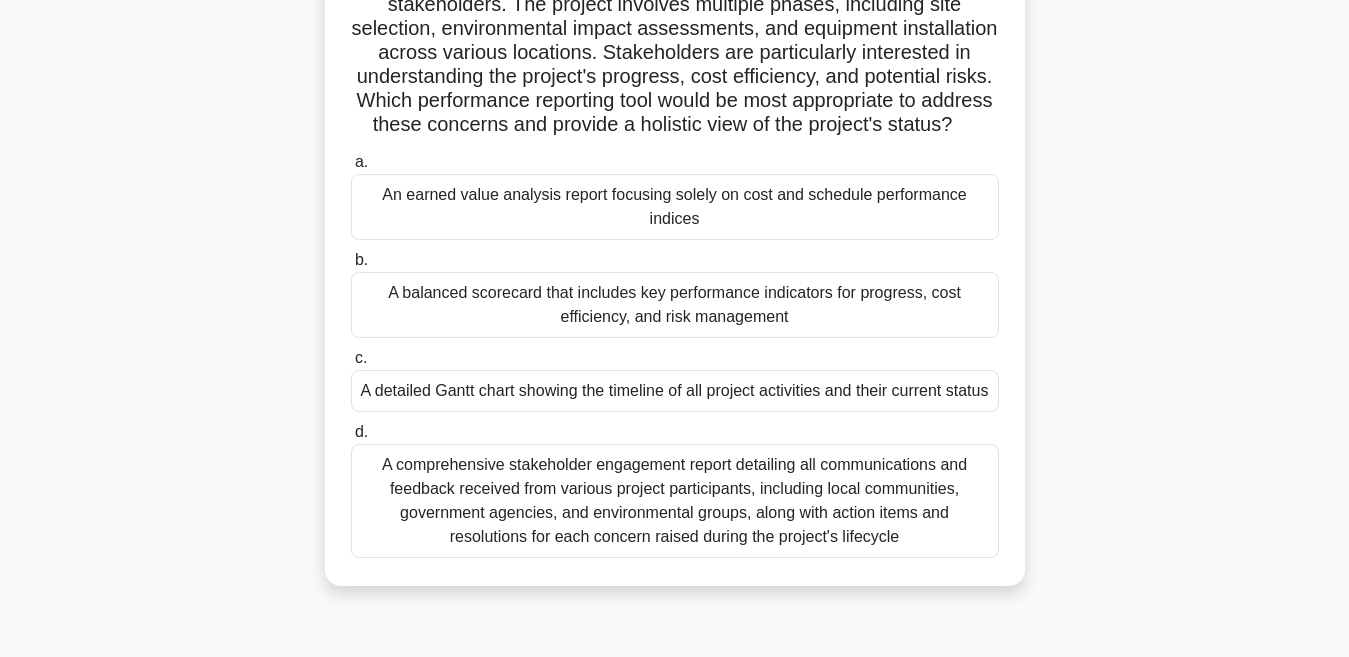 click on "A comprehensive stakeholder engagement report detailing all communications and feedback received from various project participants, including local communities, government agencies, and environmental groups, along with action items and resolutions for each concern raised during the project's lifecycle" at bounding box center [675, 501] 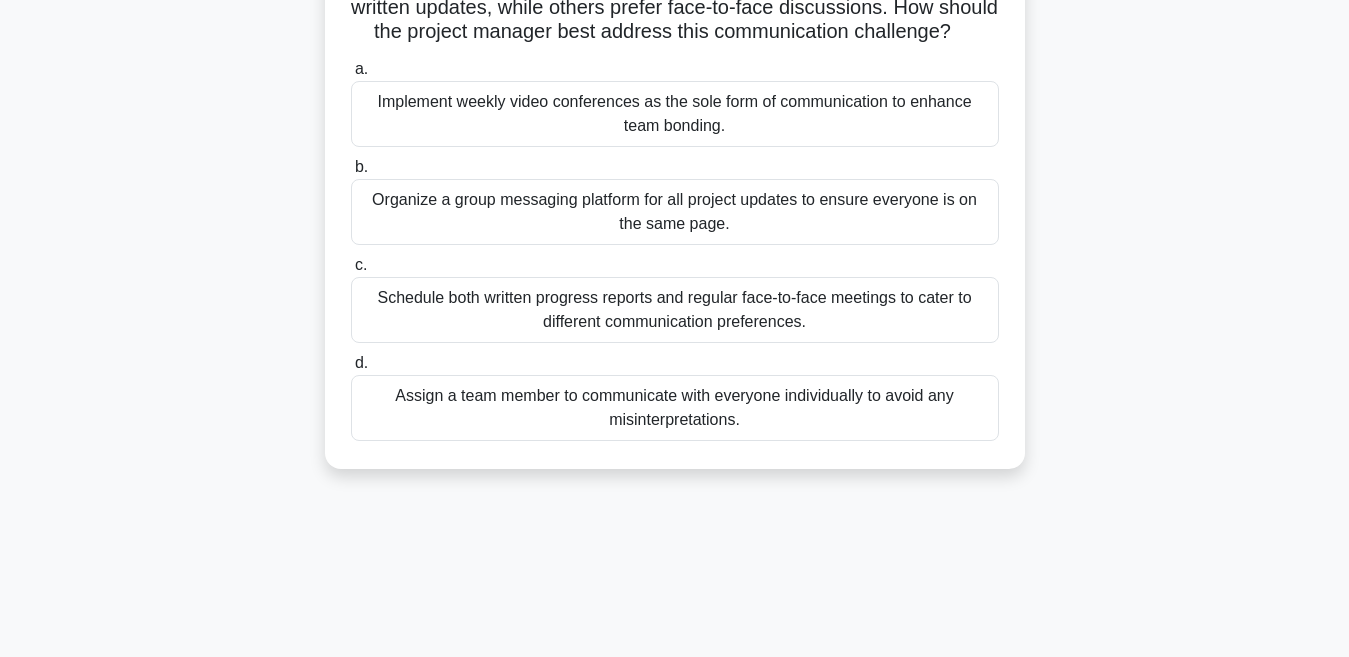 scroll, scrollTop: 300, scrollLeft: 0, axis: vertical 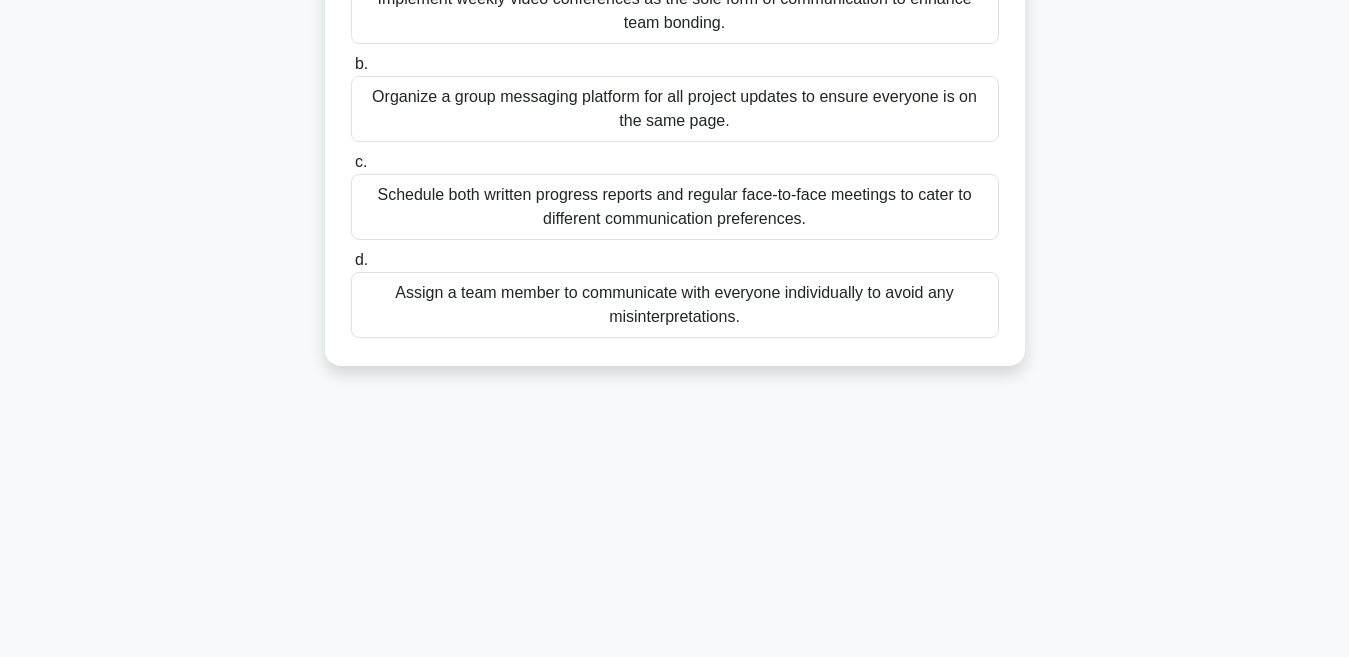 click on "Assign a team member to communicate with everyone individually to avoid any misinterpretations." at bounding box center (675, 305) 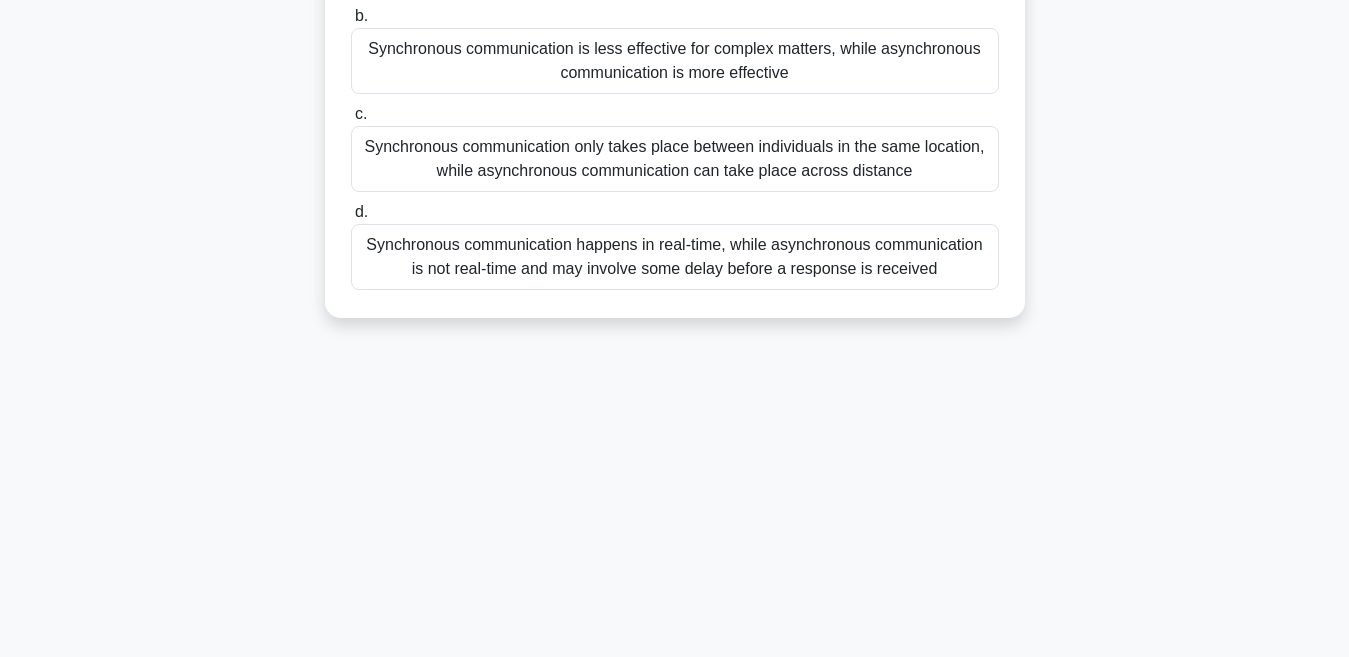 click on "Synchronous communication happens in real-time, while asynchronous communication is not real-time and may involve some delay before a response is received" at bounding box center (675, 257) 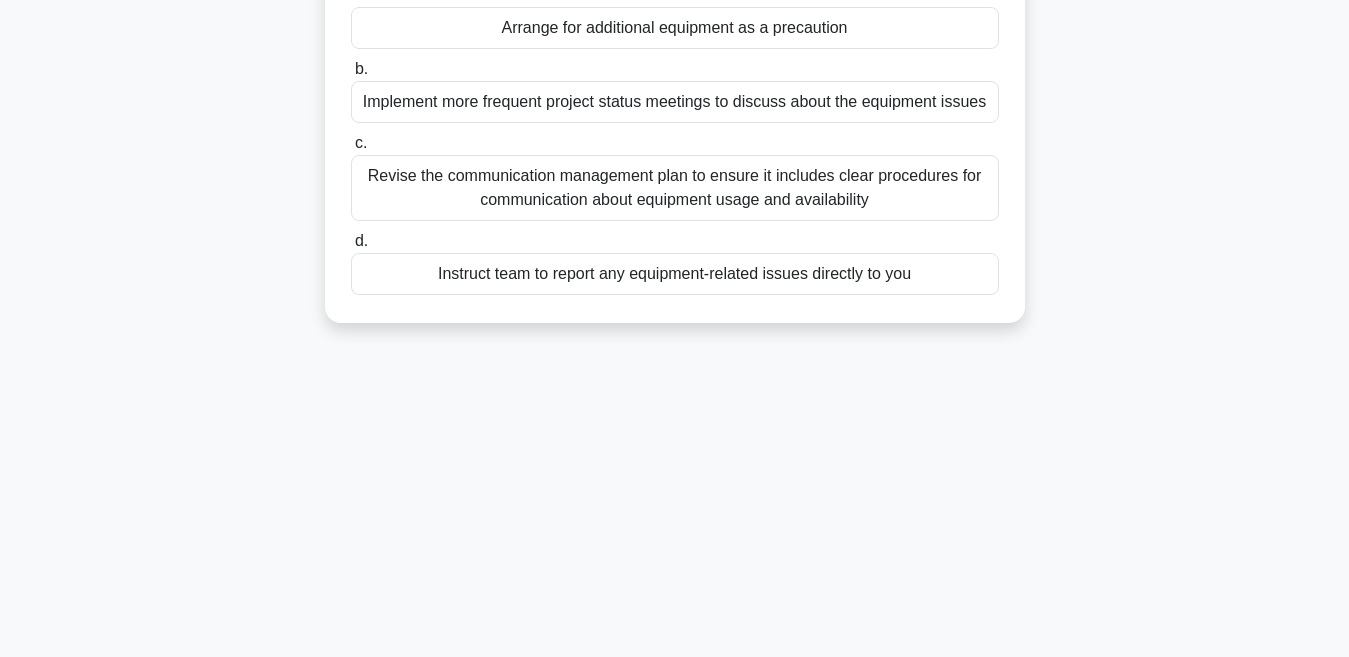 click on "d.
Instruct team to report any equipment-related issues directly to you" at bounding box center [675, 262] 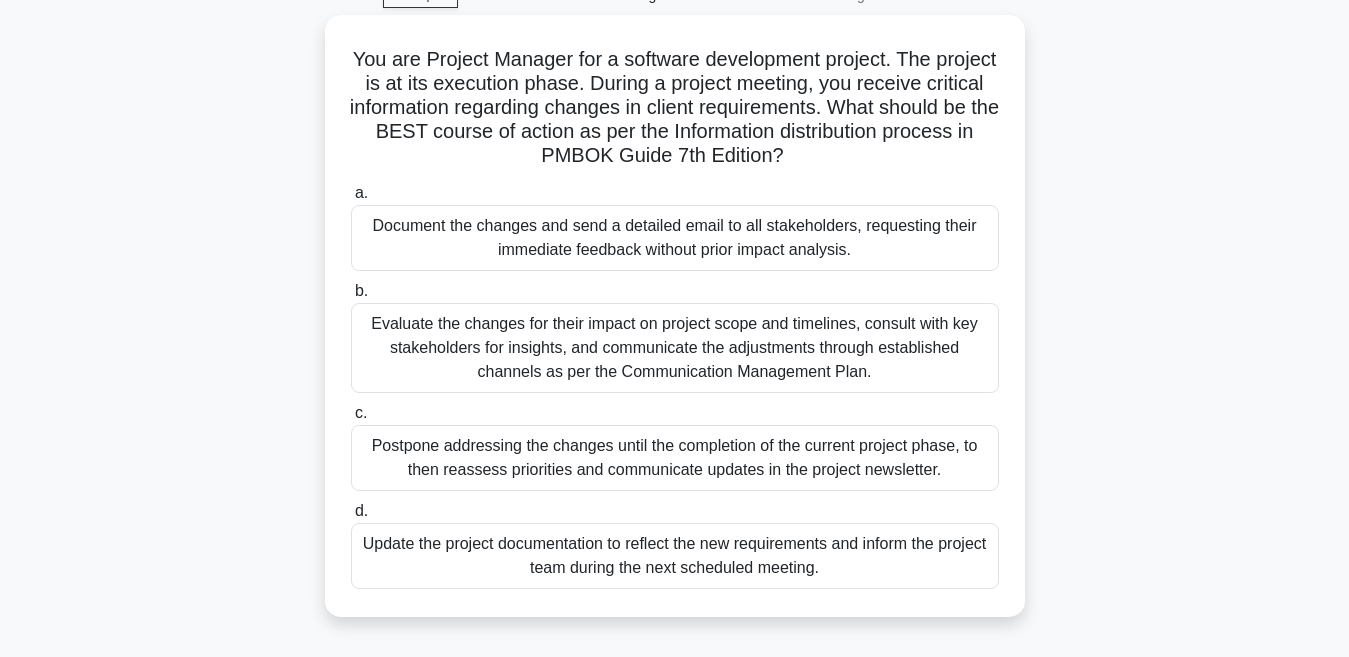 scroll, scrollTop: 200, scrollLeft: 0, axis: vertical 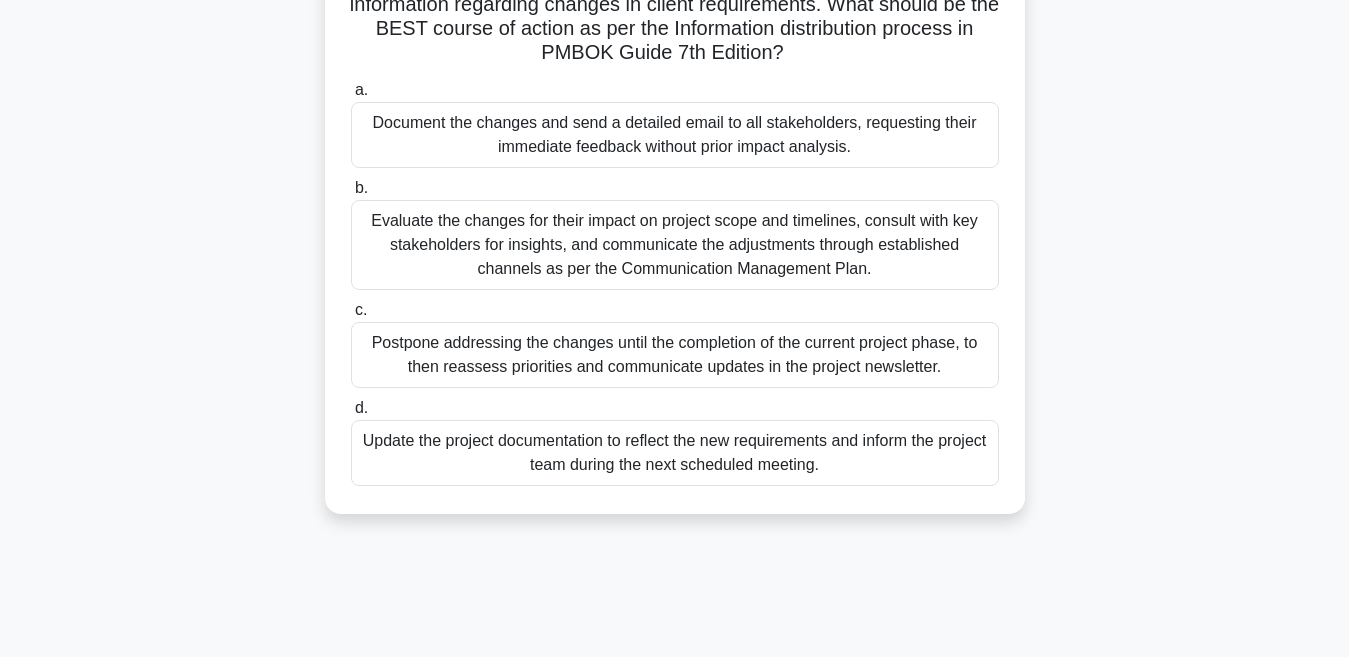 click on "Evaluate the changes for their impact on project scope and timelines, consult with key stakeholders for insights, and communicate the adjustments through established channels as per the Communication Management Plan." at bounding box center [675, 245] 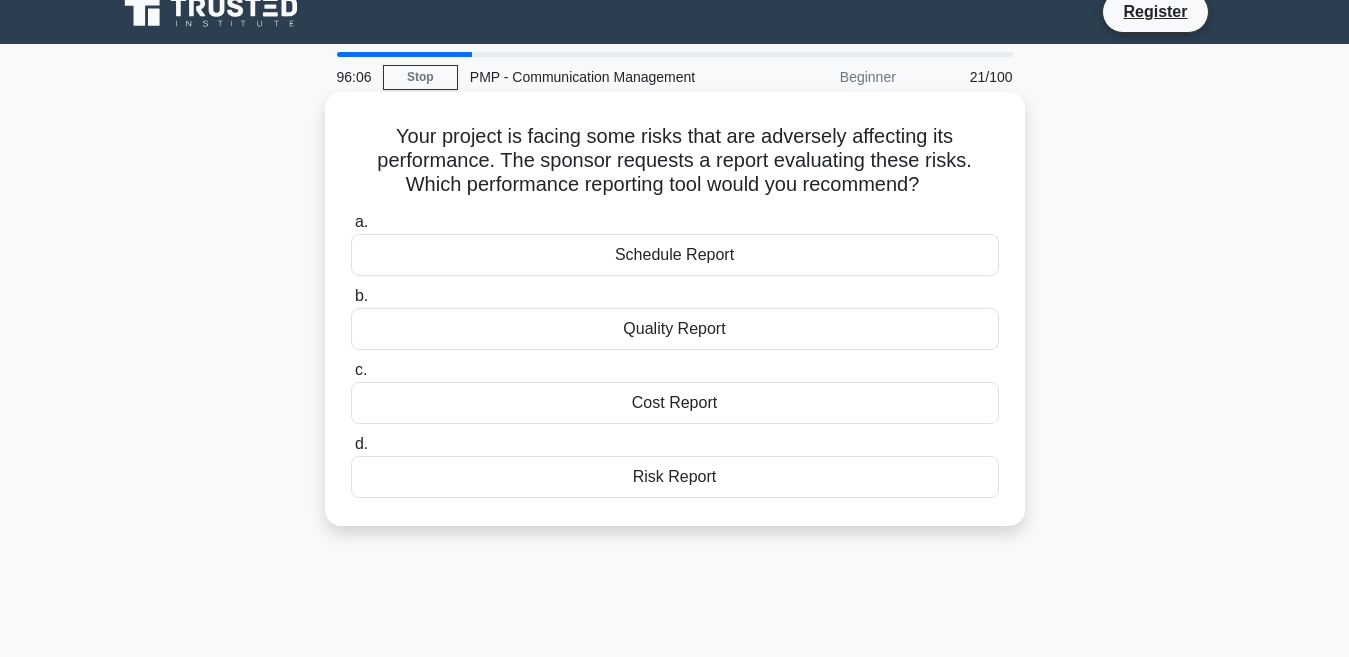 scroll, scrollTop: 0, scrollLeft: 0, axis: both 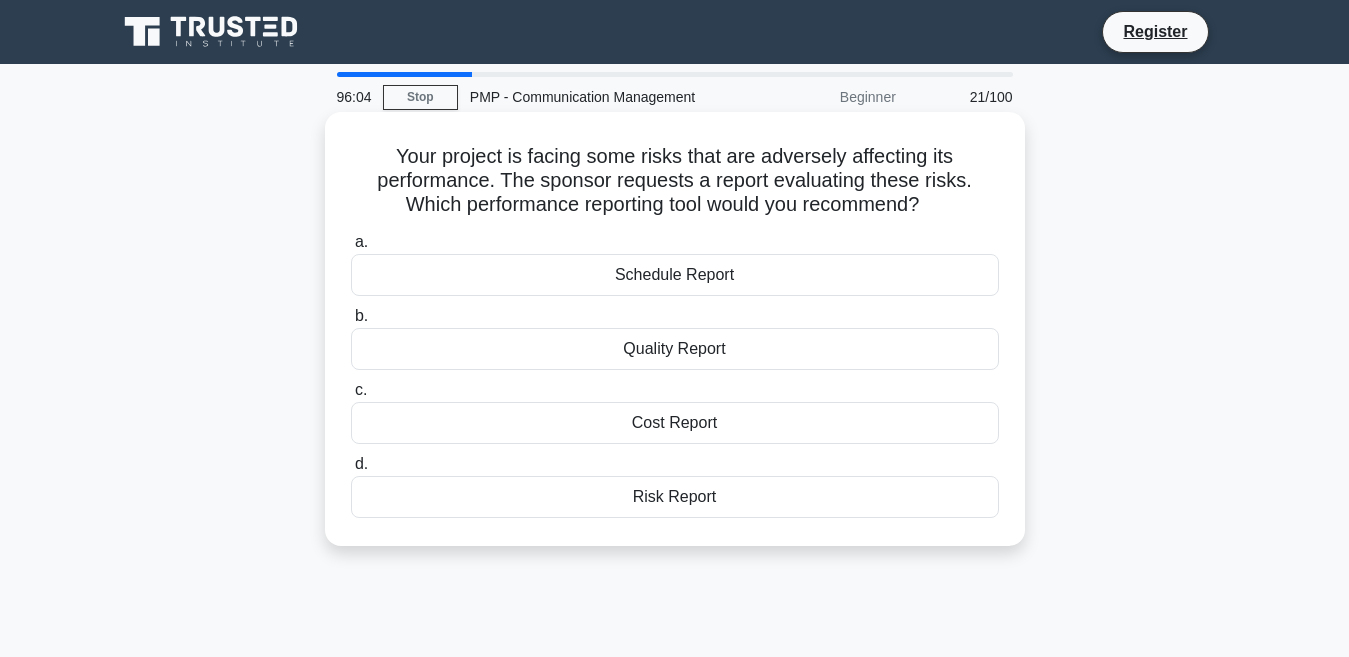 click on "Quality Report" at bounding box center (675, 349) 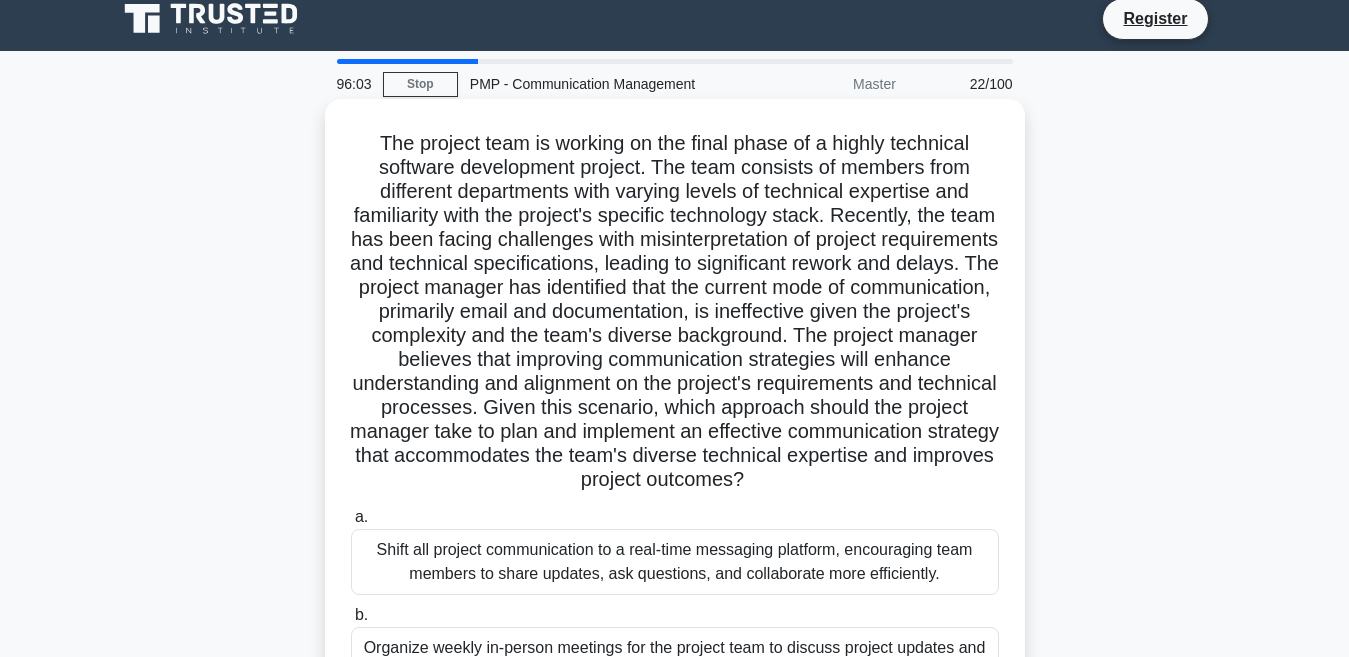 scroll, scrollTop: 300, scrollLeft: 0, axis: vertical 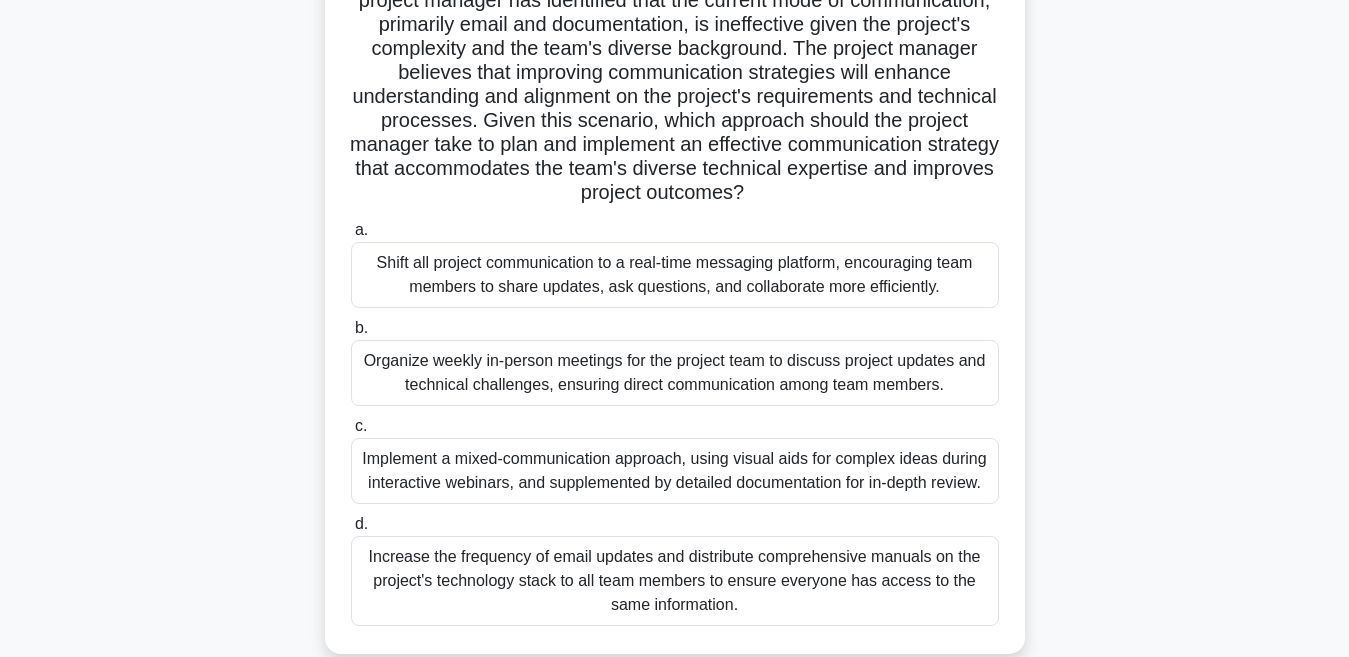 click on "Implement a mixed-communication approach, using visual aids for complex ideas during interactive webinars, and supplemented by detailed documentation for in-depth review." at bounding box center (675, 471) 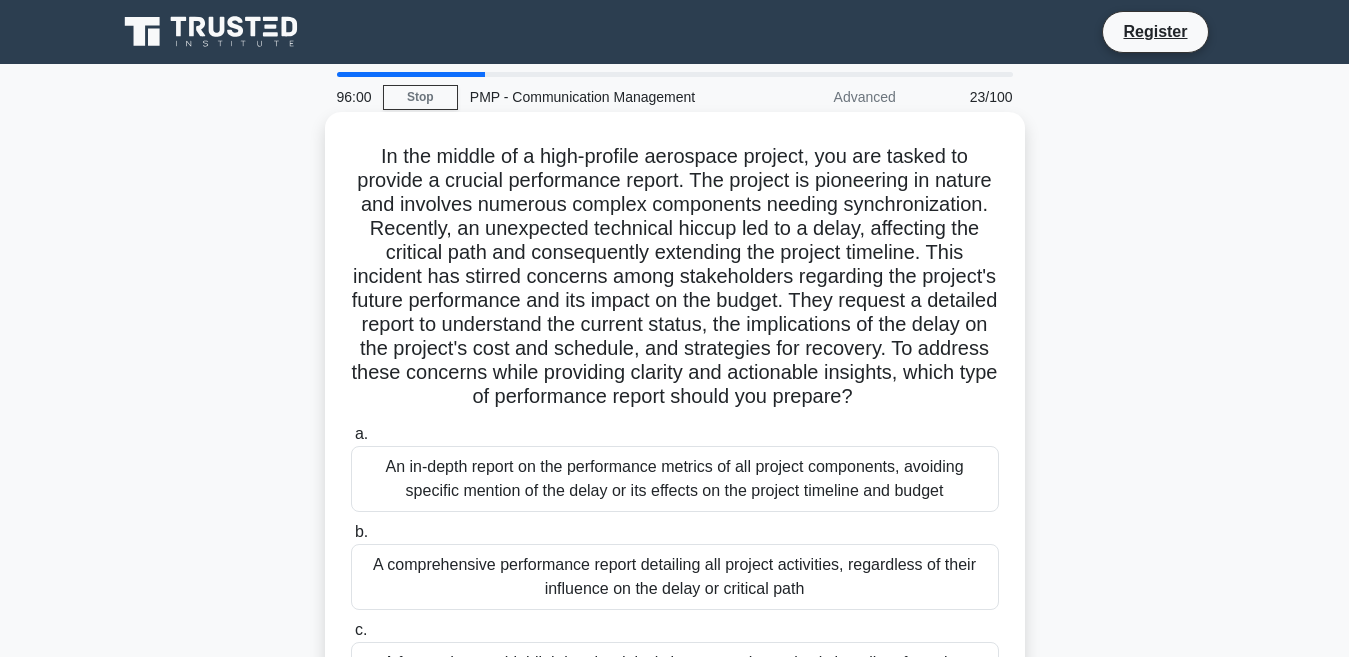 scroll, scrollTop: 100, scrollLeft: 0, axis: vertical 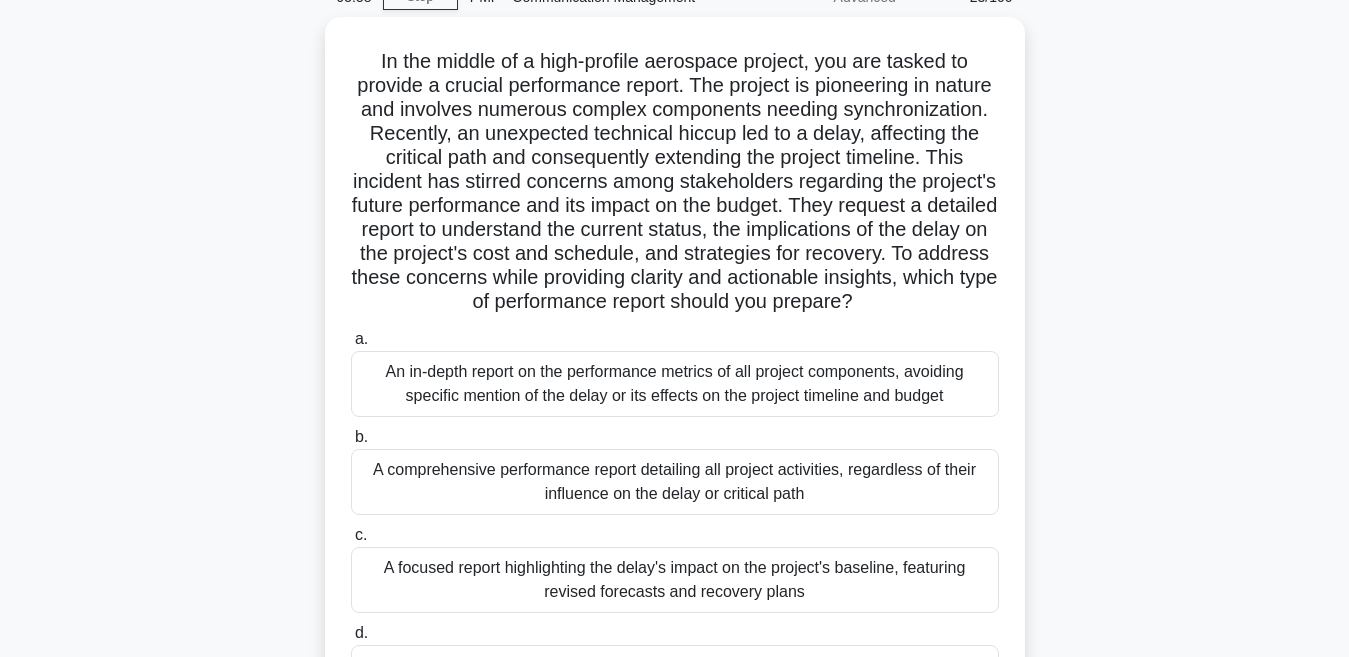 click on "A focused report highlighting the delay's impact on the project's baseline, featuring revised forecasts and recovery plans" at bounding box center [675, 580] 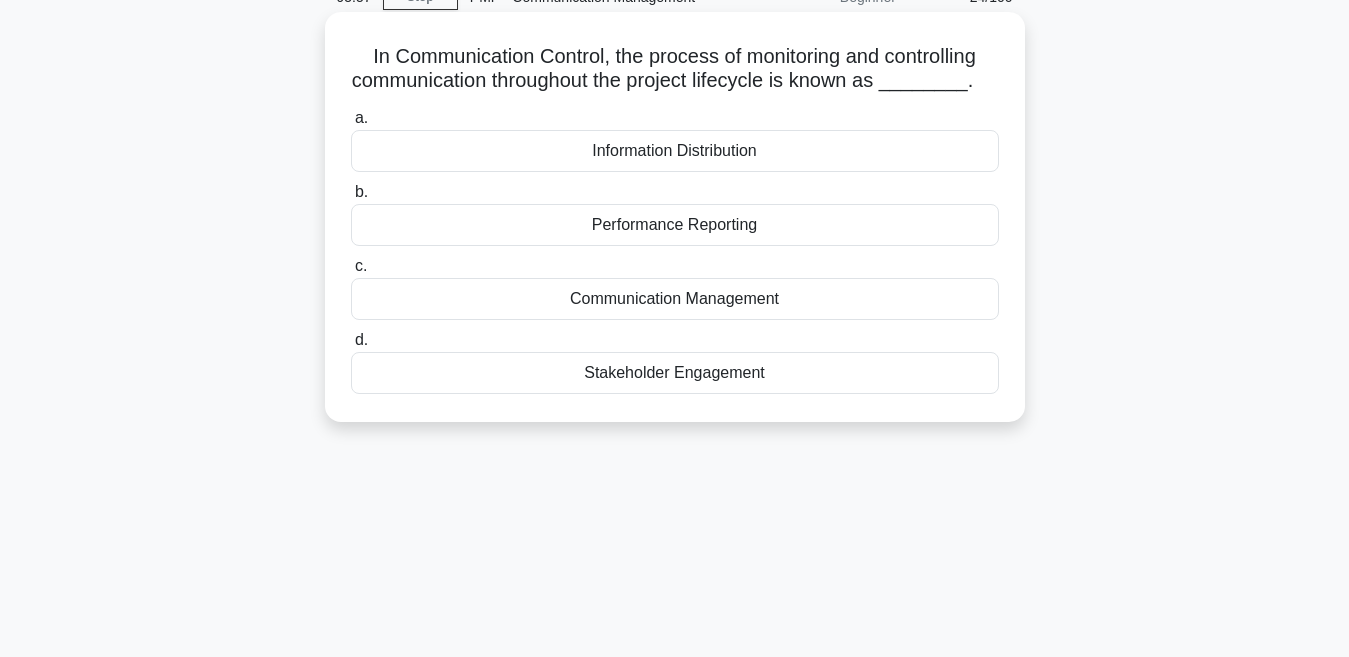 scroll, scrollTop: 200, scrollLeft: 0, axis: vertical 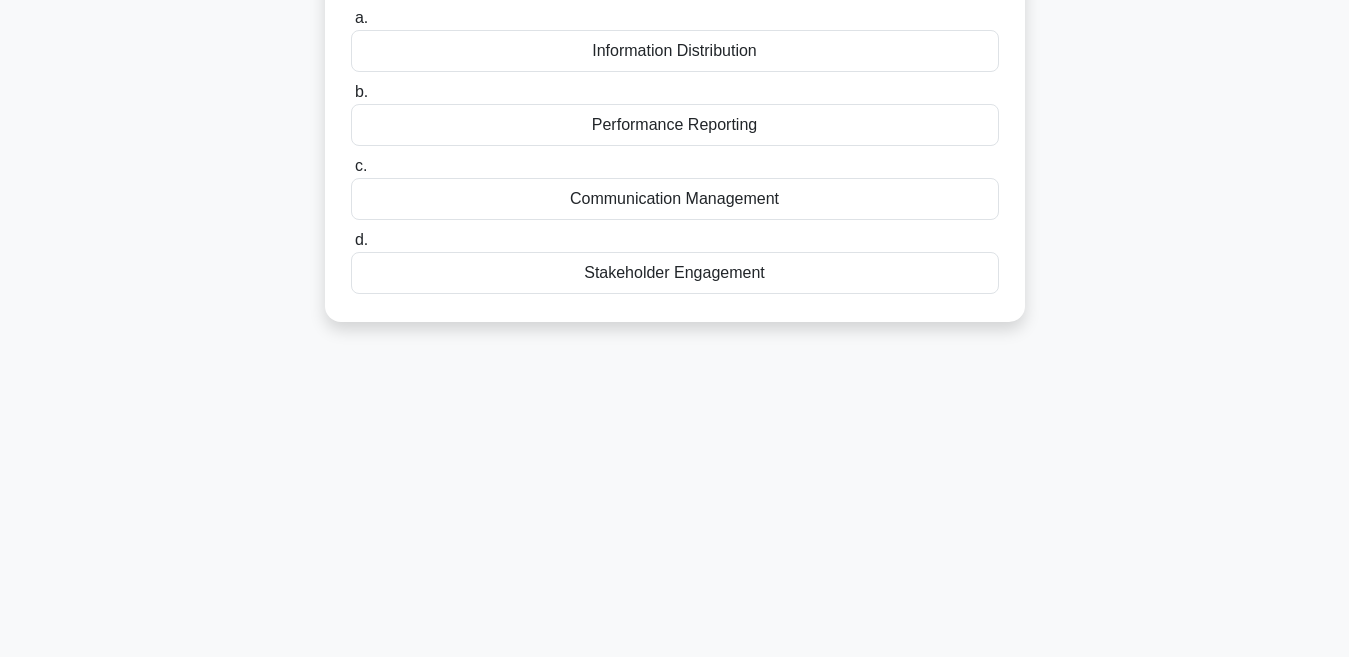 click on "Information Distribution" at bounding box center [675, 51] 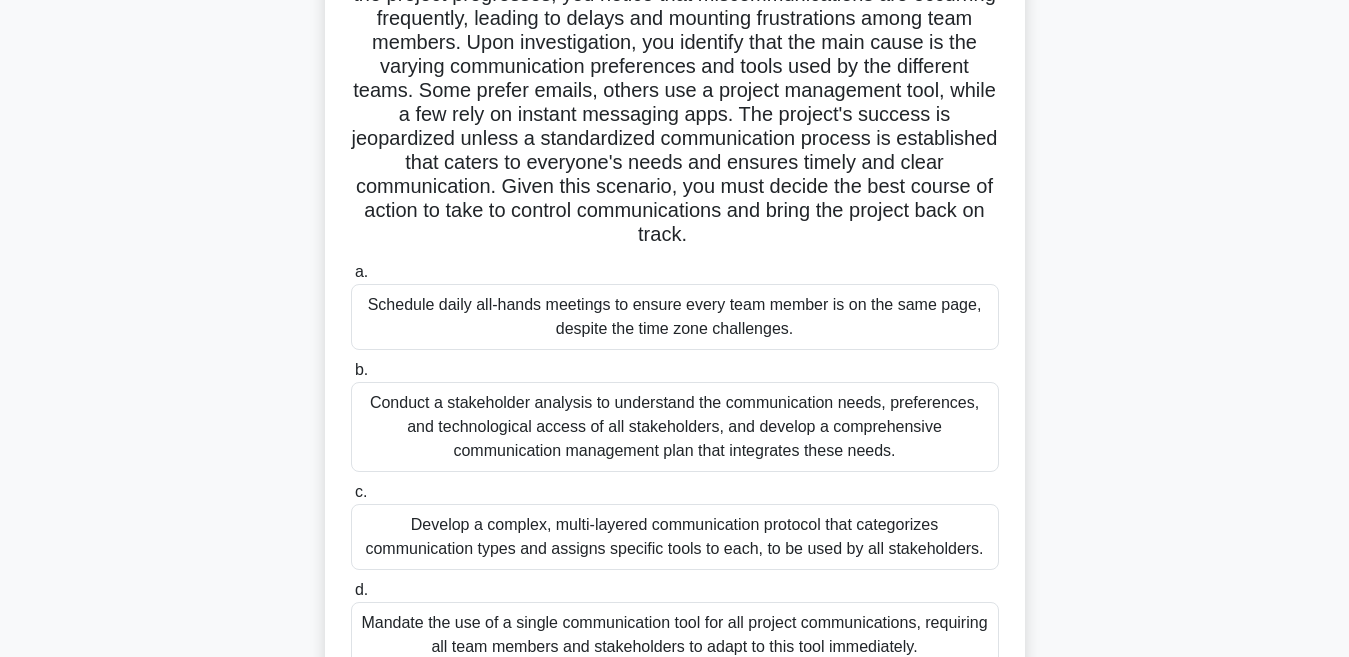scroll, scrollTop: 132, scrollLeft: 0, axis: vertical 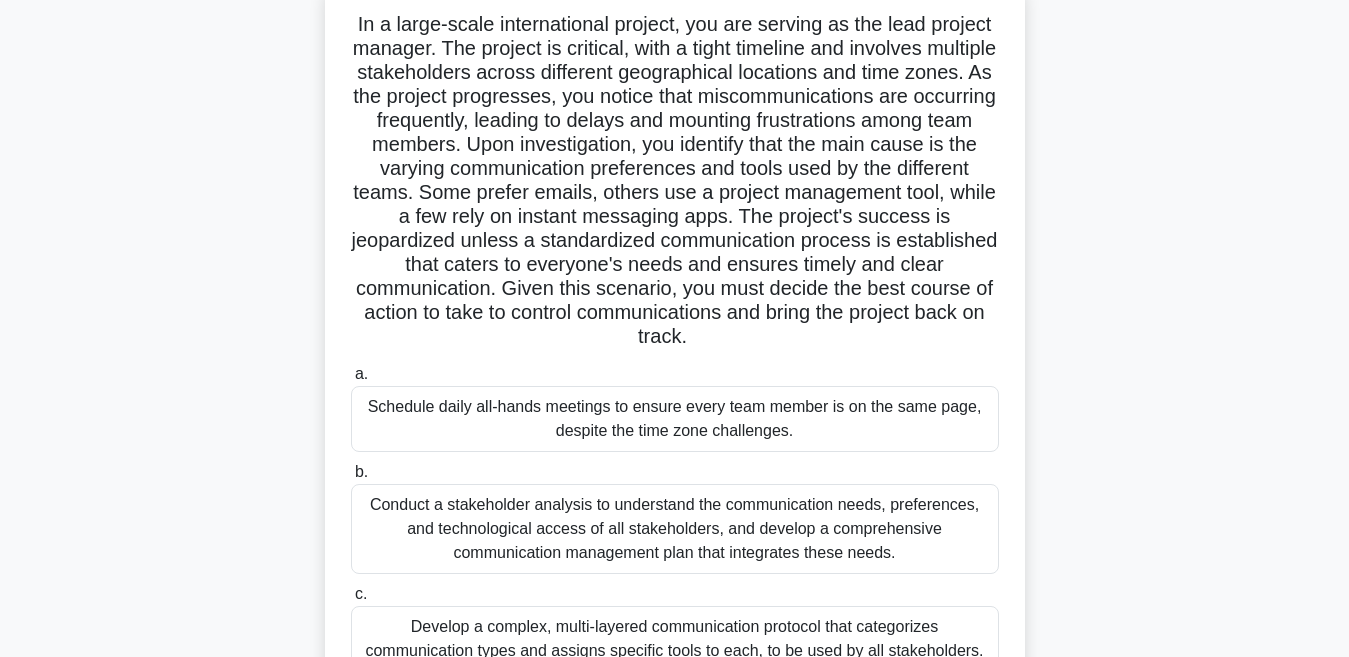 click on "Conduct a stakeholder analysis to understand the communication needs, preferences, and technological access of all stakeholders, and develop a comprehensive communication management plan that integrates these needs." at bounding box center [675, 529] 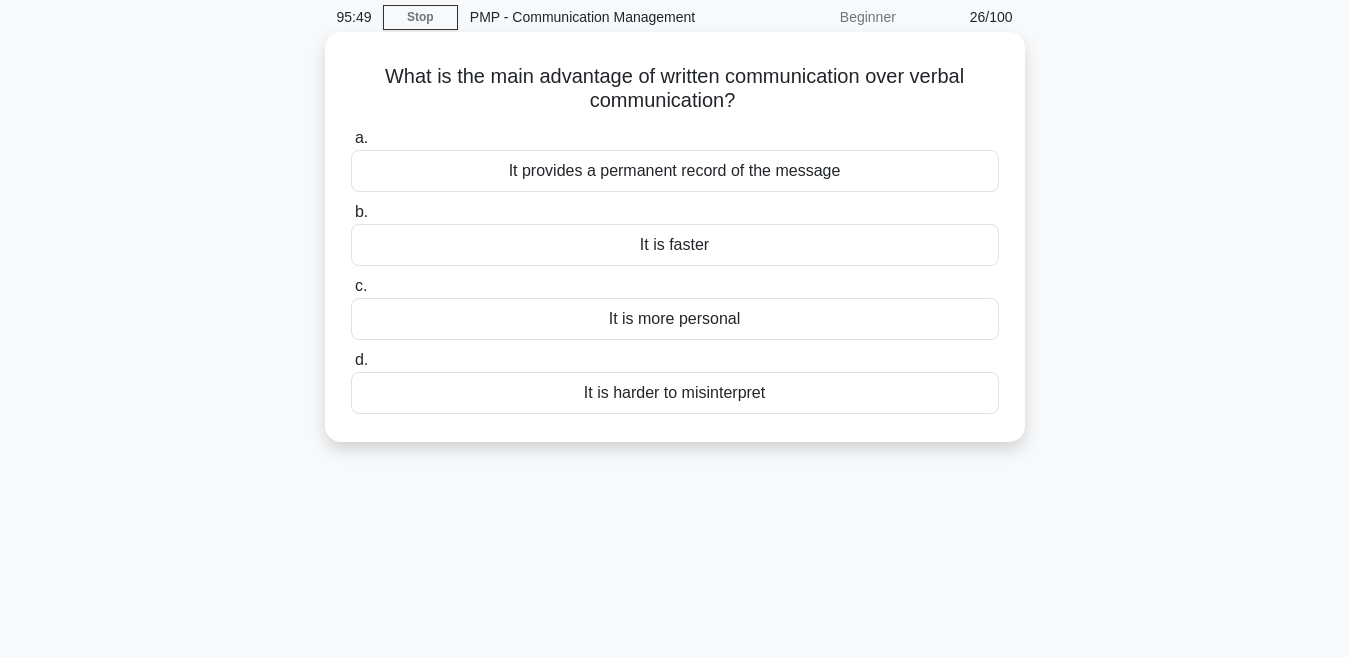 scroll, scrollTop: 0, scrollLeft: 0, axis: both 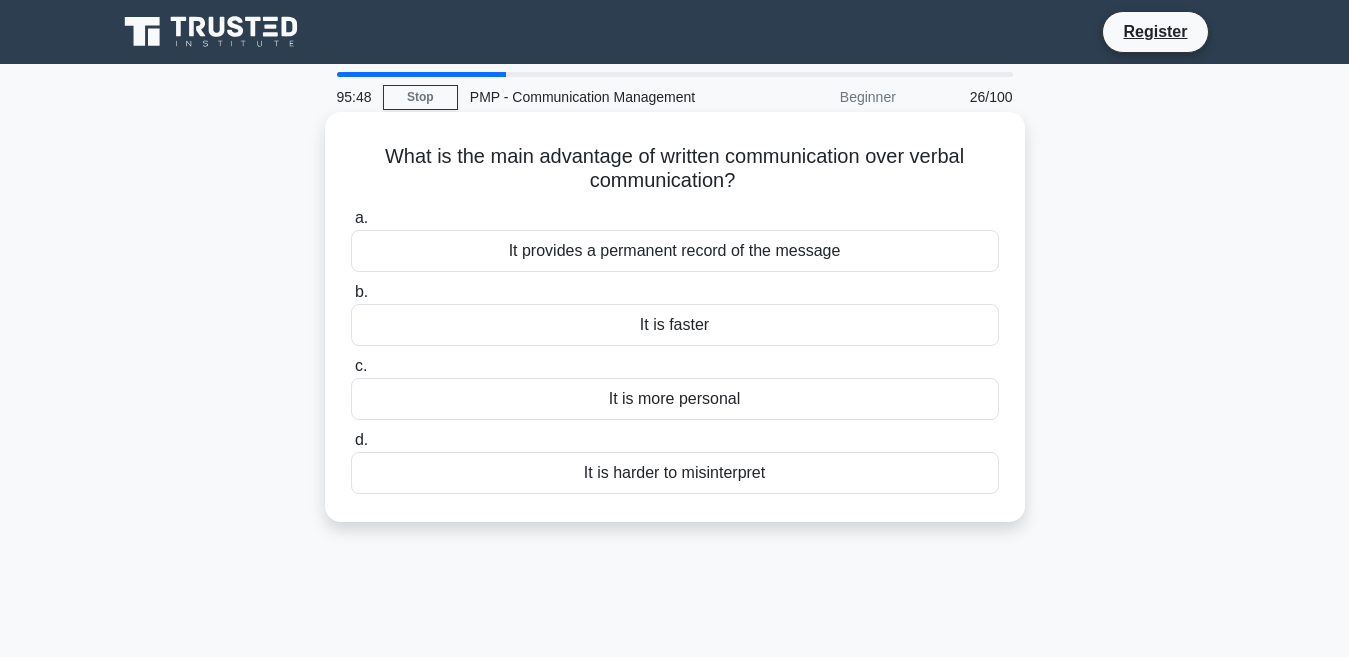 click on "It provides a permanent record of the message" at bounding box center (675, 251) 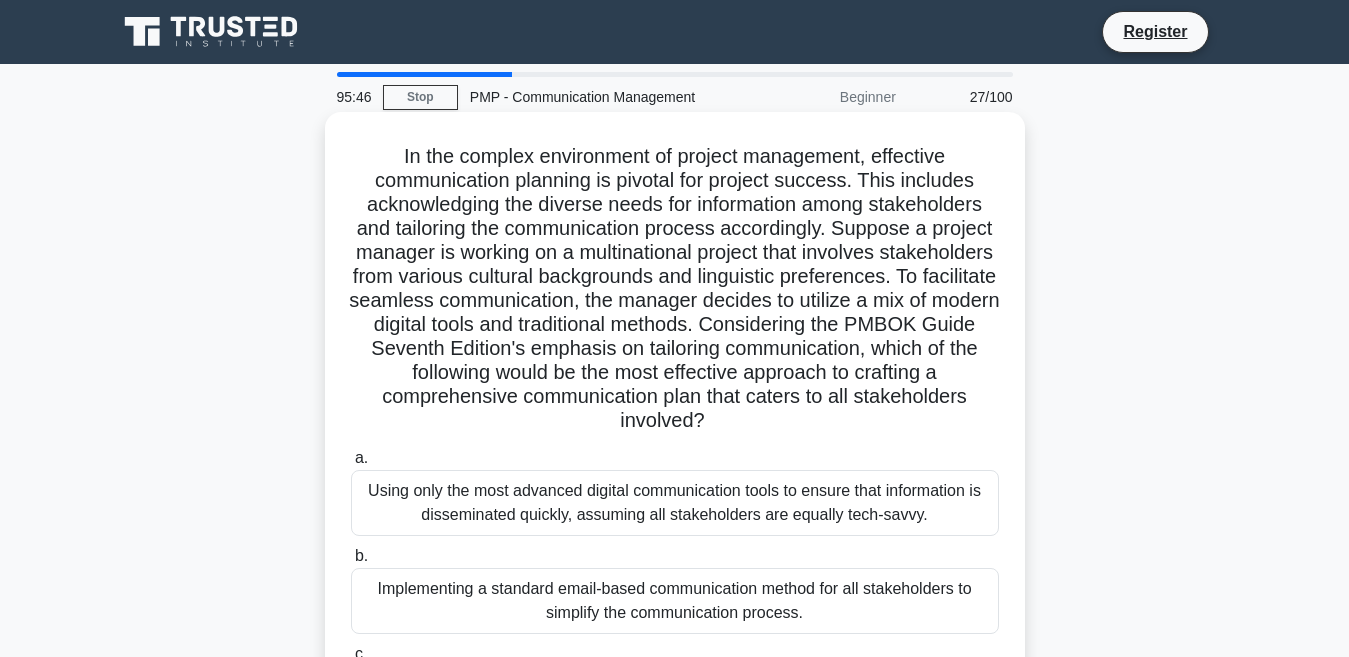 scroll, scrollTop: 300, scrollLeft: 0, axis: vertical 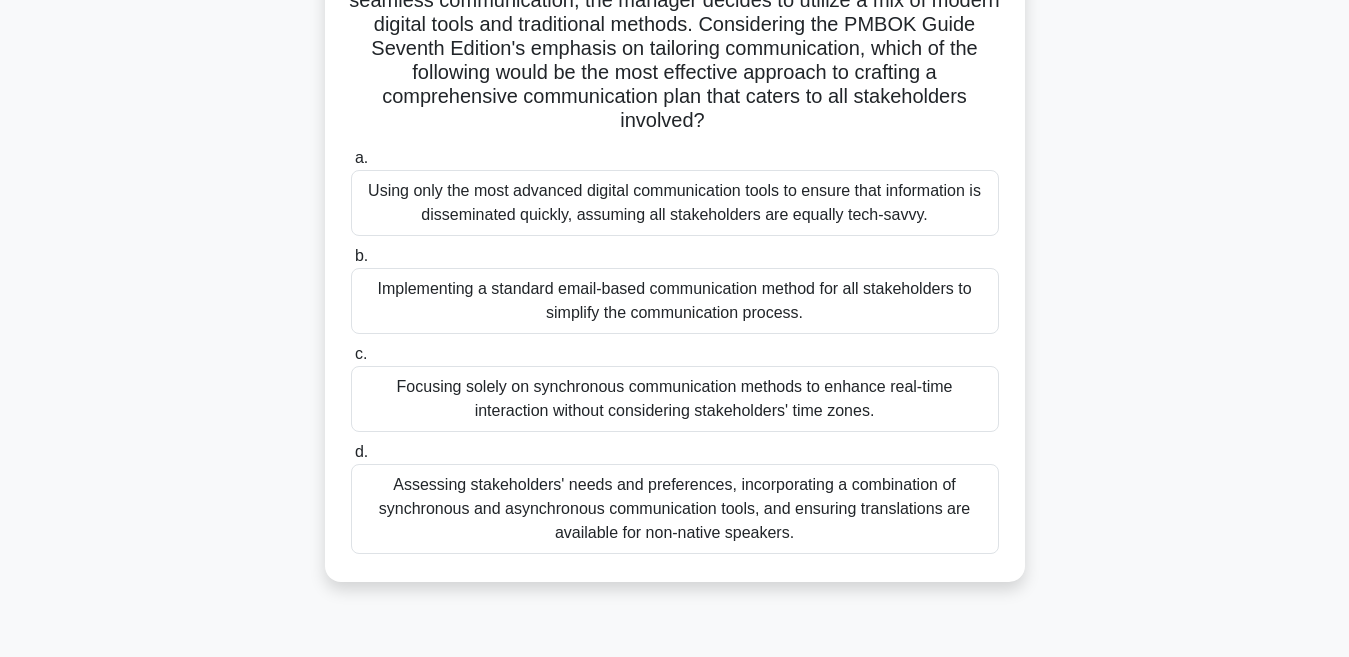 click on "Focusing solely on synchronous communication methods to enhance real-time interaction without considering stakeholders' time zones." at bounding box center (675, 399) 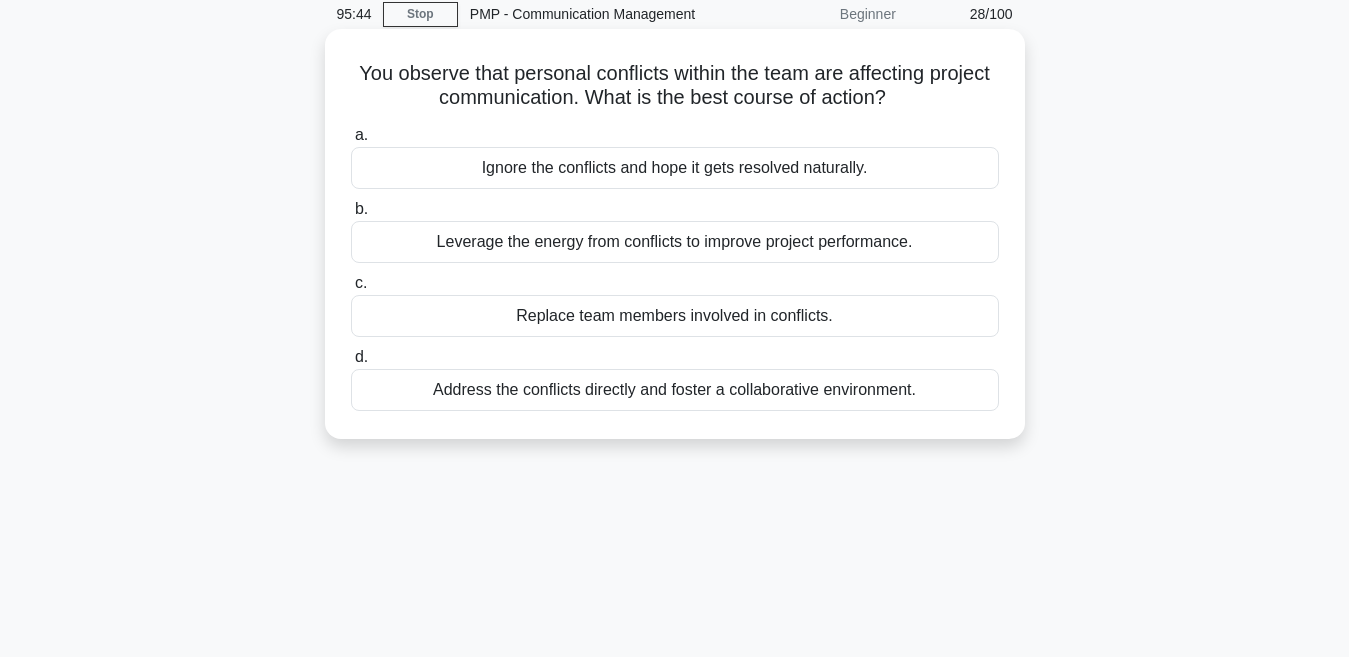 scroll, scrollTop: 0, scrollLeft: 0, axis: both 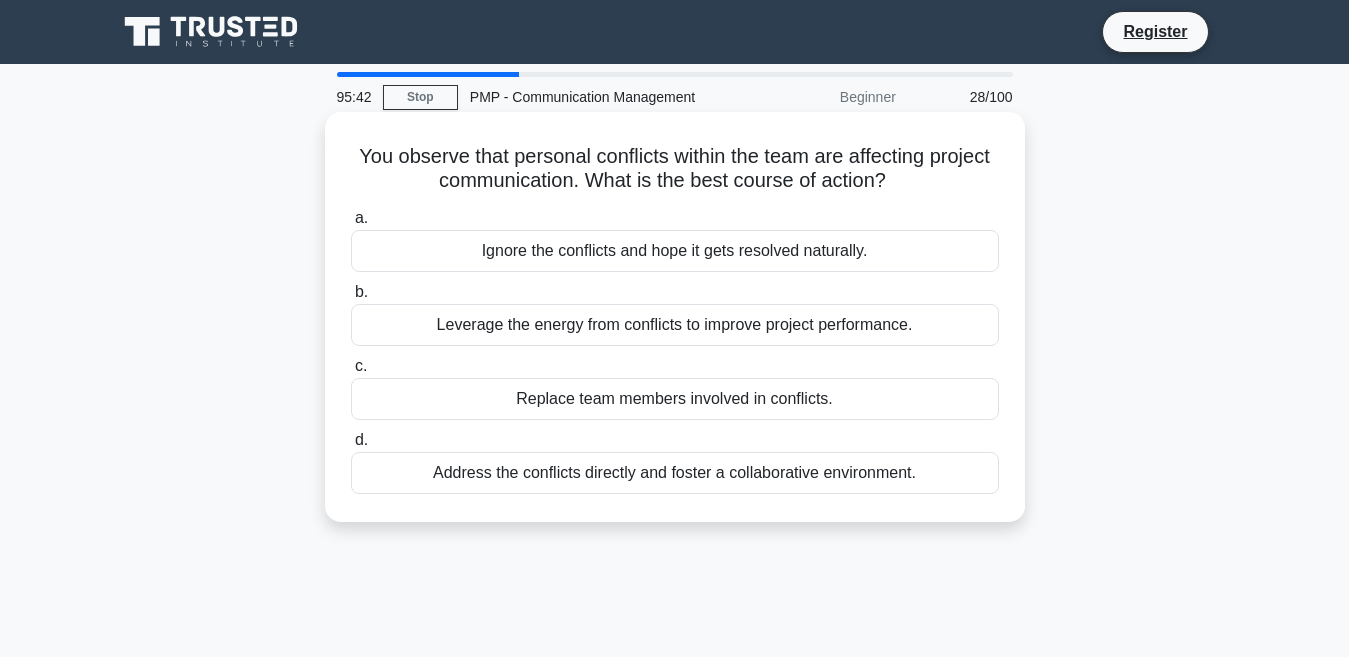 click on "Replace team members involved in conflicts." at bounding box center (675, 399) 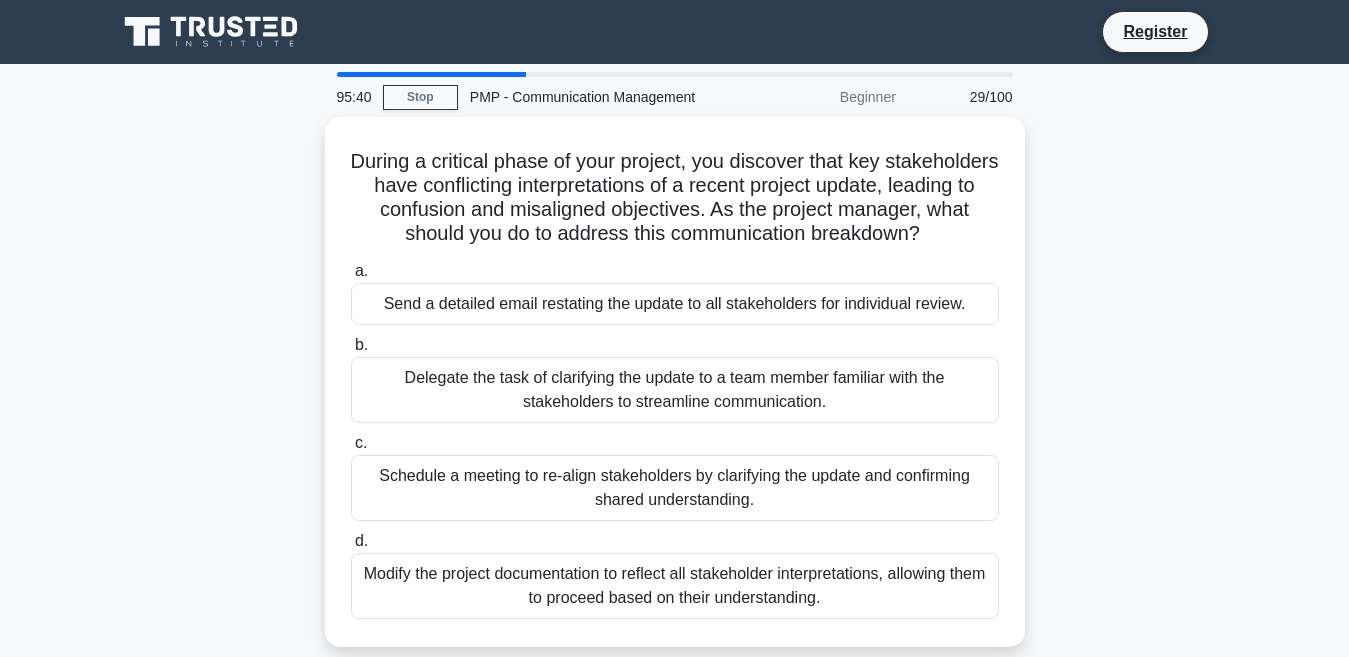 click on "Modify the project documentation to reflect all stakeholder interpretations, allowing them to proceed based on their understanding." at bounding box center (675, 586) 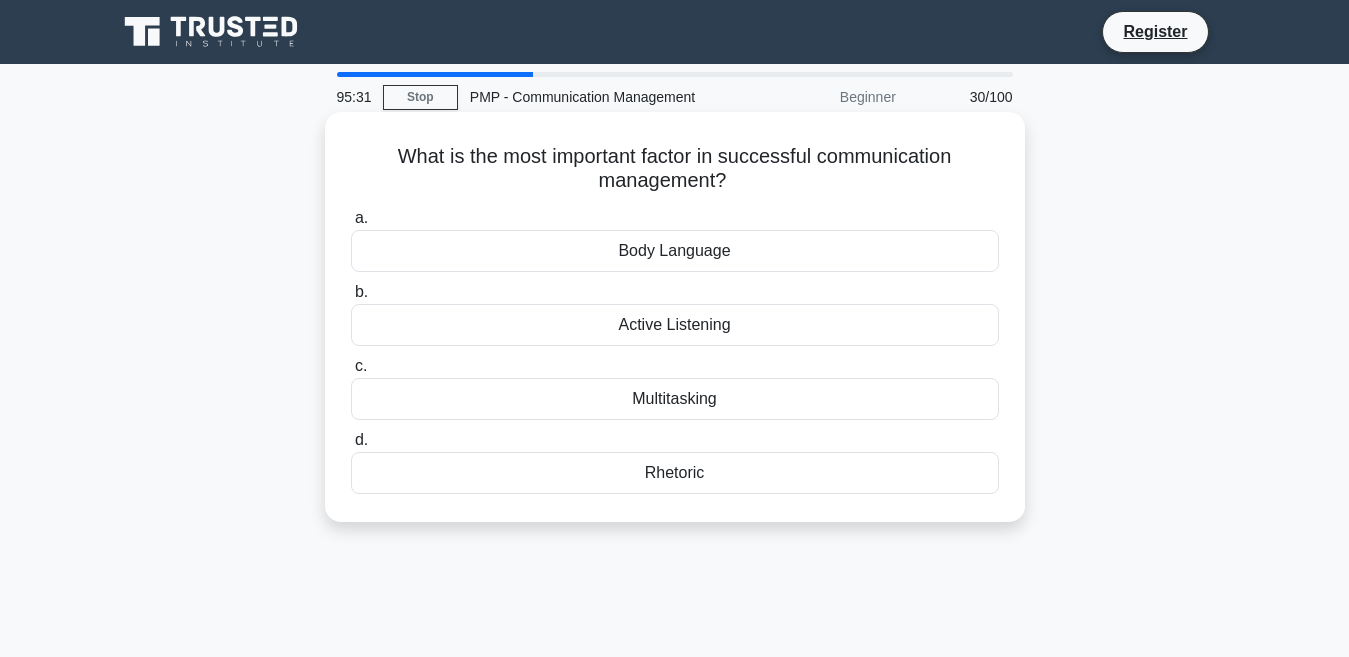 click on "Active Listening" at bounding box center [675, 325] 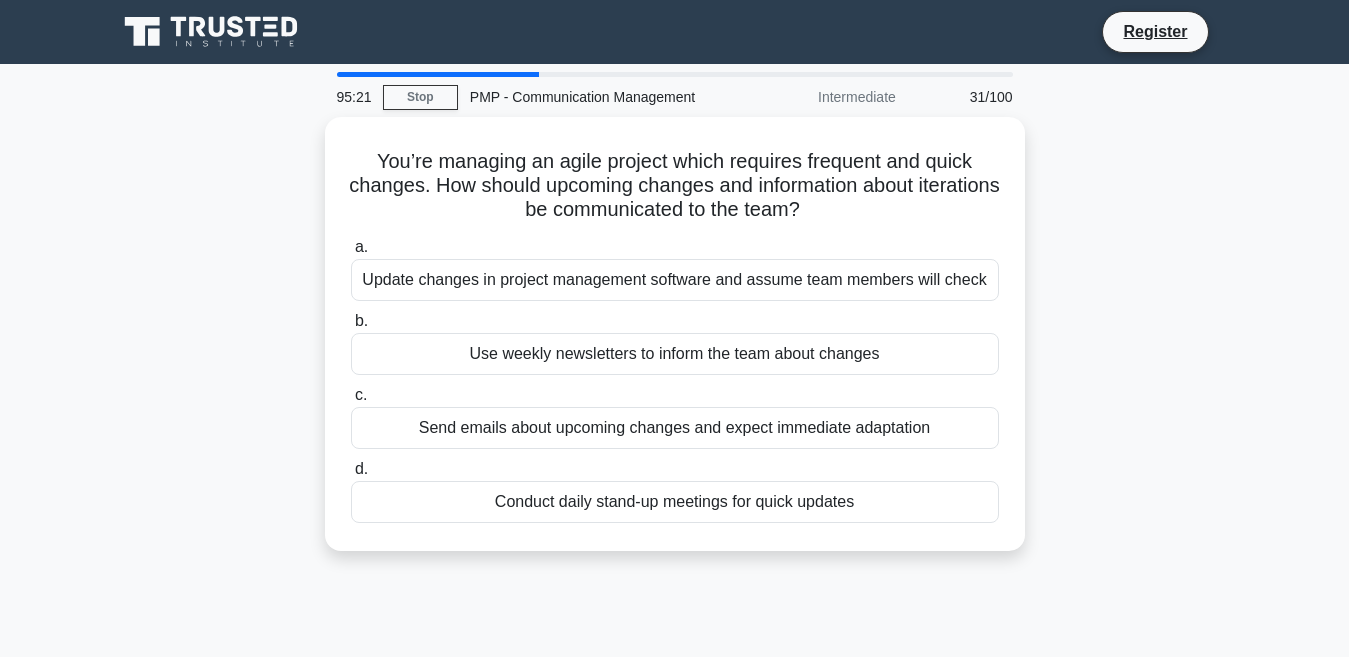 click on "31/100" at bounding box center (966, 97) 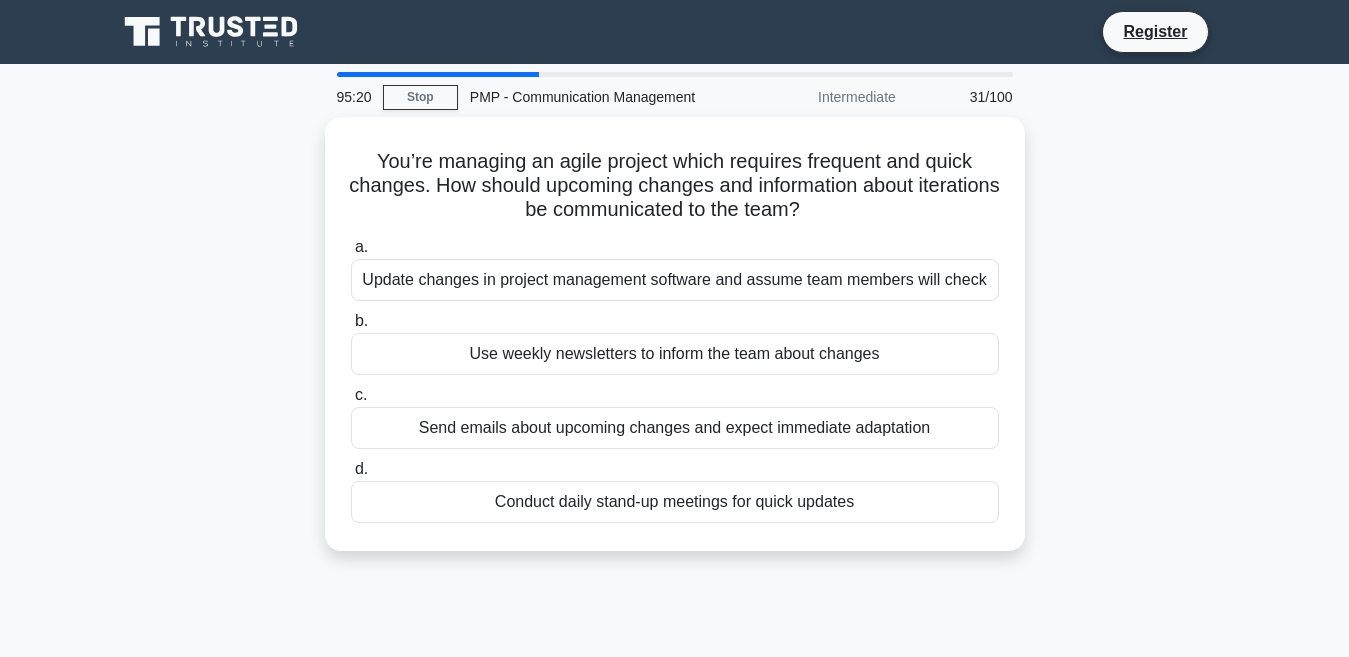 click on "31/100" at bounding box center [966, 97] 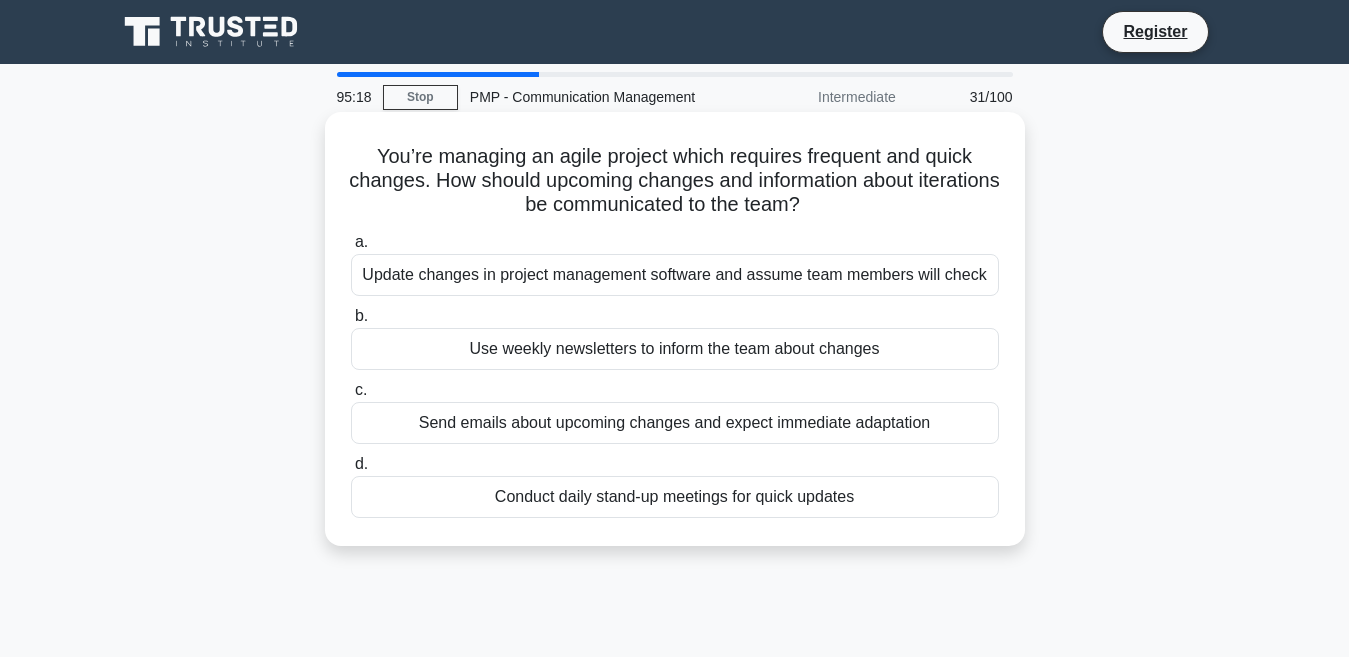 drag, startPoint x: 459, startPoint y: 274, endPoint x: 474, endPoint y: 294, distance: 25 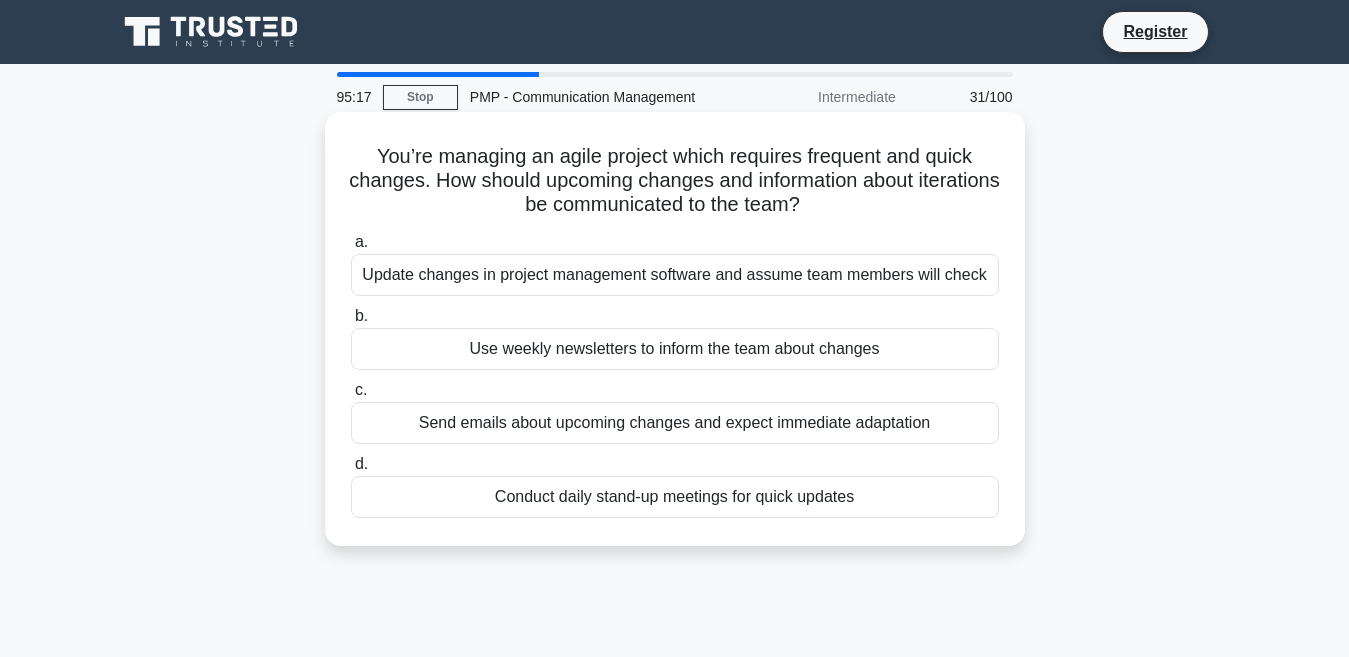 click on "Update changes in project management software and assume team members will check" at bounding box center (675, 275) 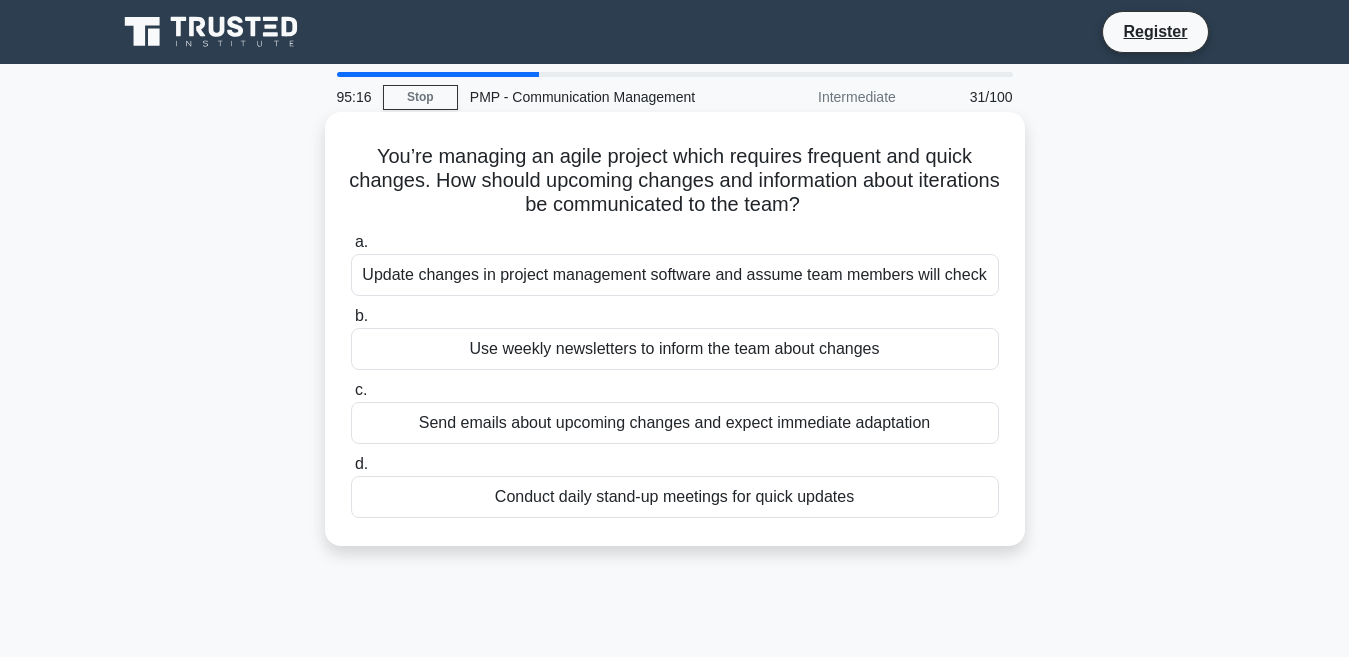 click on "Update changes in project management software and assume team members will check" at bounding box center (675, 275) 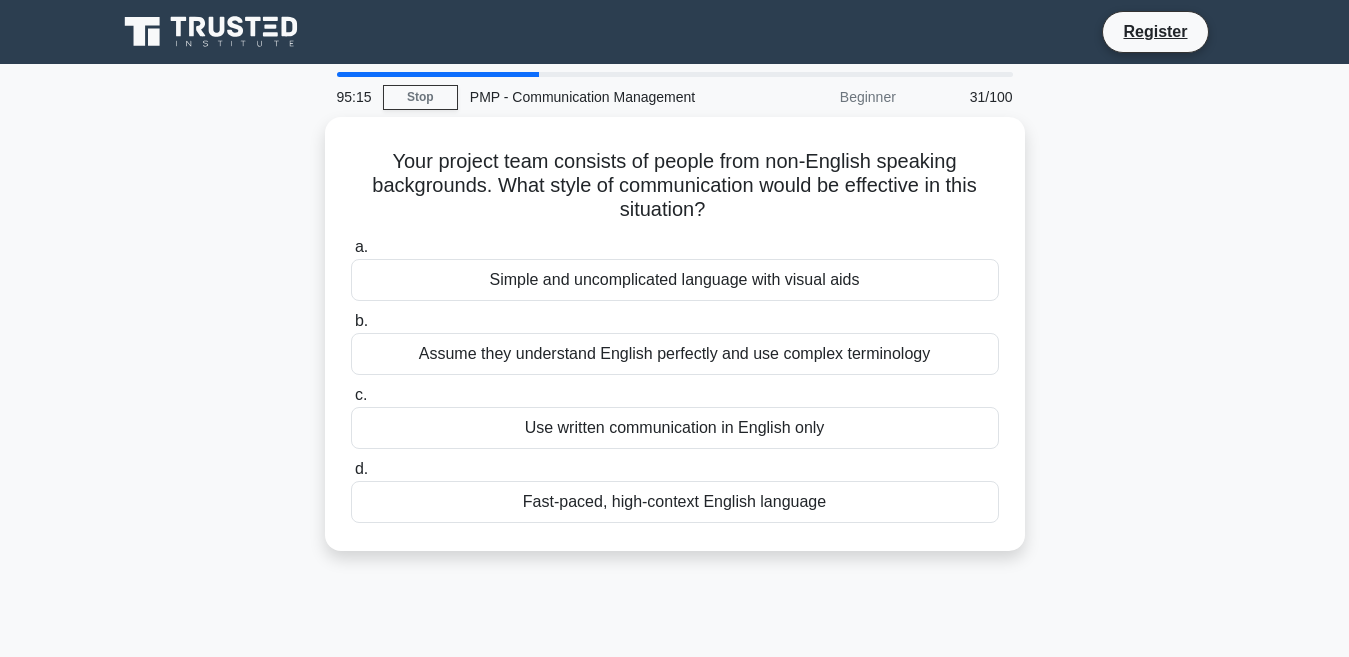 click on "Simple and uncomplicated language with visual aids" at bounding box center (675, 280) 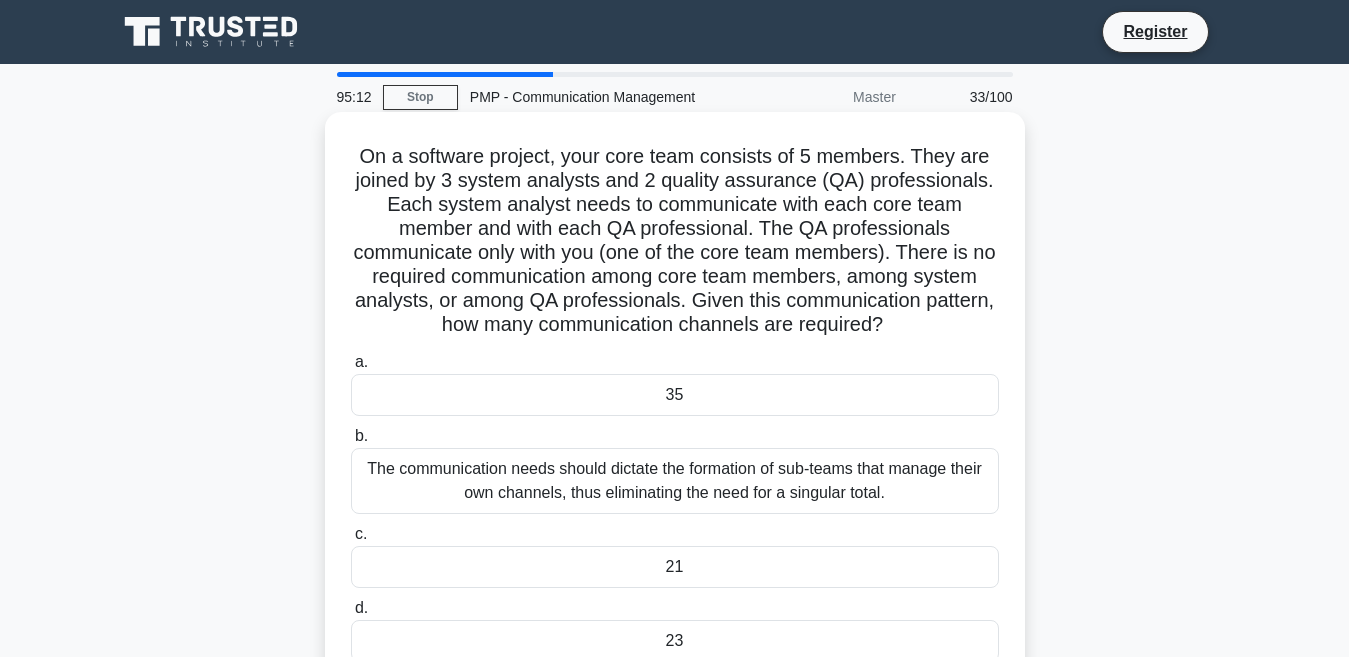 scroll, scrollTop: 100, scrollLeft: 0, axis: vertical 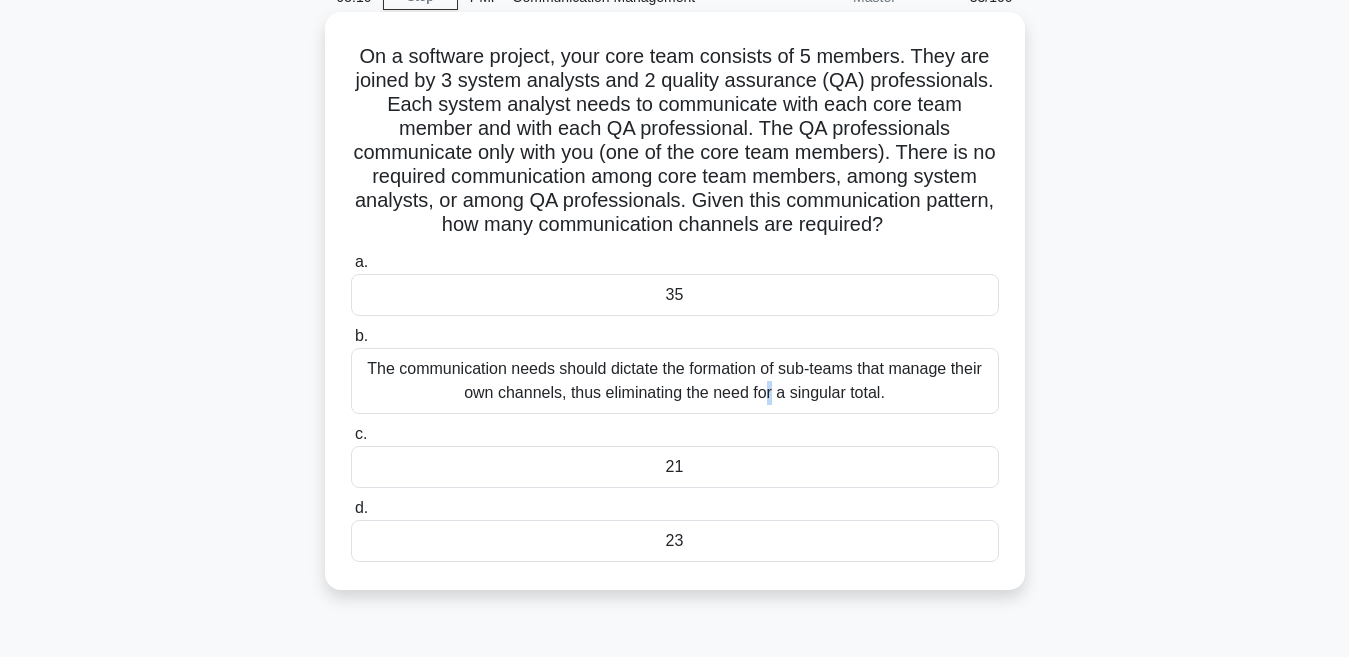 click on "The communication needs should dictate the formation of sub-teams that manage their own channels, thus eliminating the need for a singular total." at bounding box center (675, 381) 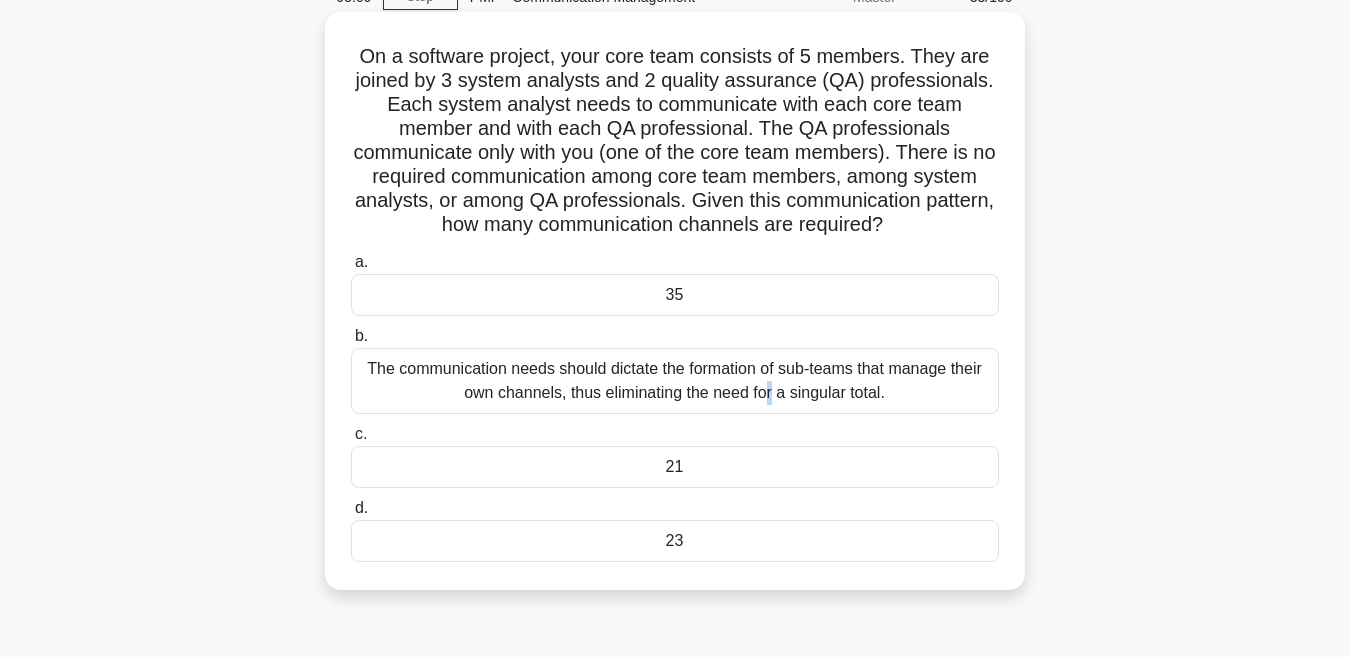 click on "The communication needs should dictate the formation of sub-teams that manage their own channels, thus eliminating the need for a singular total." at bounding box center [675, 381] 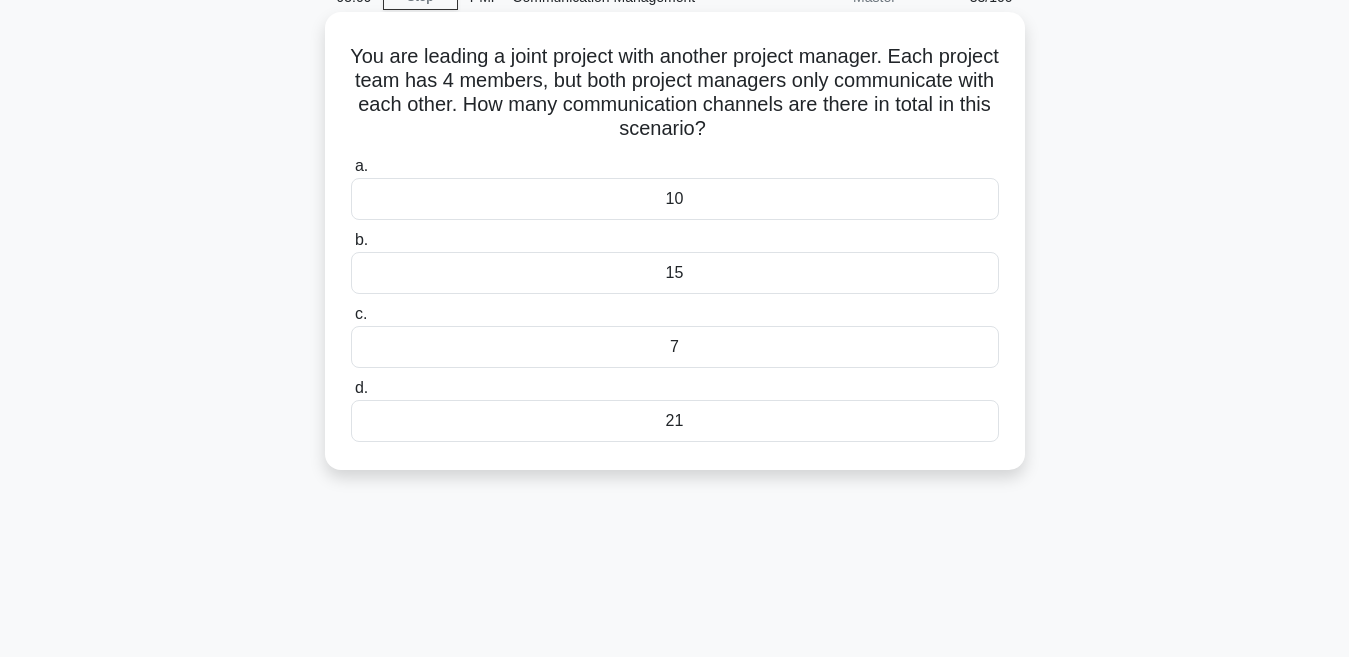 click on "d.
21" at bounding box center (675, 409) 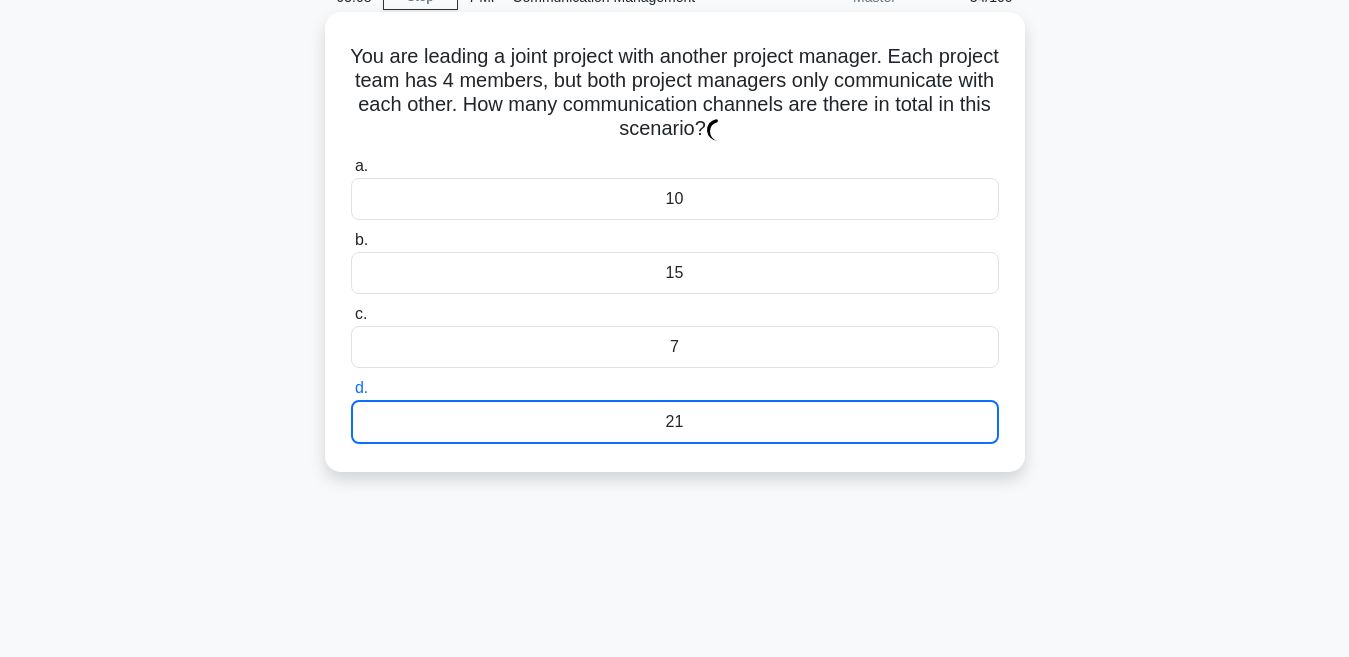 scroll, scrollTop: 0, scrollLeft: 0, axis: both 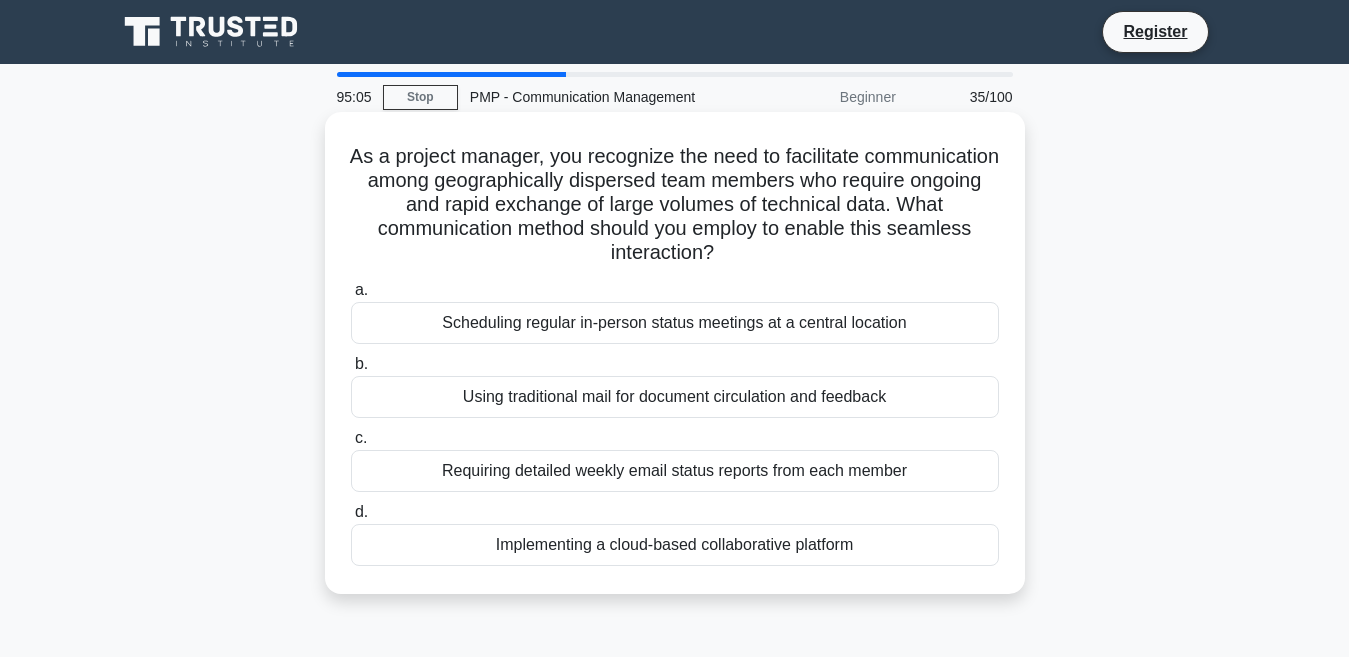 click on "Requiring detailed weekly email status reports from each member" at bounding box center [675, 471] 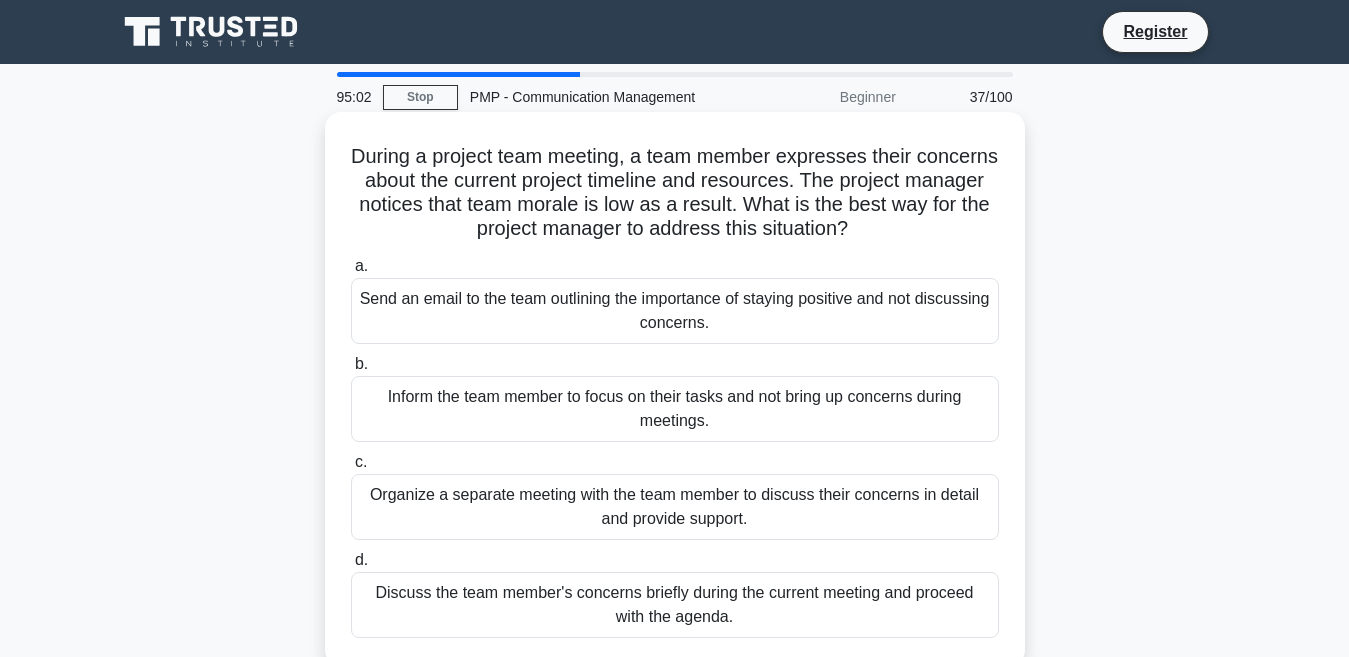 click on "Inform the team member to focus on their tasks and not bring up concerns during meetings." at bounding box center [675, 409] 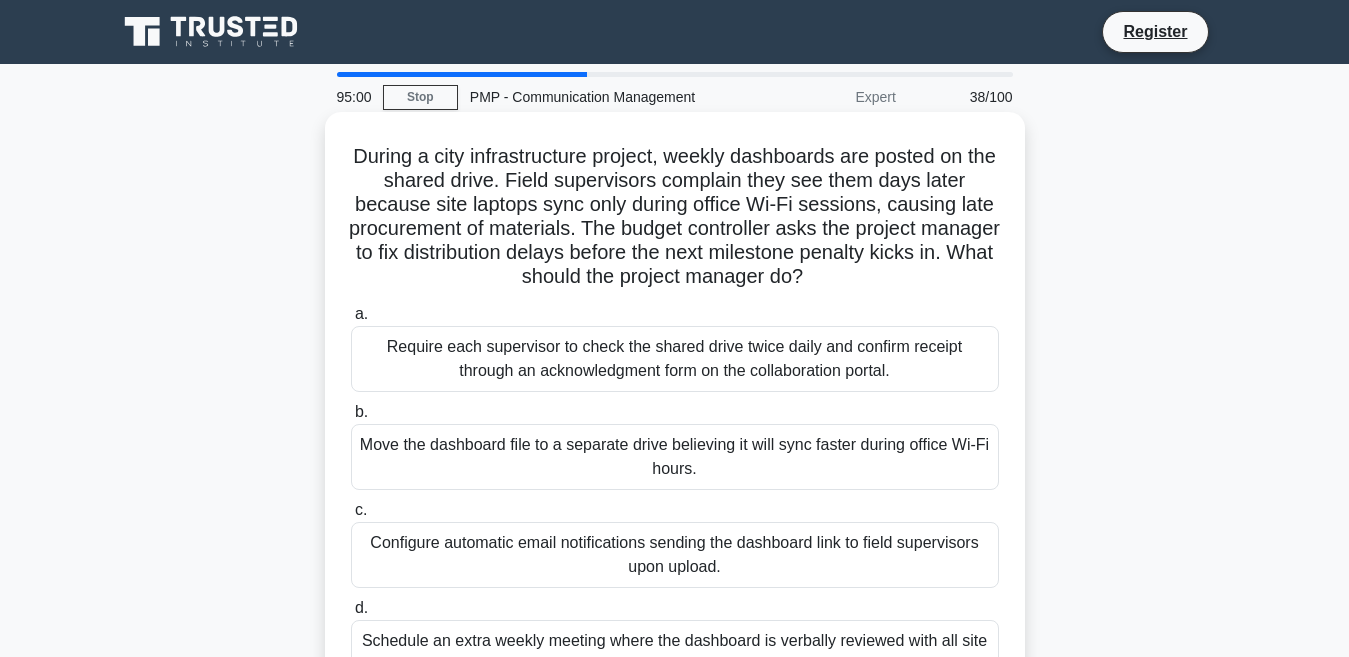 click on "Require each supervisor to check the shared drive twice daily and confirm receipt through an acknowledgment form on the collaboration portal." at bounding box center [675, 359] 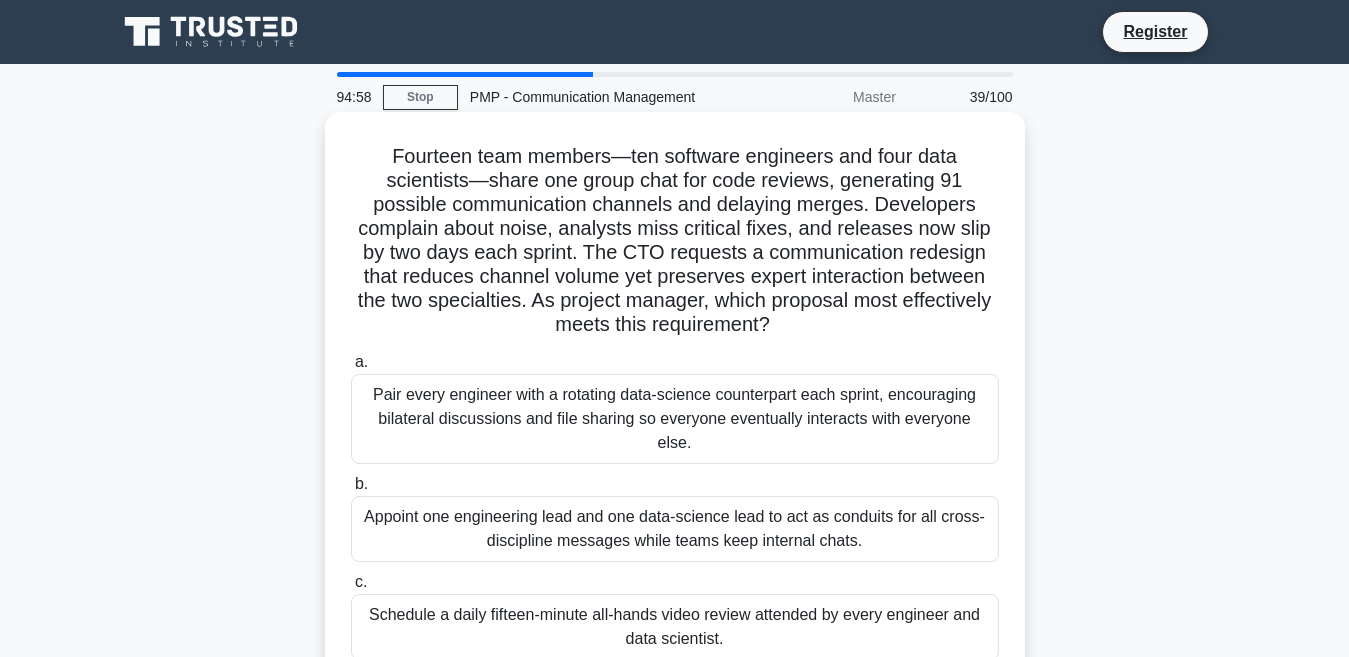 click on "Schedule a daily fifteen-minute all-hands video review attended by every engineer and data scientist." at bounding box center [675, 627] 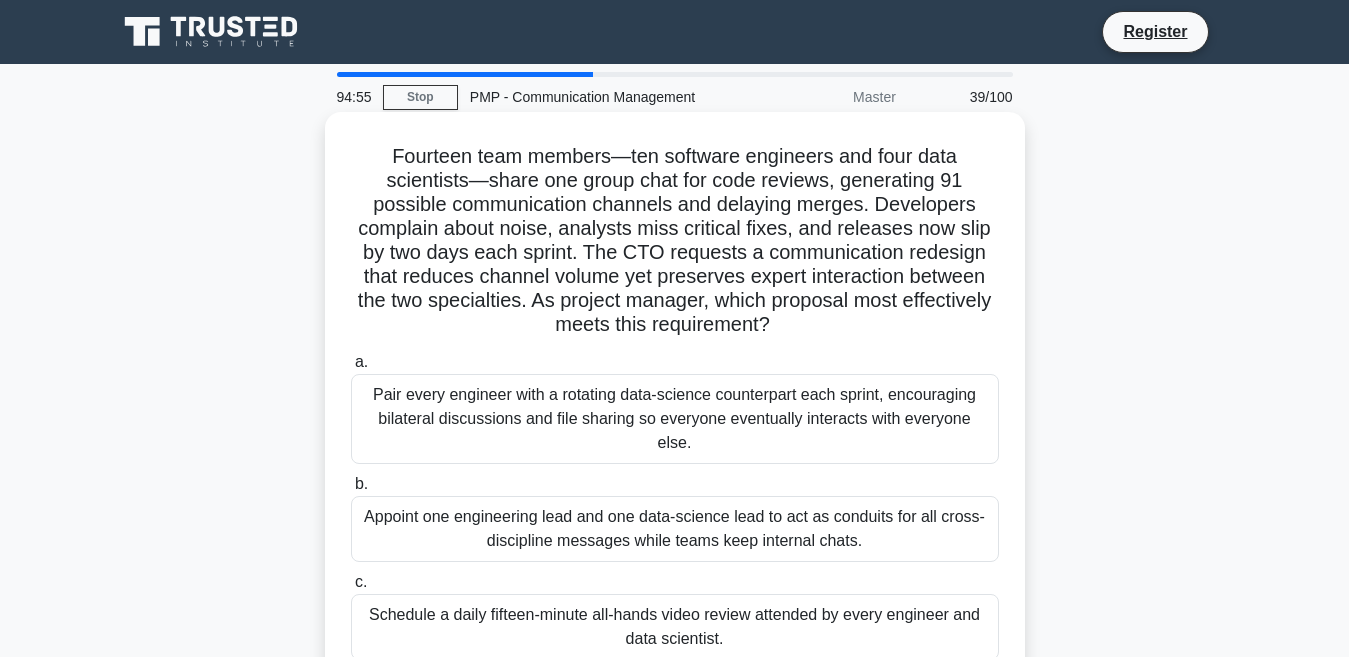 click on "Schedule a daily fifteen-minute all-hands video review attended by every engineer and data scientist." at bounding box center [675, 627] 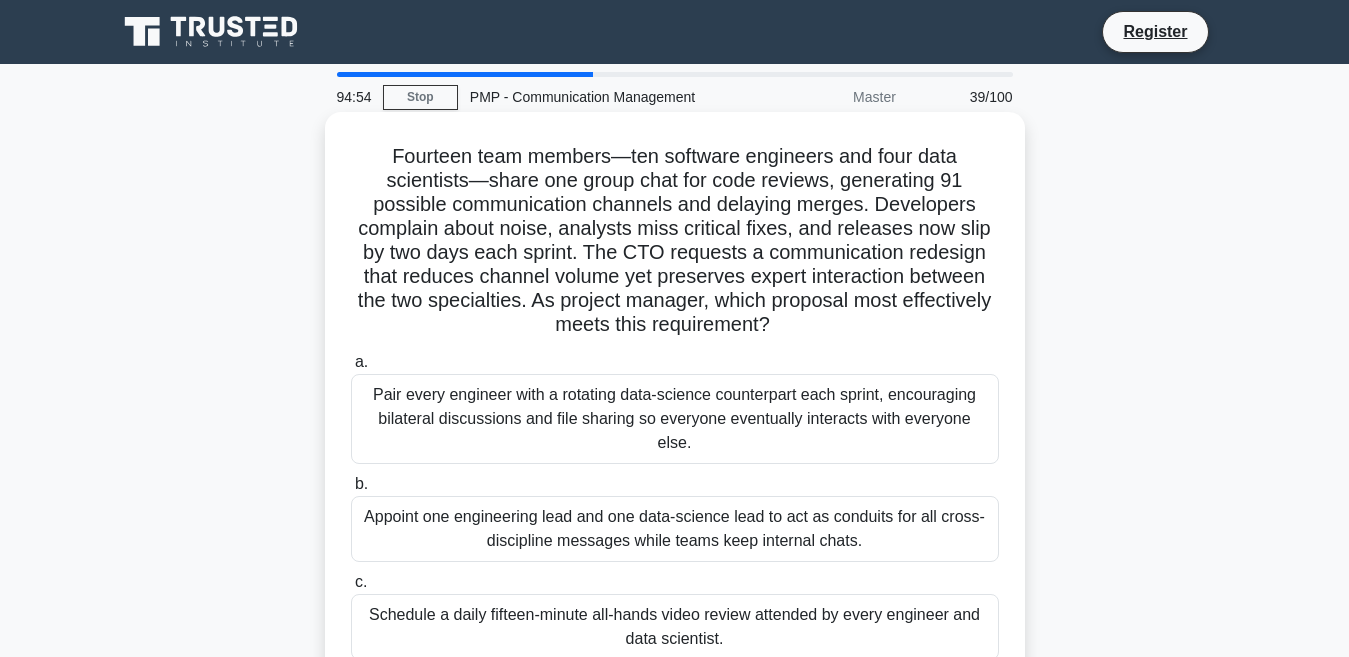 click on "Schedule a daily fifteen-minute all-hands video review attended by every engineer and data scientist." at bounding box center (675, 627) 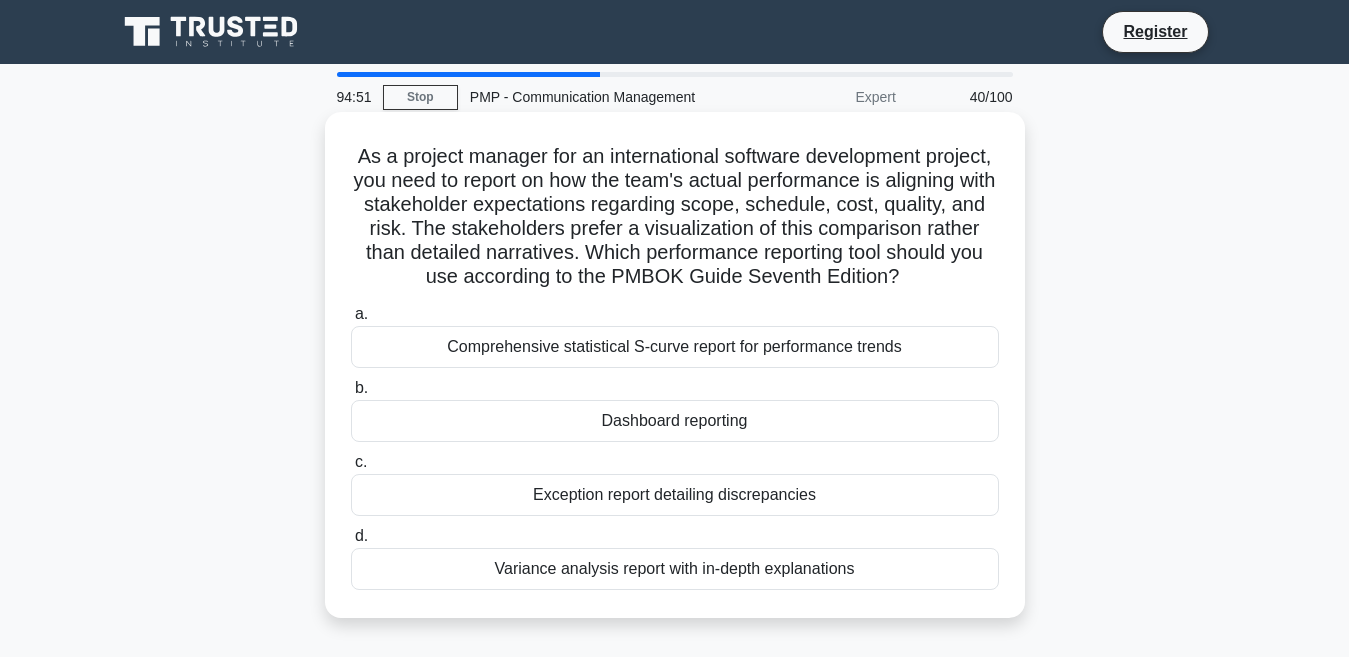 click on "Dashboard reporting" at bounding box center (675, 421) 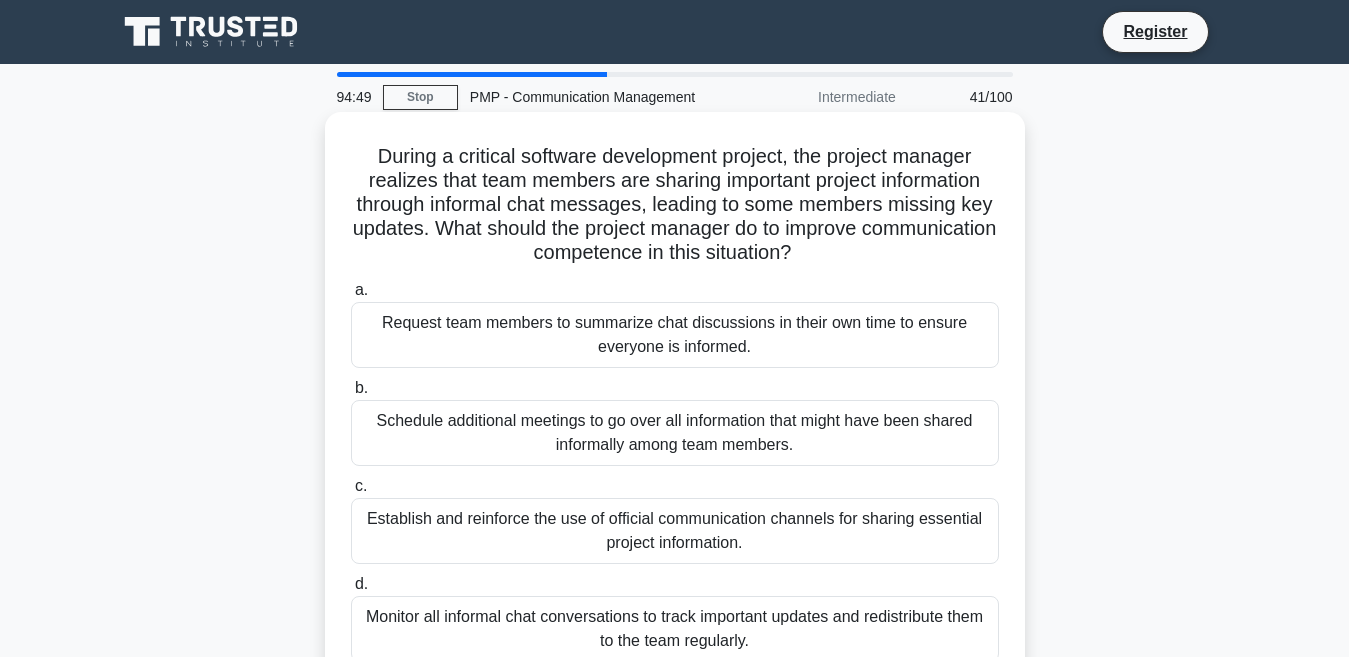 click on "Establish and reinforce the use of official communication channels for sharing essential project information." at bounding box center (675, 531) 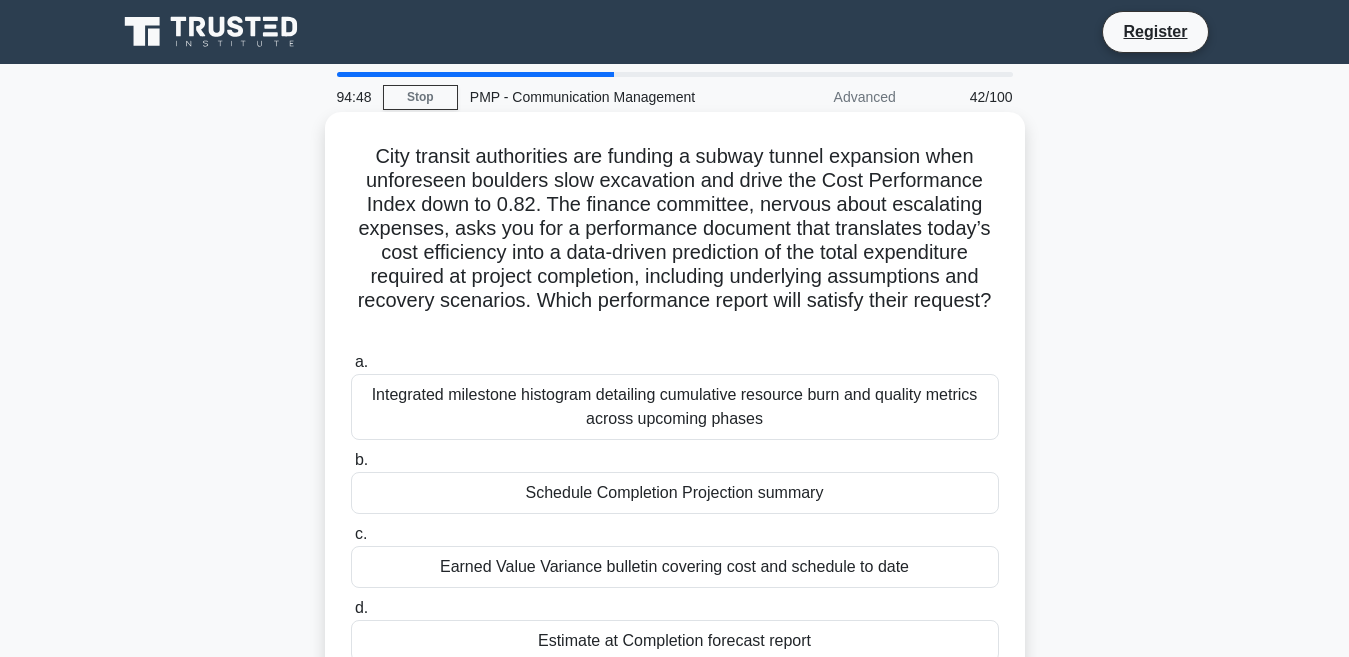 click on "Integrated milestone histogram detailing cumulative resource burn and quality metrics across upcoming phases" at bounding box center [675, 407] 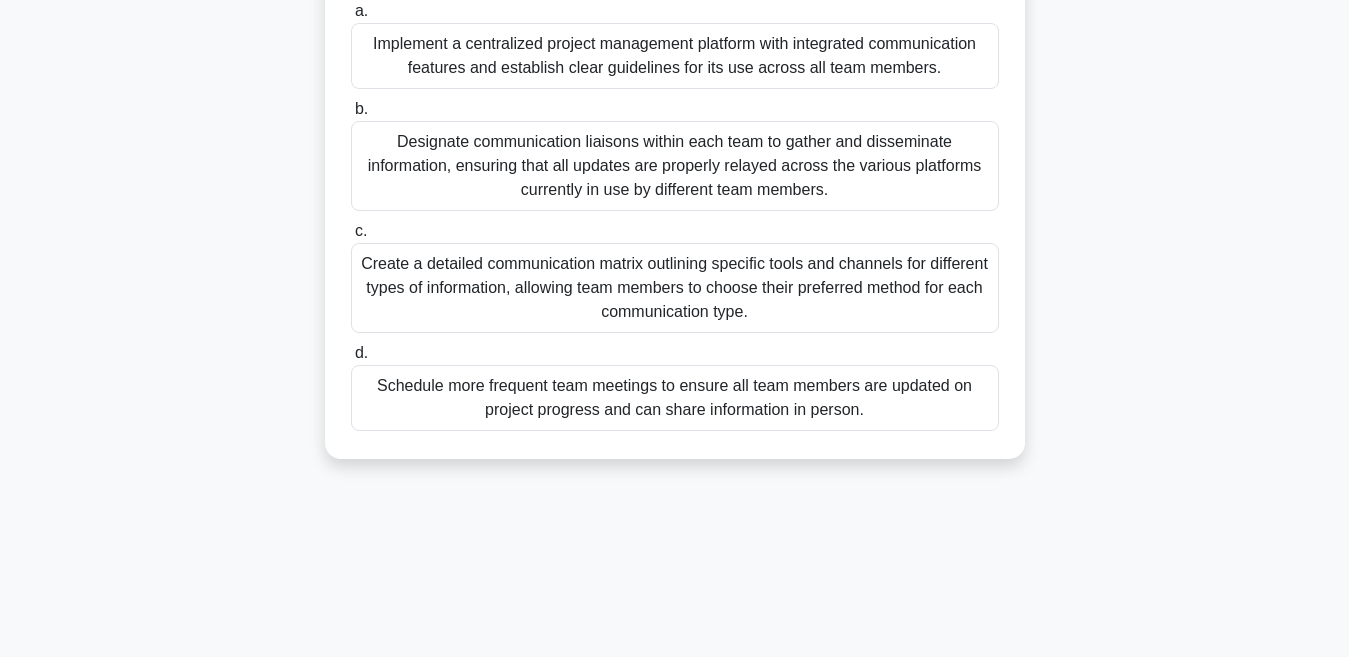 scroll, scrollTop: 400, scrollLeft: 0, axis: vertical 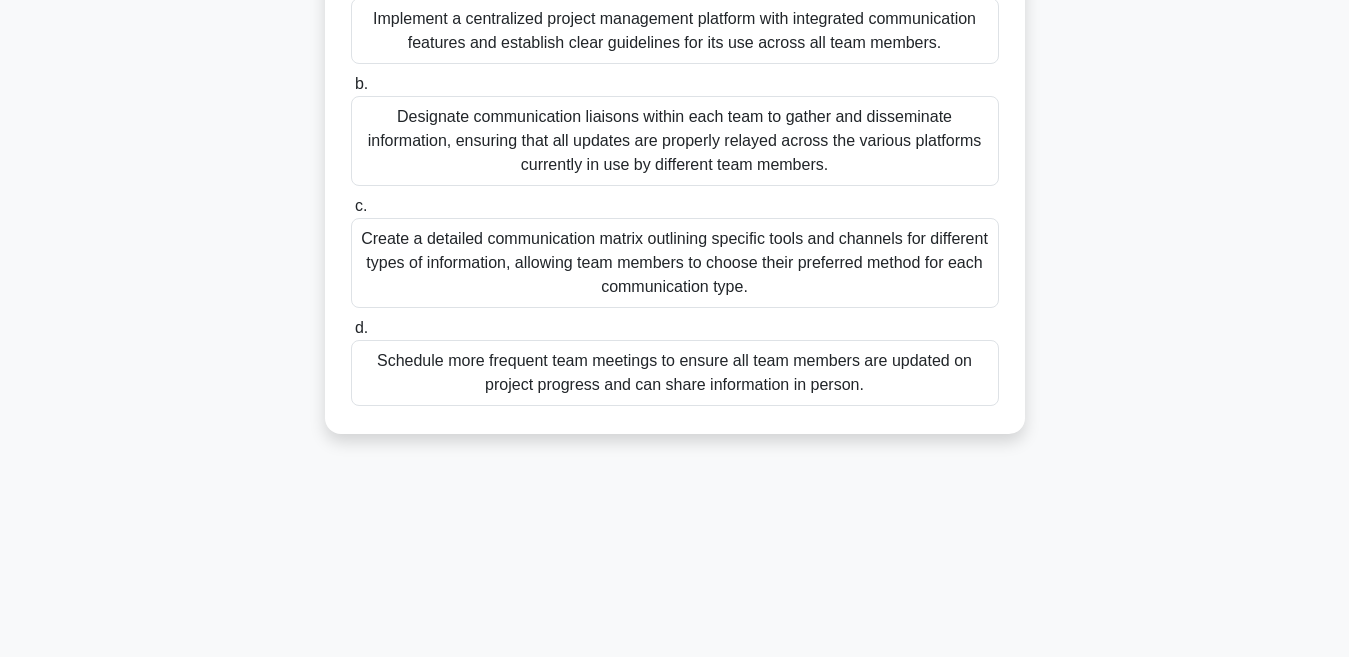 click on "Schedule more frequent team meetings to ensure all team members are updated on project progress and can share information in person." at bounding box center (675, 373) 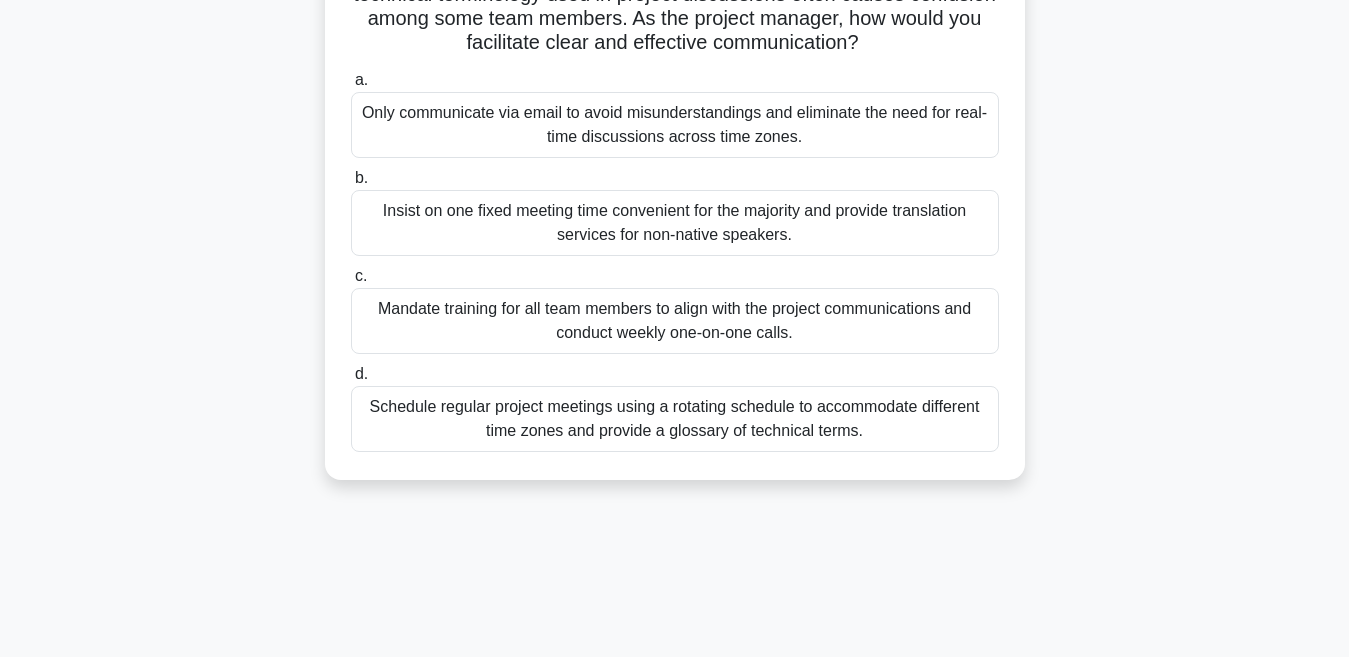 scroll, scrollTop: 1, scrollLeft: 0, axis: vertical 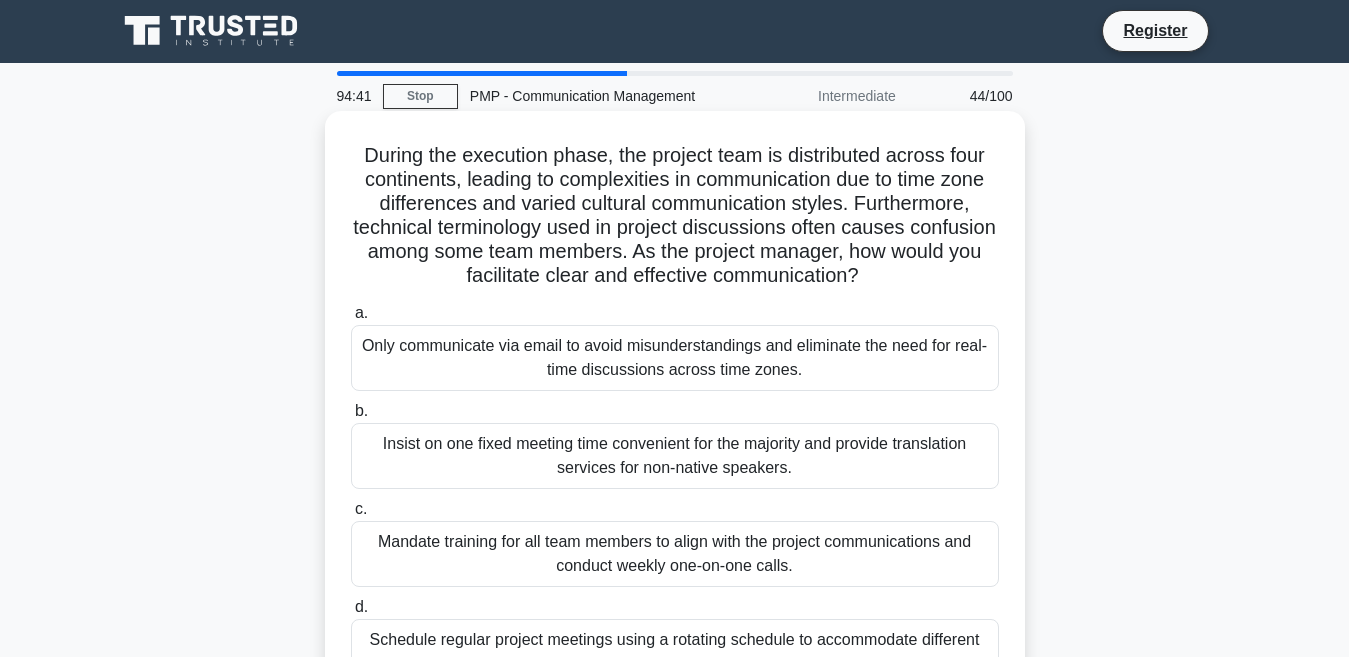 click on "Register
94:41
Stop" at bounding box center (674, 539) 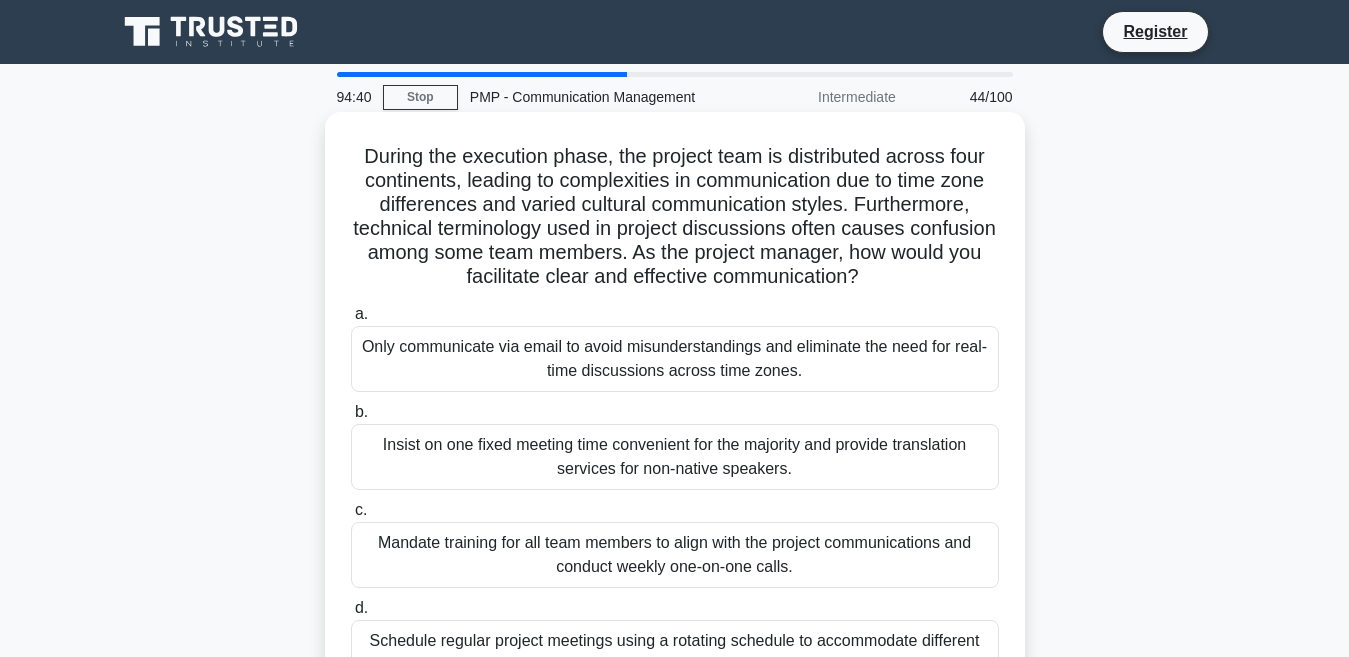 click on "Only communicate via email to avoid misunderstandings and eliminate the need for real-time discussions across time zones." at bounding box center (675, 359) 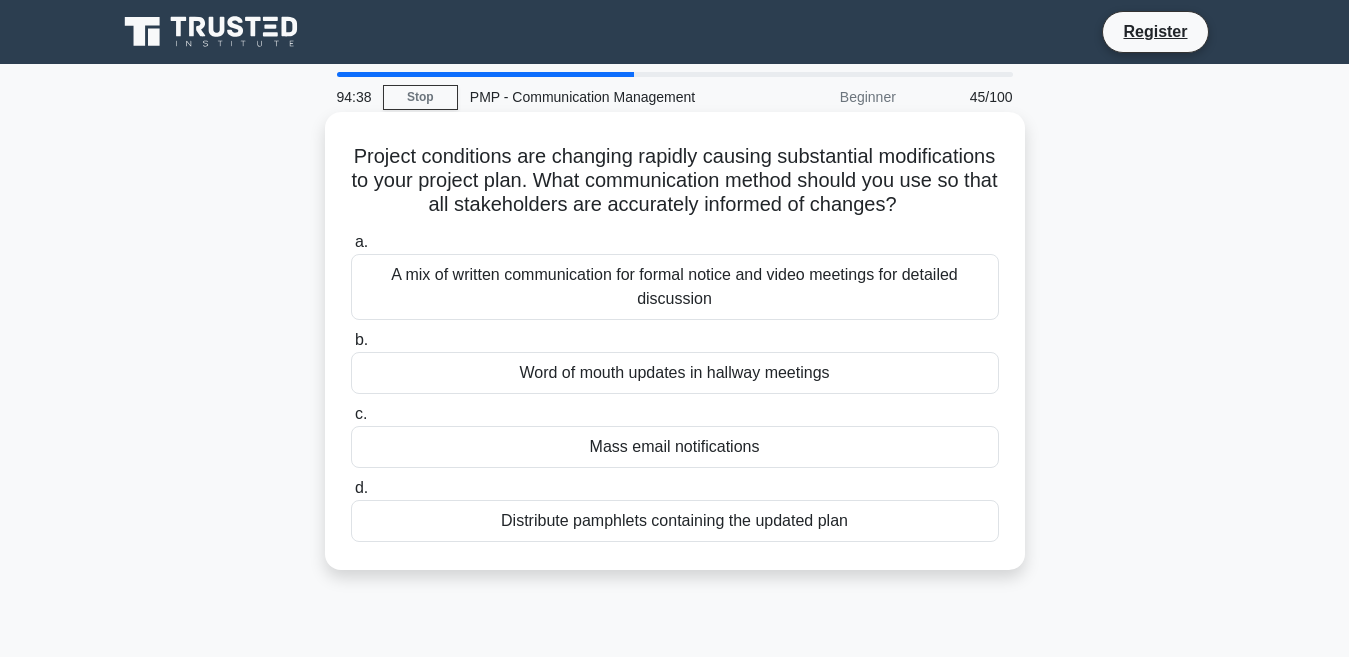 click on "Mass email notifications" at bounding box center (675, 447) 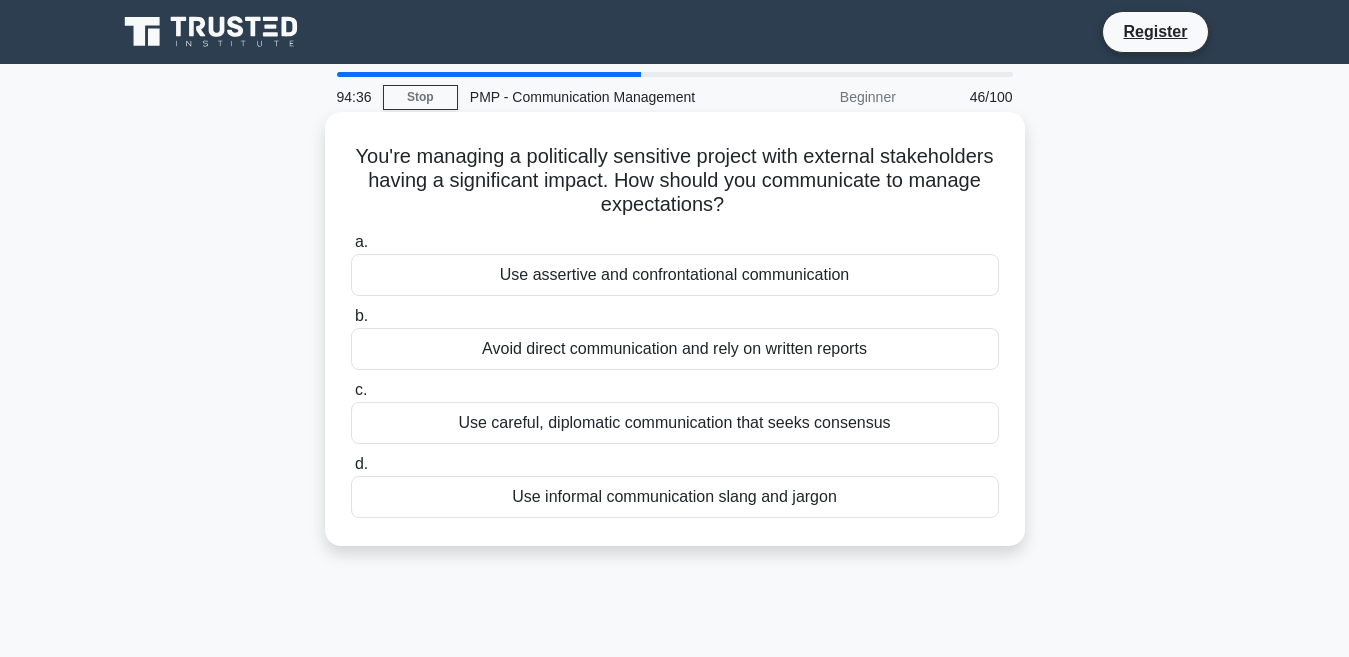 click on "Use assertive and confrontational communication" at bounding box center [675, 275] 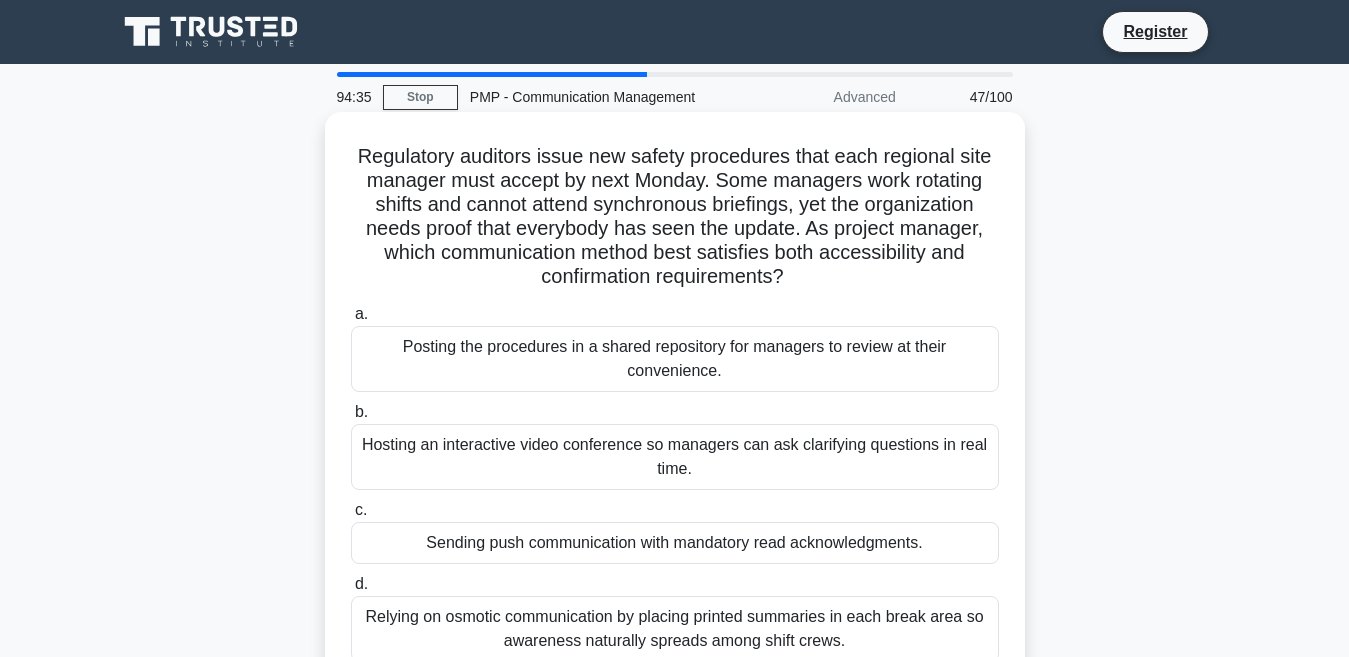 click on "Hosting an interactive video conference so managers can ask clarifying questions in real time." at bounding box center (675, 457) 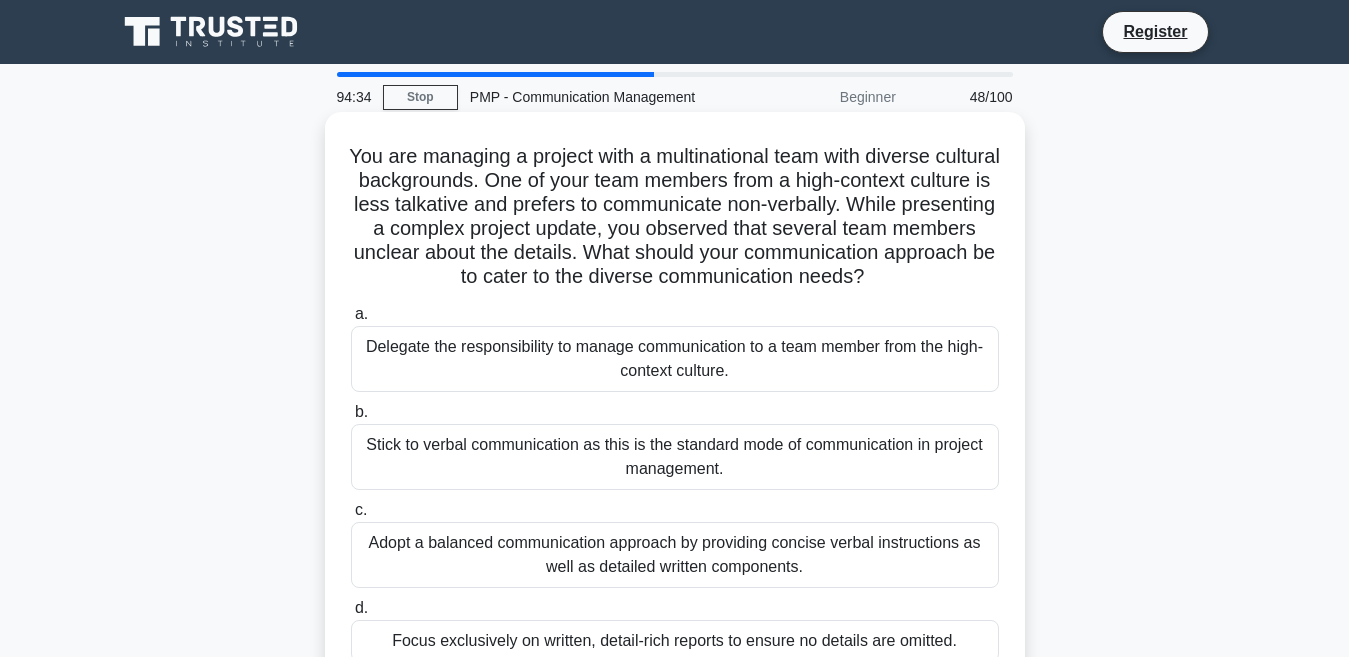 click on "Delegate the responsibility to manage communication to a team member from the high-context culture." at bounding box center (675, 359) 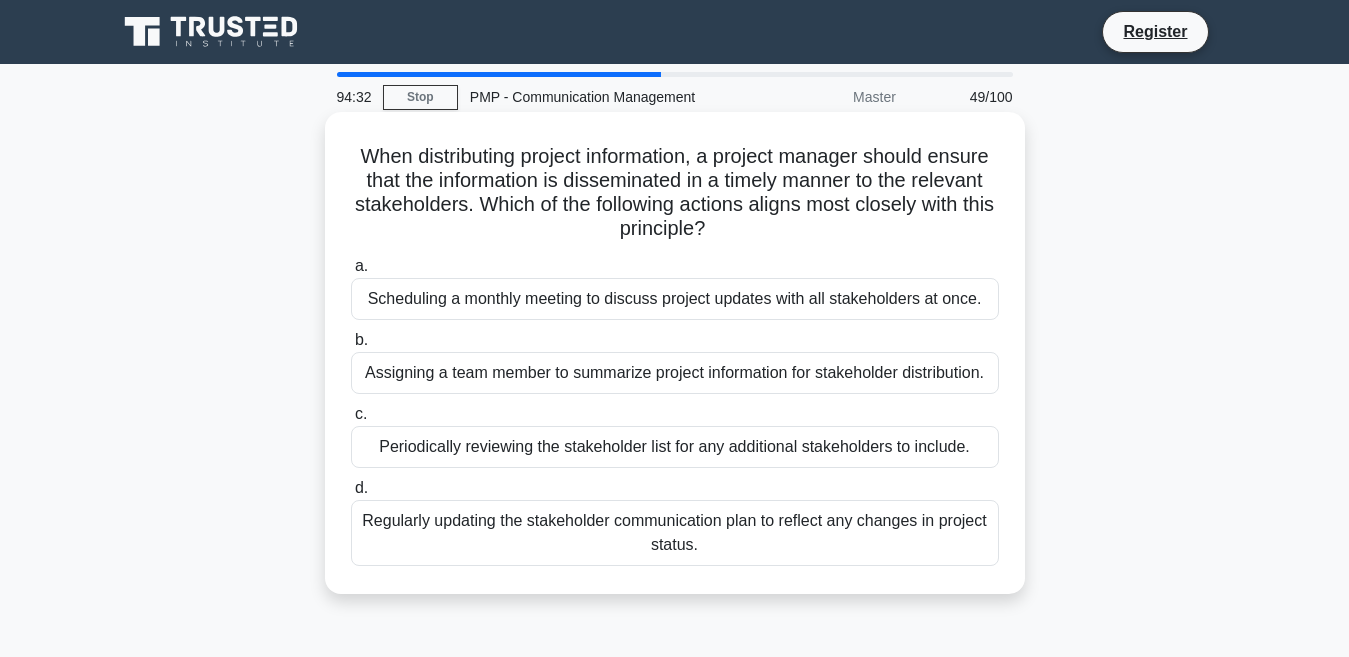click on "Periodically reviewing the stakeholder list for any additional stakeholders to include." at bounding box center (675, 447) 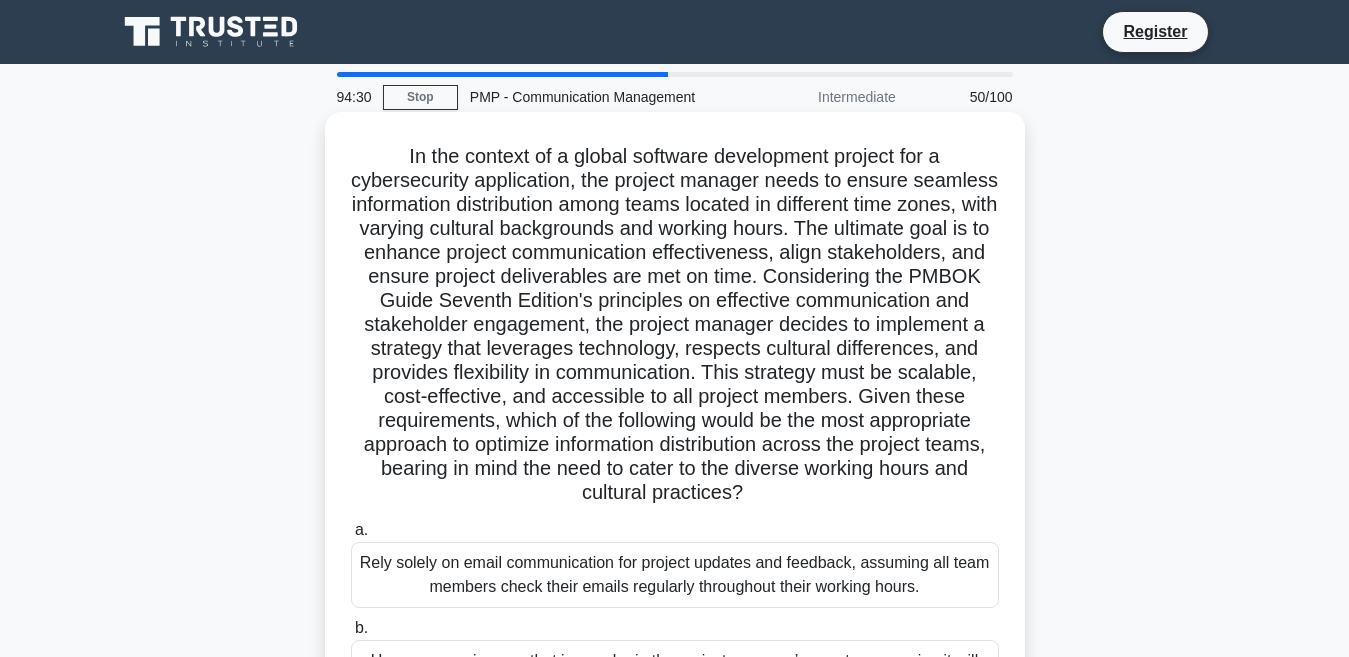 scroll, scrollTop: 300, scrollLeft: 0, axis: vertical 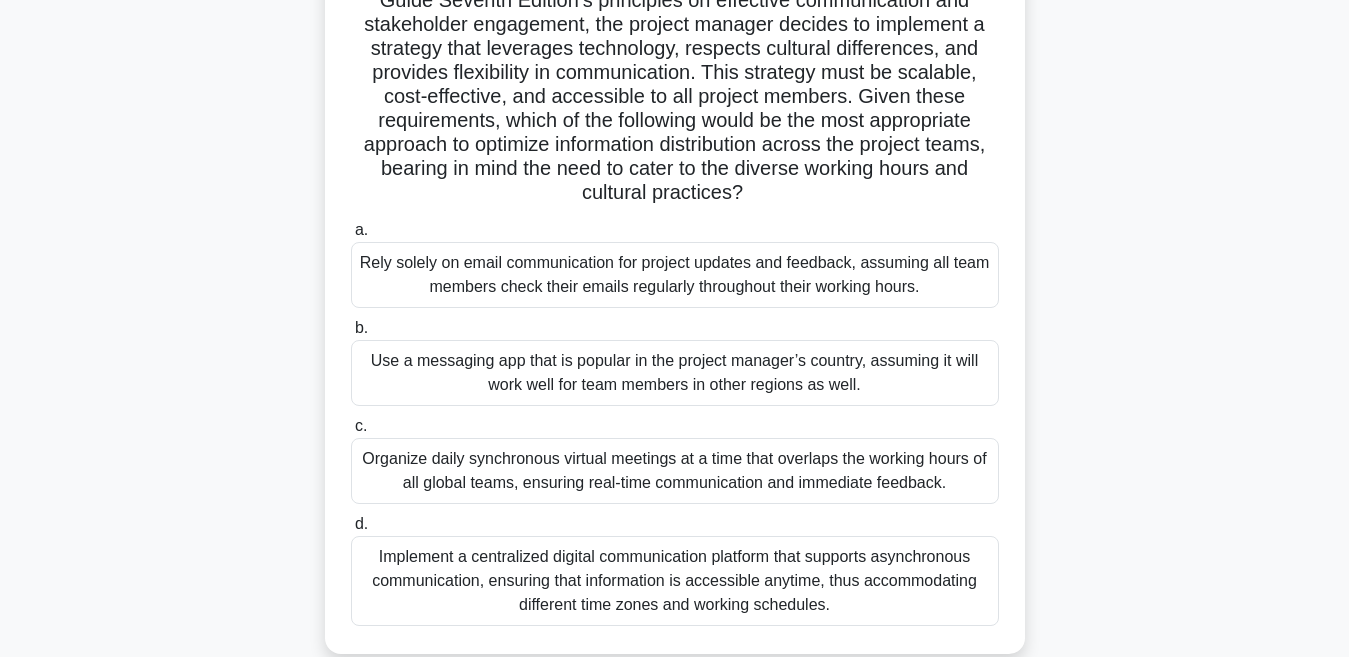 click on "Organize daily synchronous virtual meetings at a time that overlaps the working hours of all global teams, ensuring real-time communication and immediate feedback." at bounding box center [675, 471] 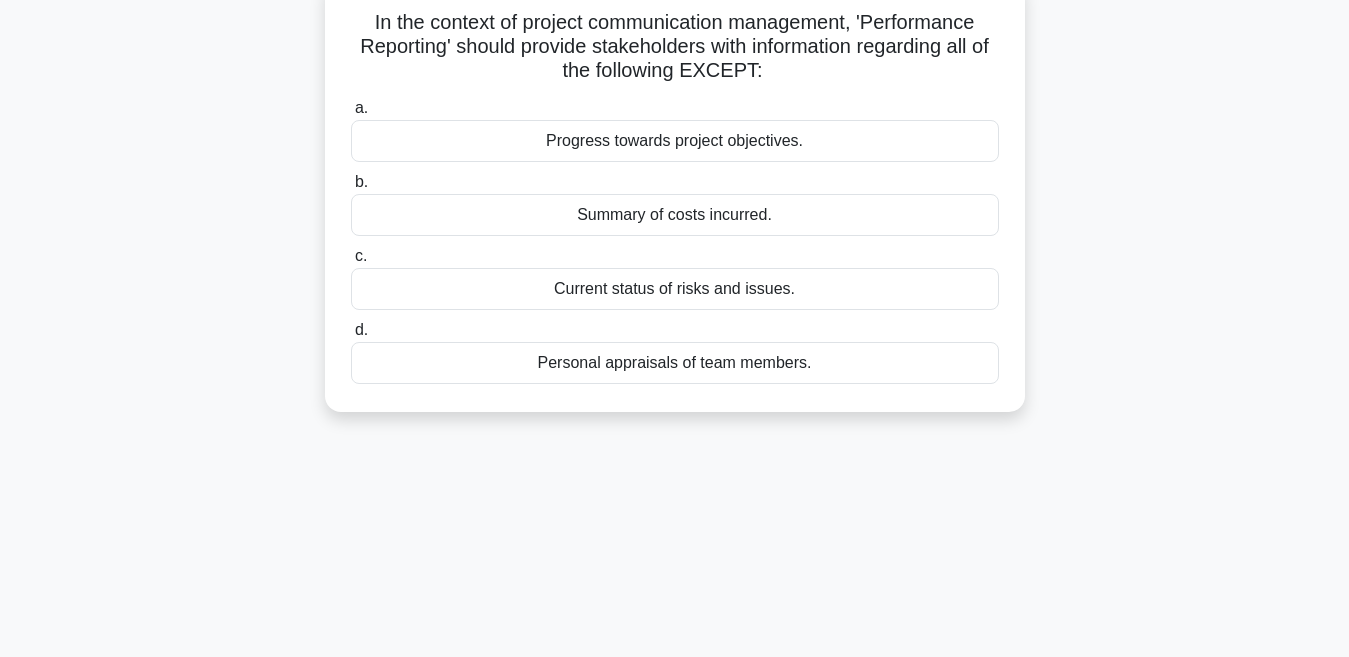 scroll, scrollTop: 0, scrollLeft: 0, axis: both 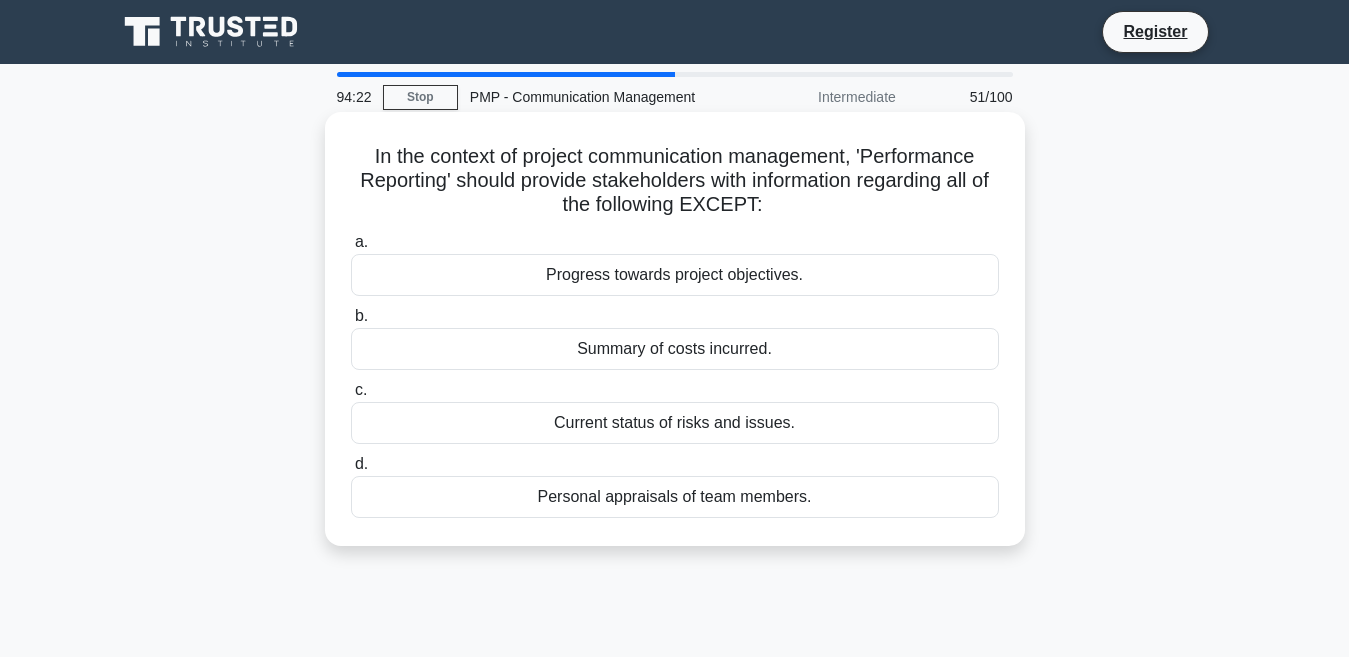 click on "Summary of costs incurred." at bounding box center (675, 349) 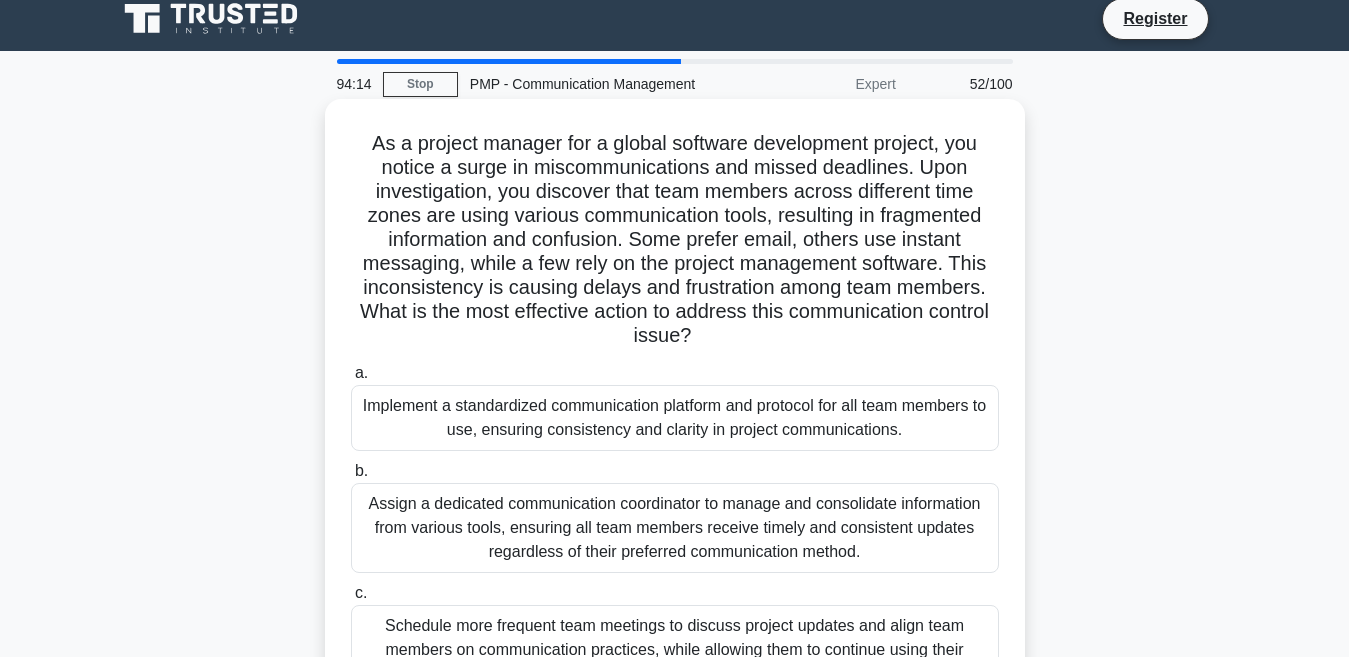 scroll, scrollTop: 100, scrollLeft: 0, axis: vertical 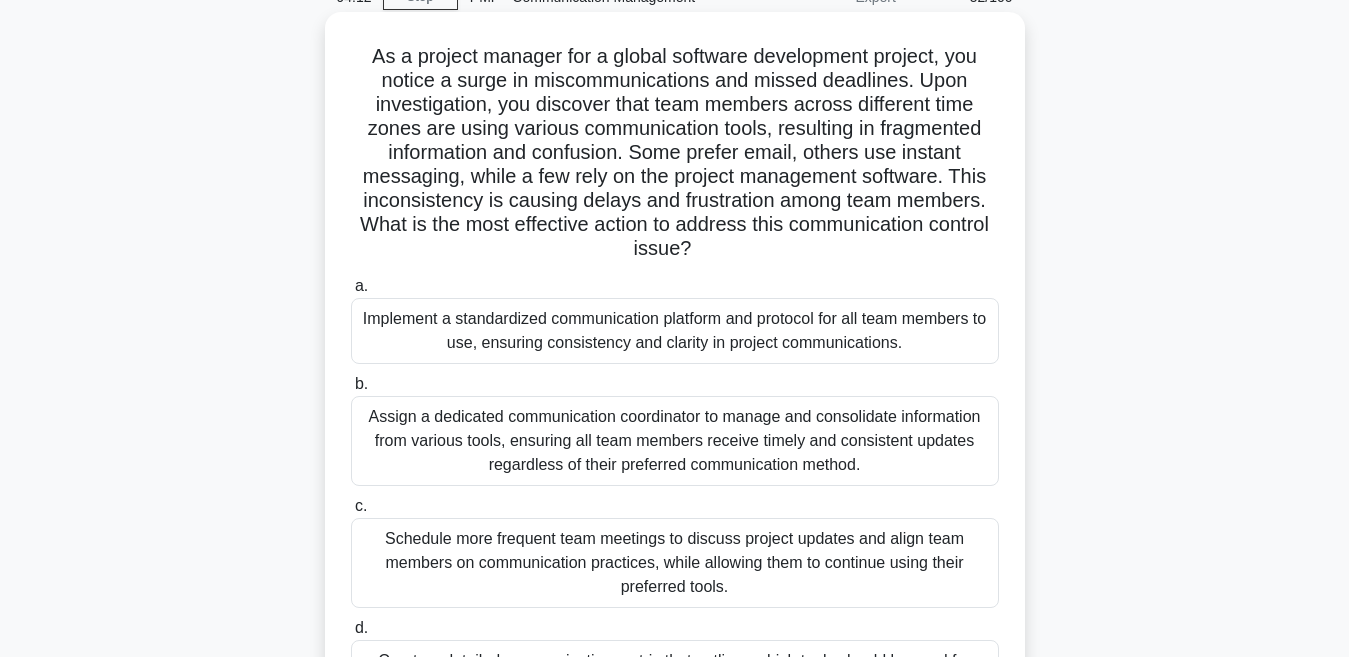 click on "Assign a dedicated communication coordinator to manage and consolidate information from various tools, ensuring all team members receive timely and consistent updates regardless of their preferred communication method." at bounding box center [675, 441] 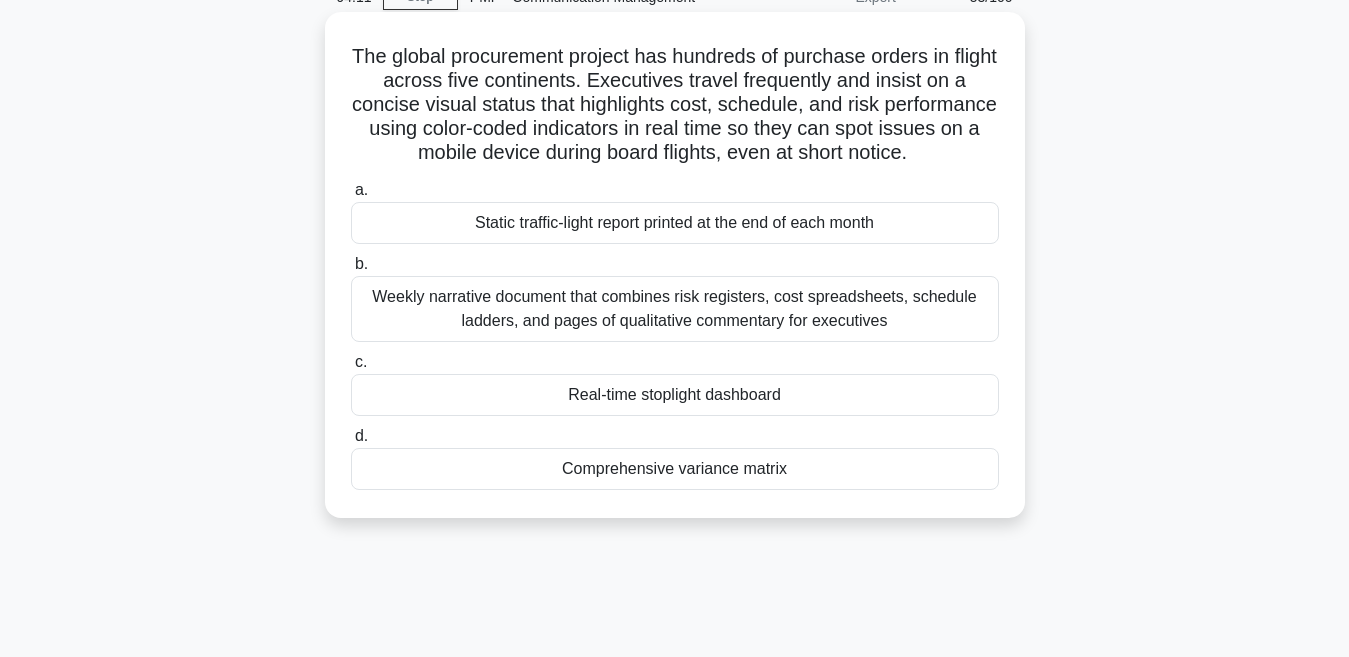 scroll, scrollTop: 0, scrollLeft: 0, axis: both 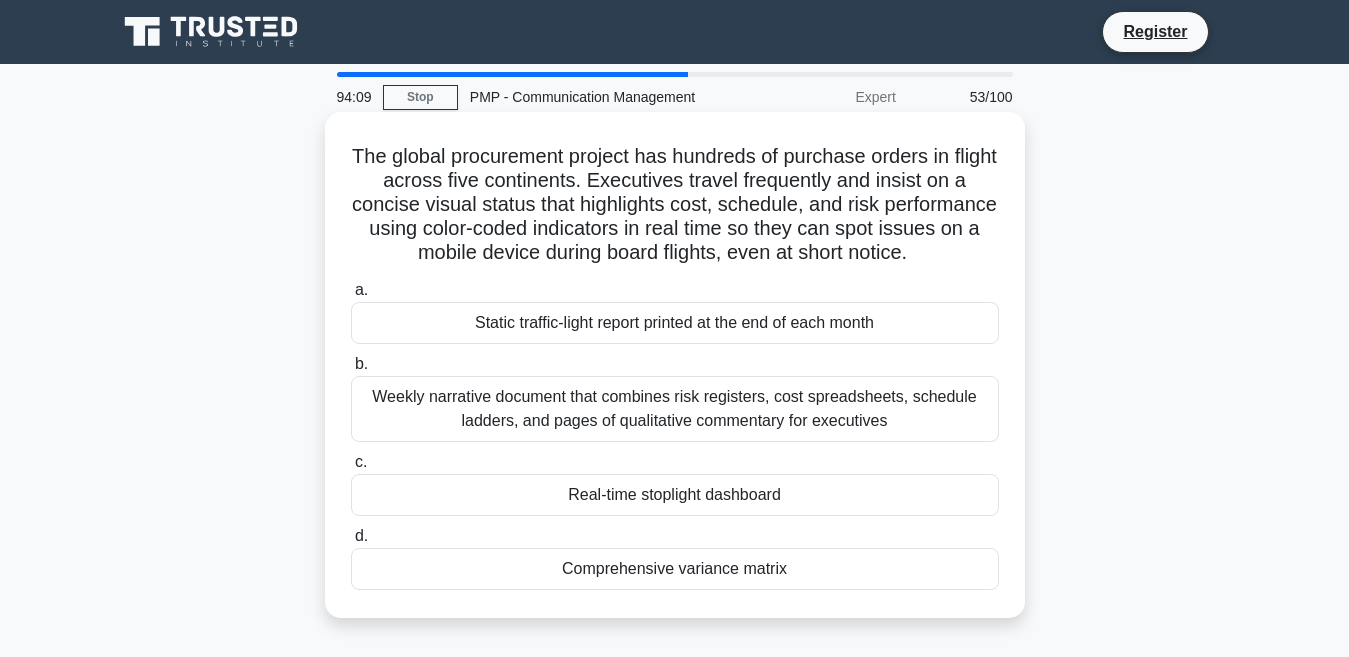 click on "Static traffic-light report printed at the end of each month" at bounding box center [675, 323] 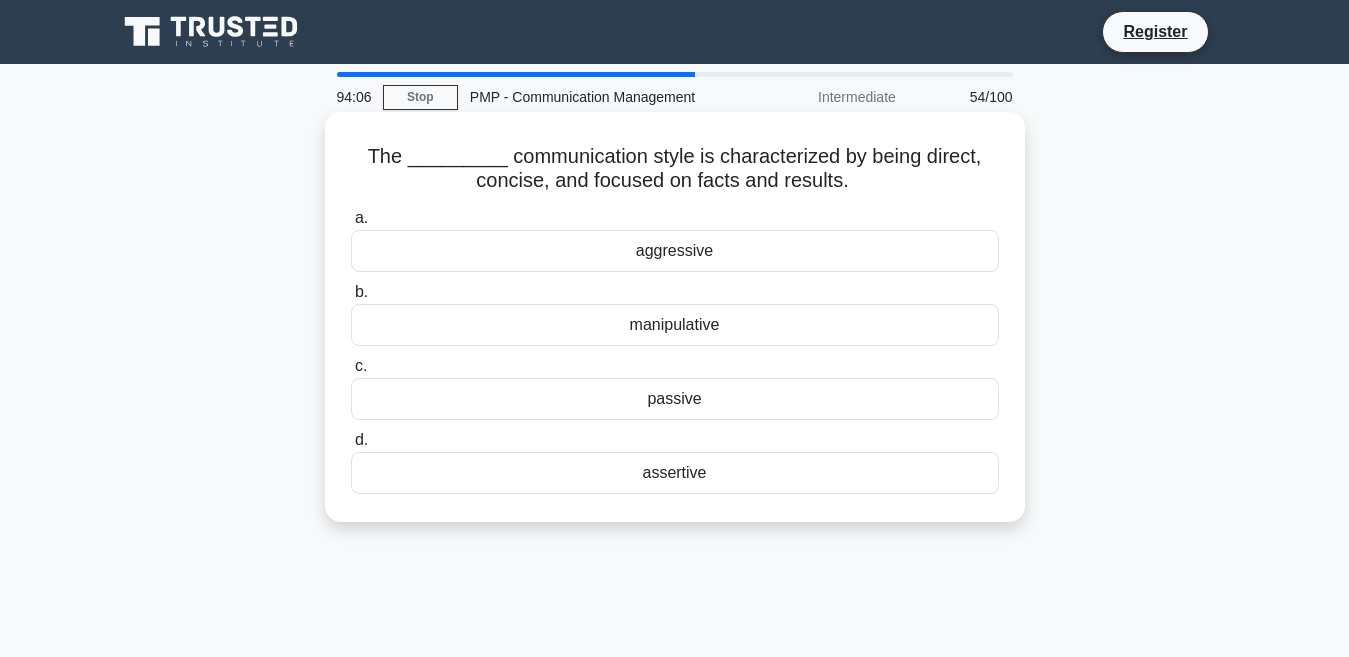 click on "aggressive" at bounding box center [675, 251] 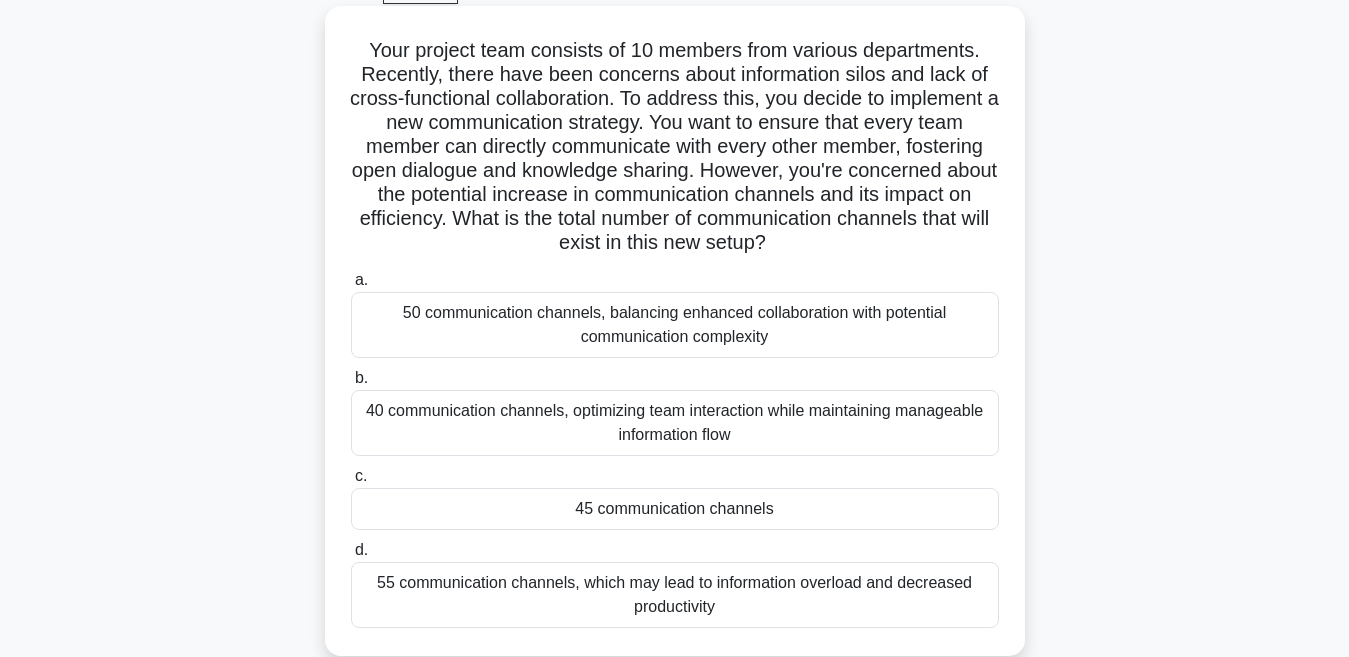 scroll, scrollTop: 200, scrollLeft: 0, axis: vertical 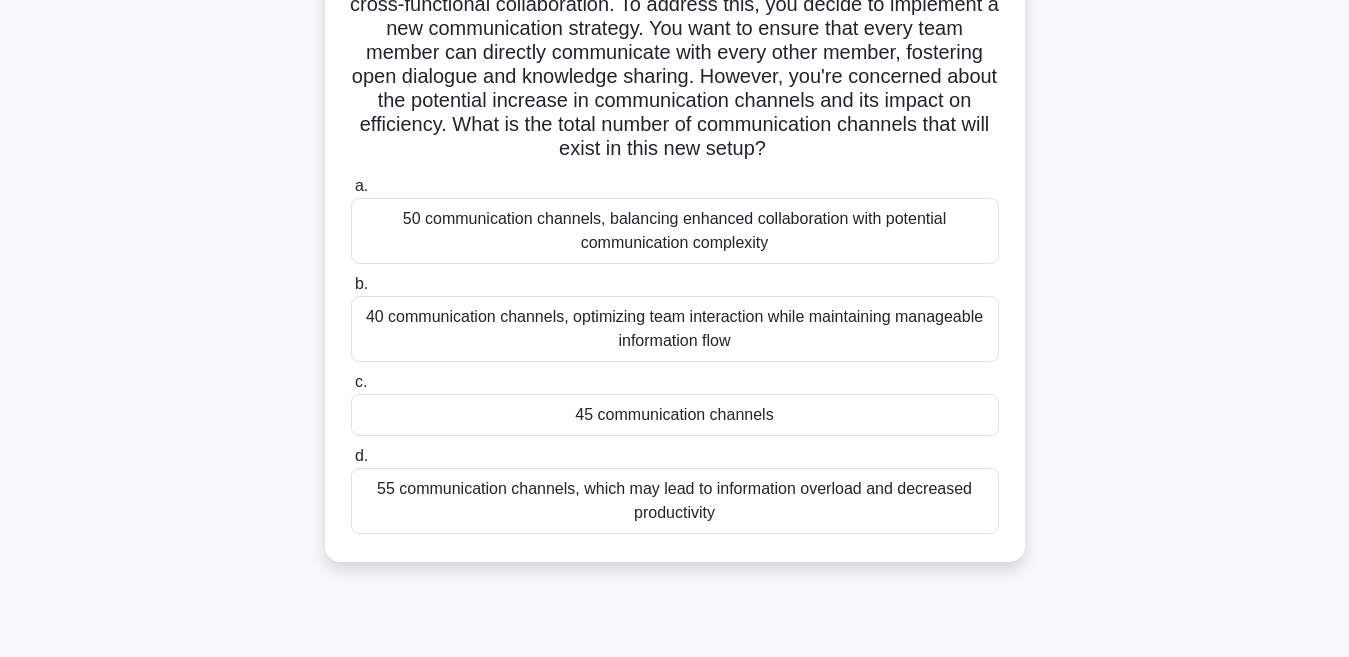 click on "45 communication channels" at bounding box center [675, 415] 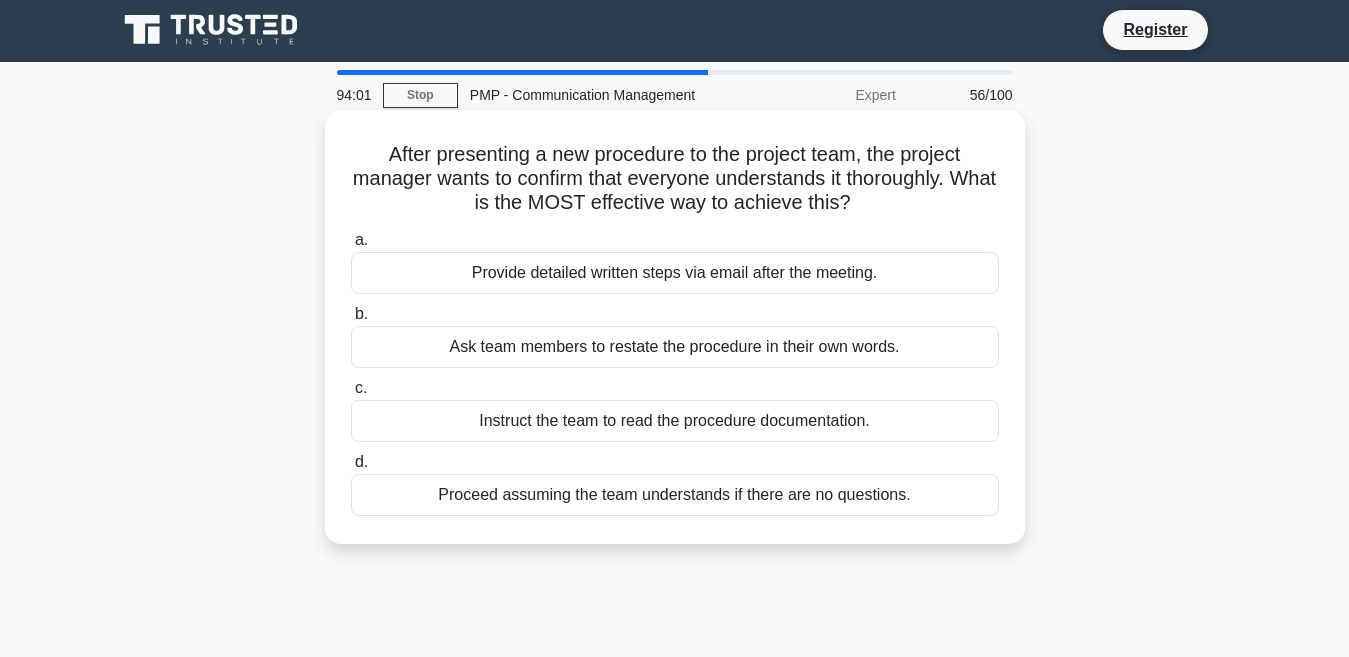 scroll, scrollTop: 0, scrollLeft: 0, axis: both 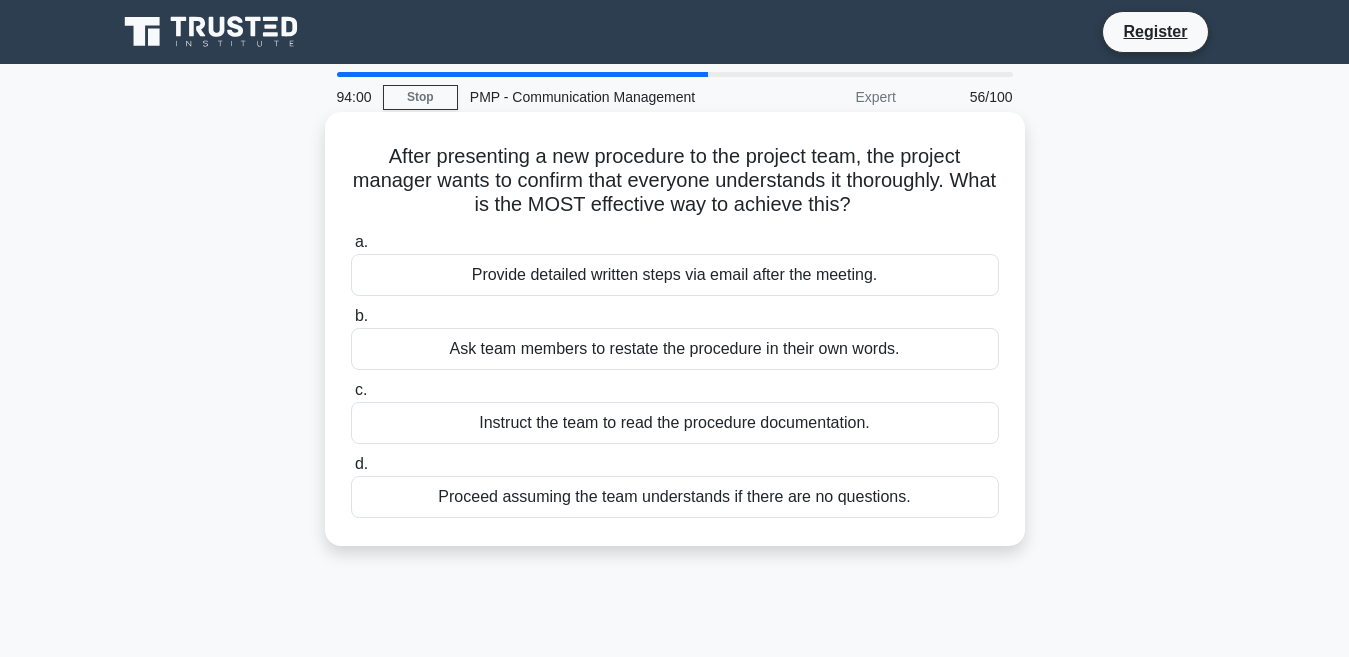 click on "Provide detailed written steps via email after the meeting." at bounding box center [675, 275] 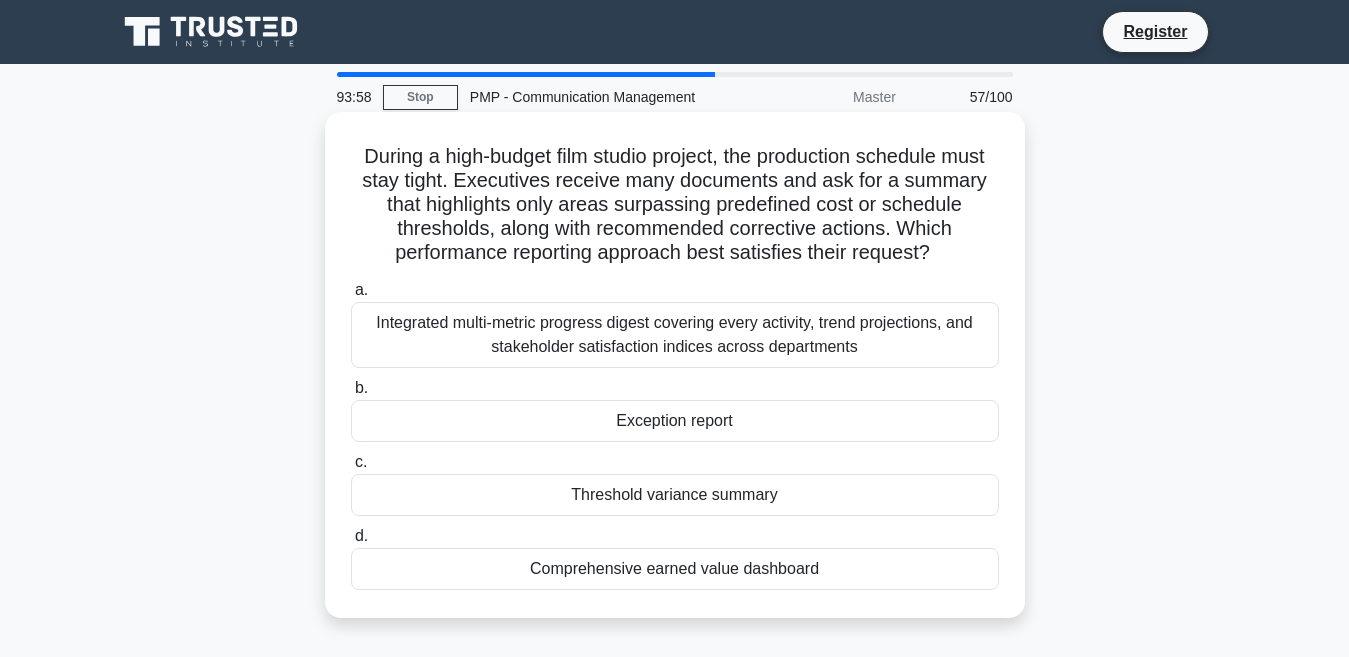 click on "Integrated multi-metric progress digest covering every activity, trend projections, and stakeholder satisfaction indices across departments" at bounding box center [675, 335] 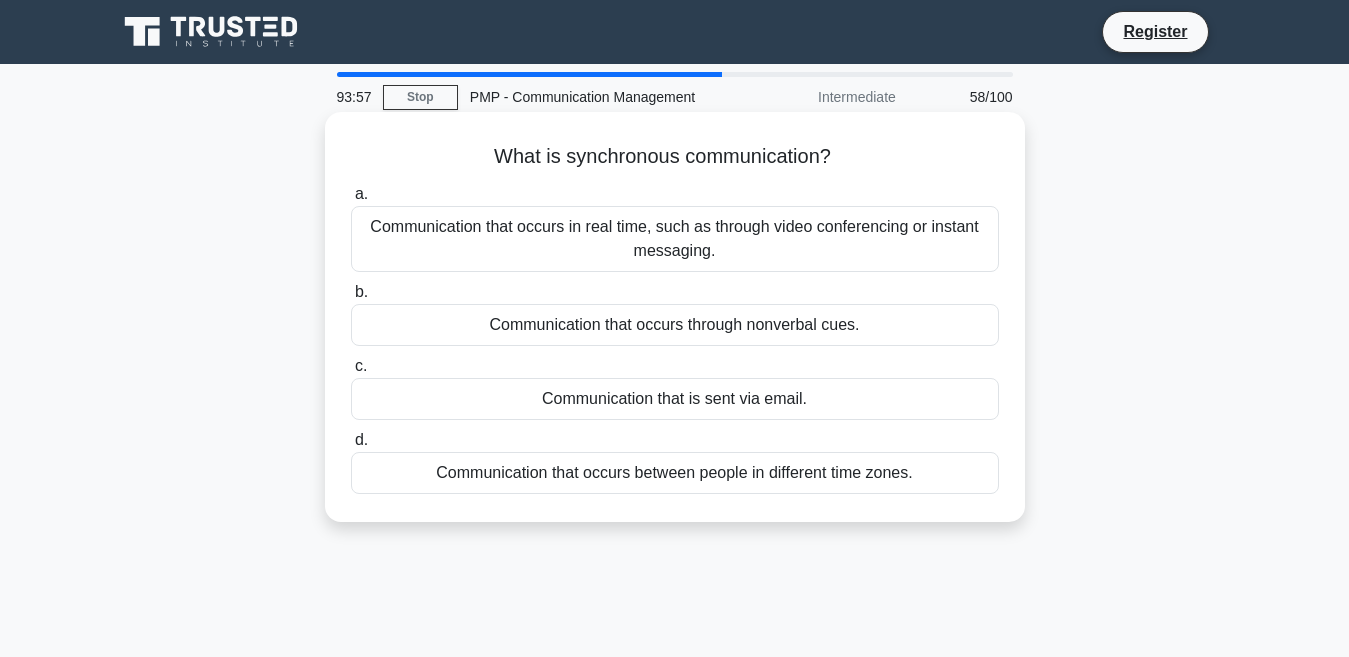 click on "Communication that is sent via email." at bounding box center [675, 399] 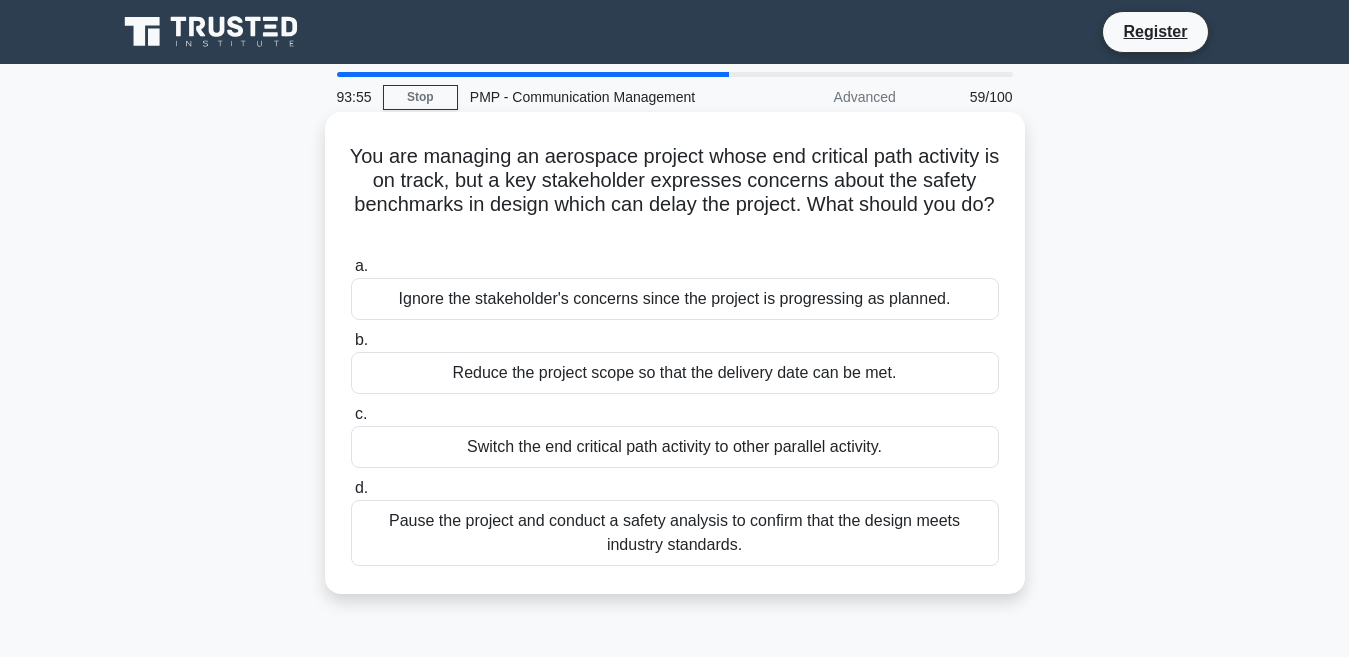 click on "Switch the end critical path activity to other parallel activity." at bounding box center (675, 447) 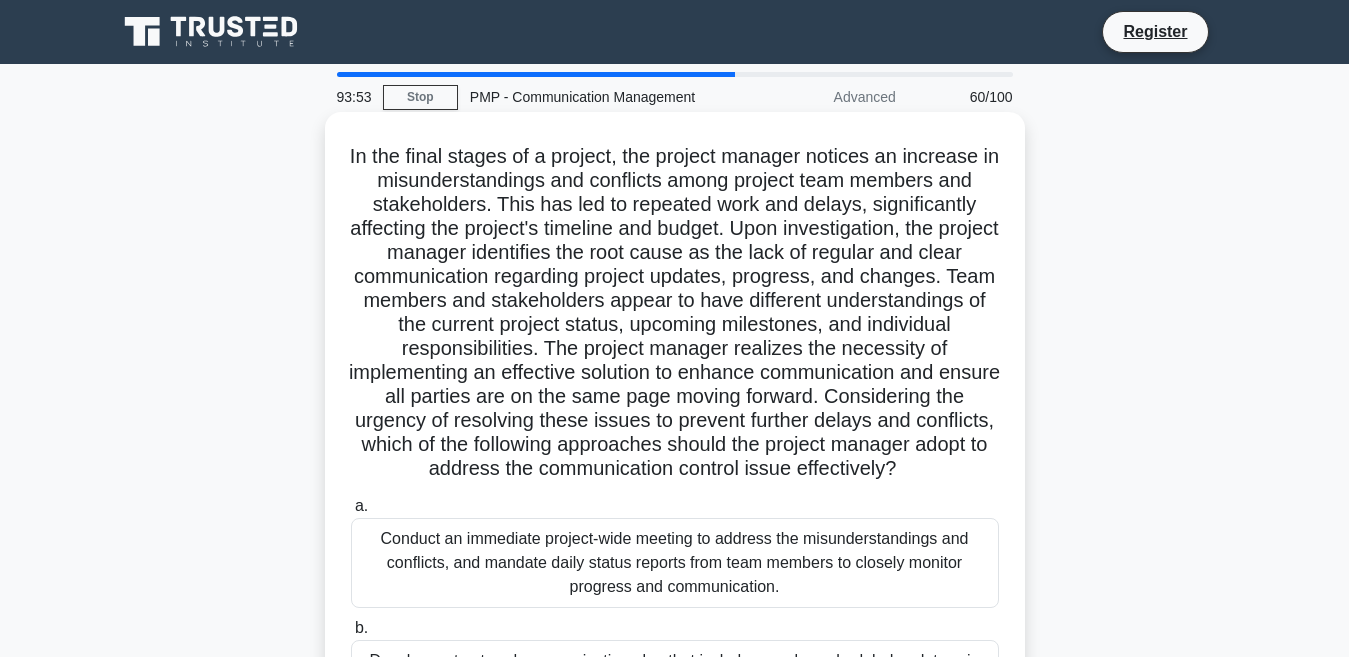 scroll, scrollTop: 300, scrollLeft: 0, axis: vertical 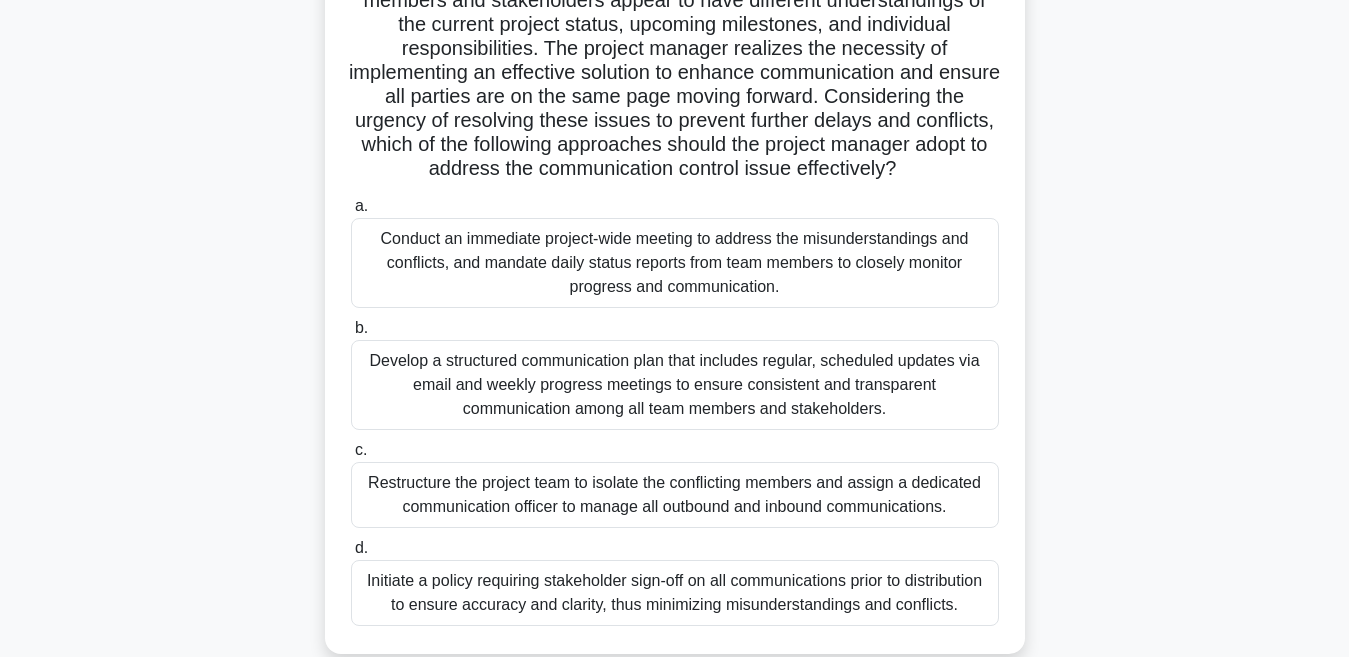 click on "Develop a structured communication plan that includes regular, scheduled updates via email and weekly progress meetings to ensure consistent and transparent communication among all team members and stakeholders." at bounding box center [675, 385] 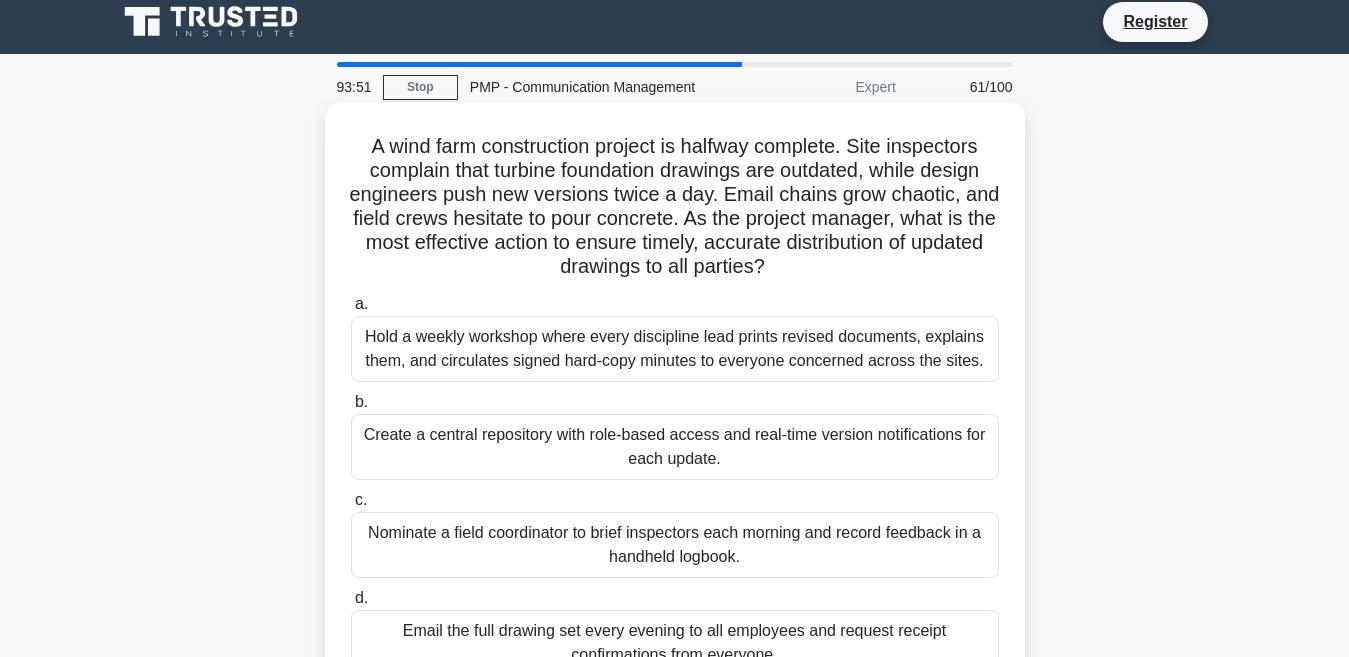 scroll, scrollTop: 0, scrollLeft: 0, axis: both 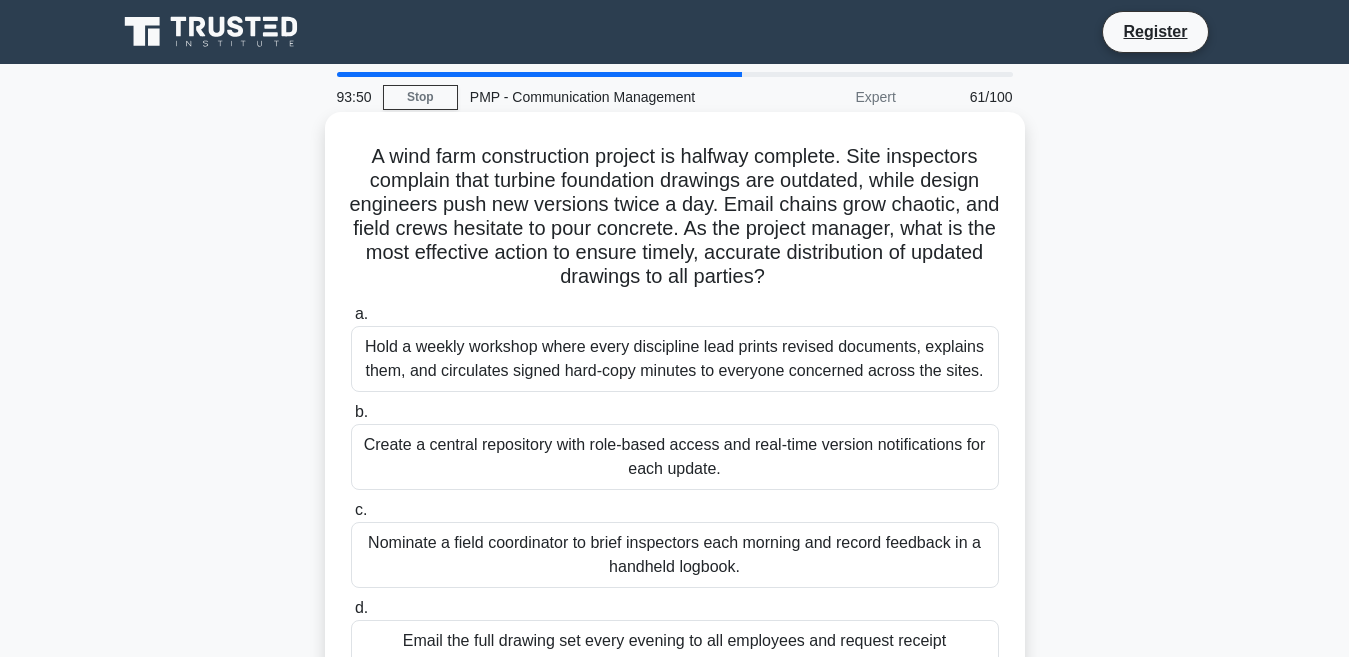 click on "Nominate a field coordinator to brief inspectors each morning and record feedback in a handheld logbook." at bounding box center (675, 555) 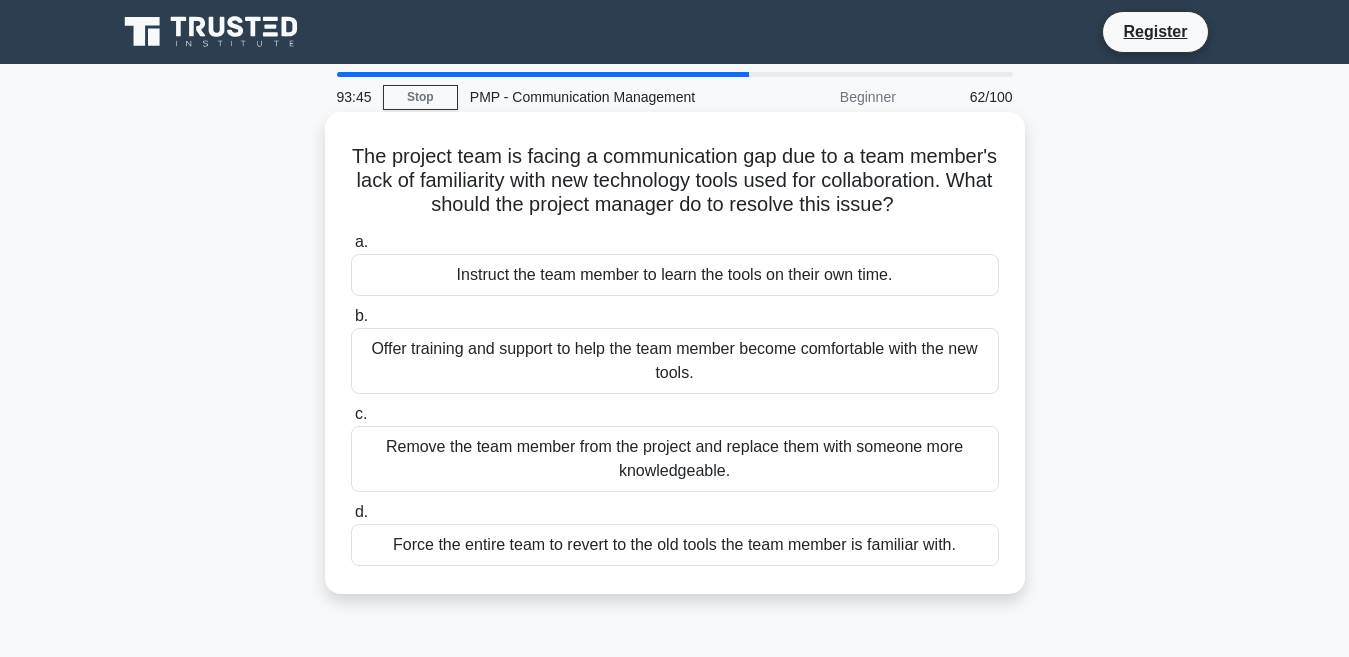 click on "Force the entire team to revert to the old tools the team member is familiar with." at bounding box center [675, 545] 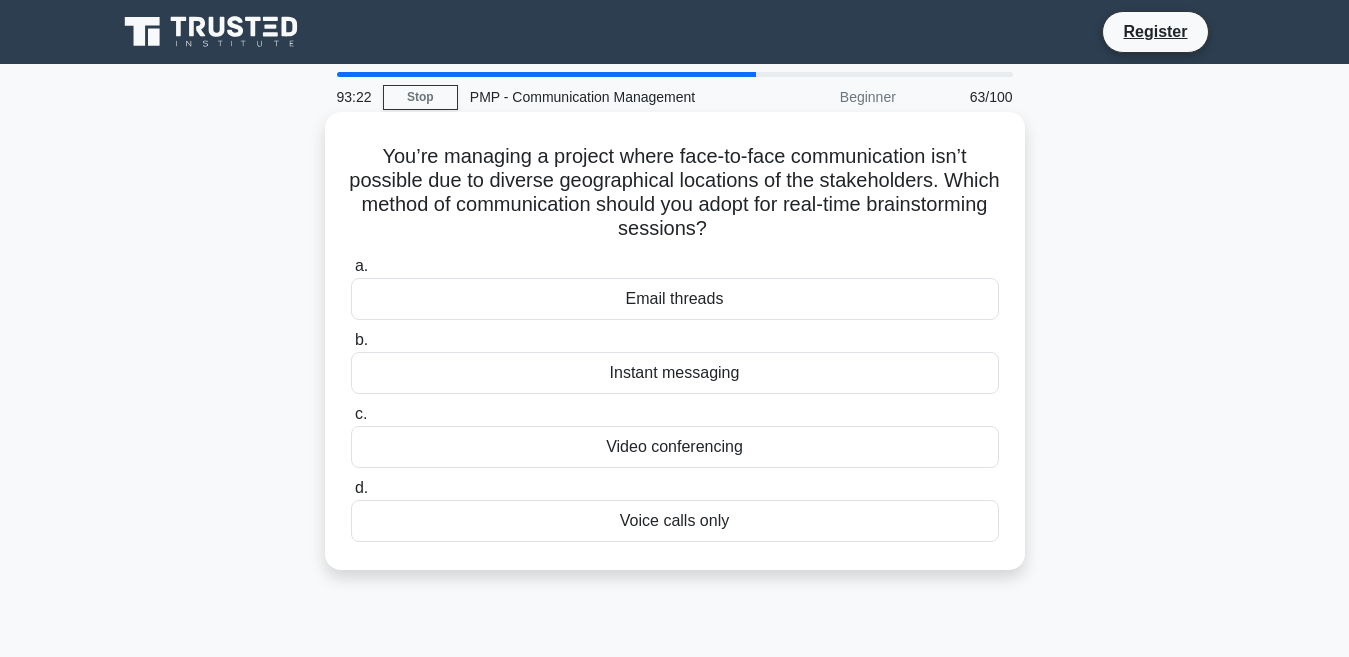 click on "Email threads" at bounding box center (675, 299) 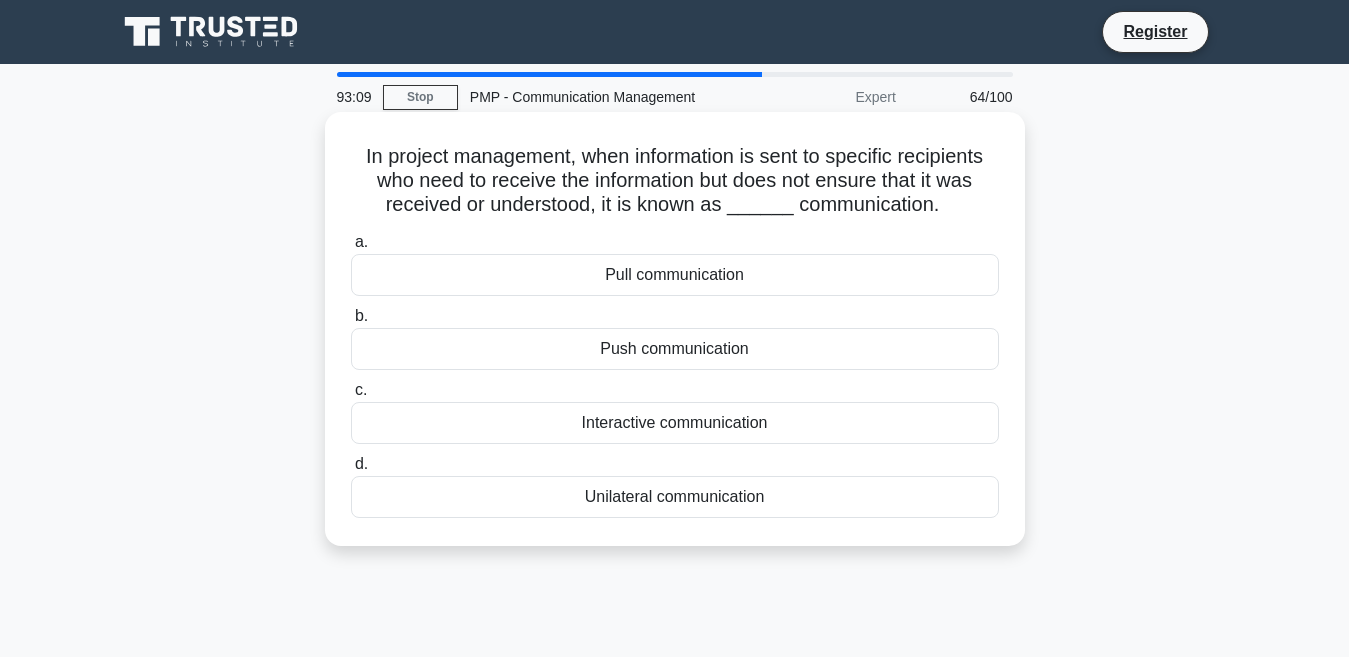 click on "Interactive communication" at bounding box center [675, 423] 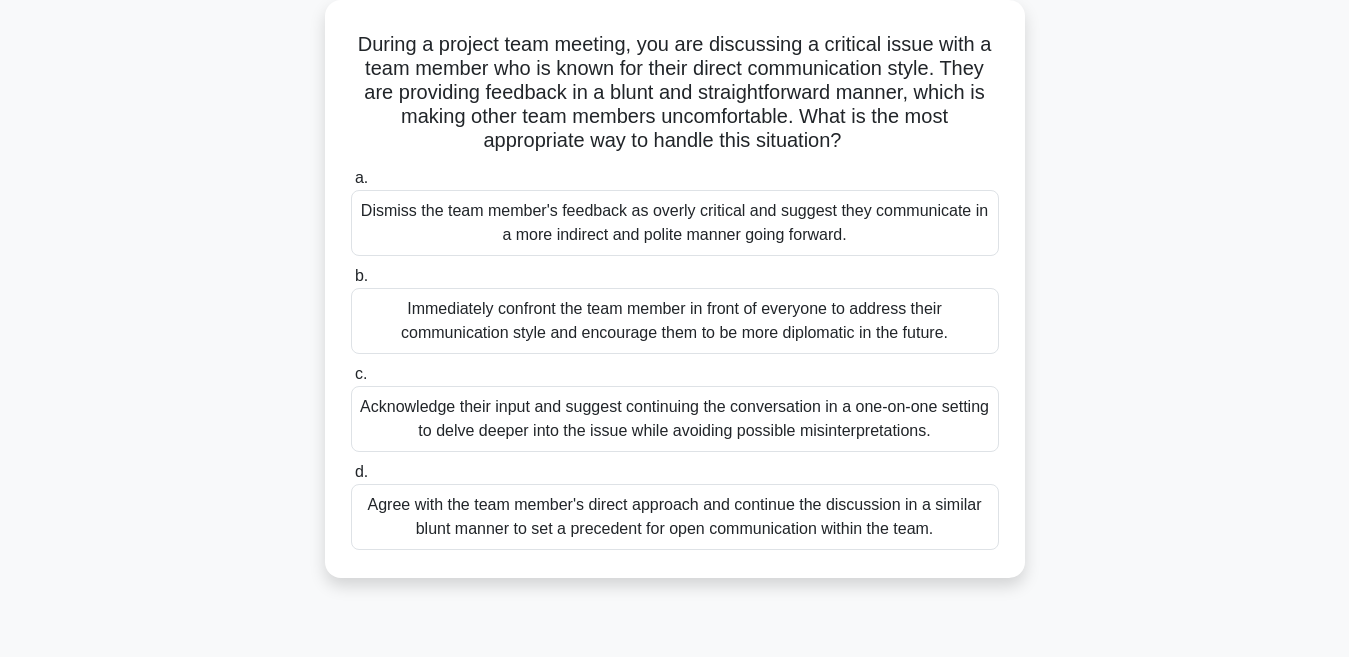 scroll, scrollTop: 300, scrollLeft: 0, axis: vertical 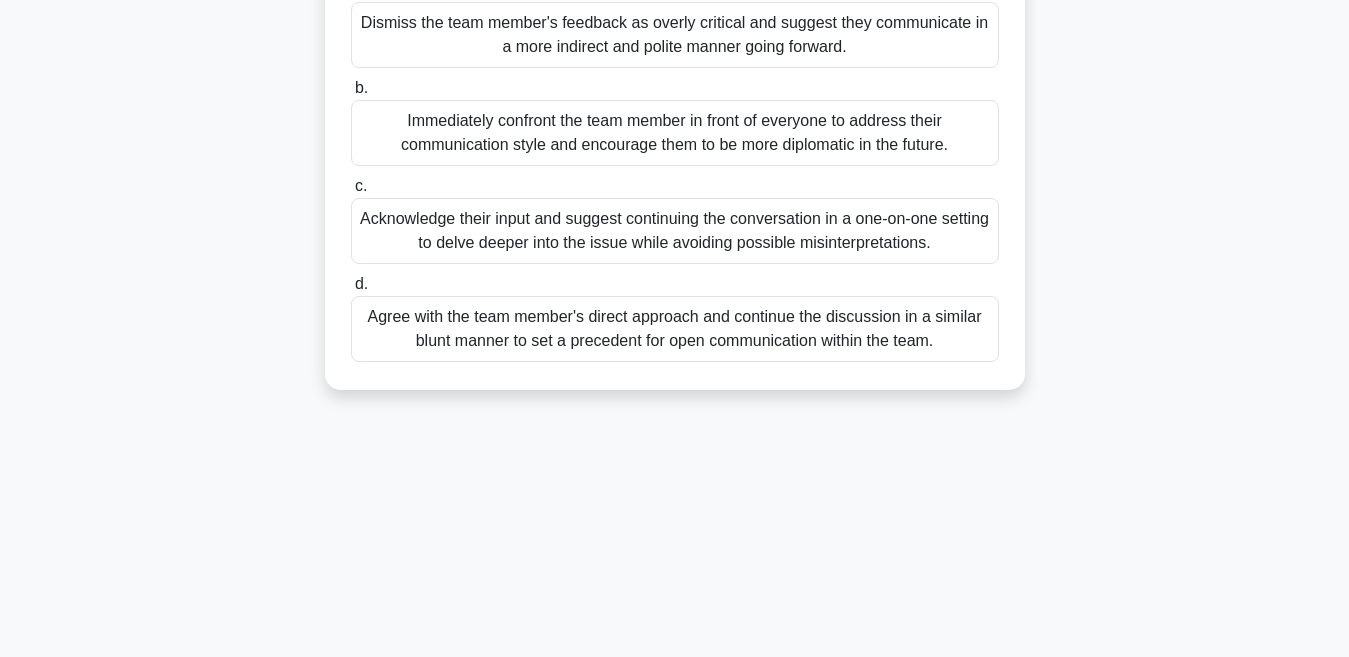 click on "Agree with the team member's direct approach and continue the discussion in a similar blunt manner to set a precedent for open communication within the team." at bounding box center [675, 329] 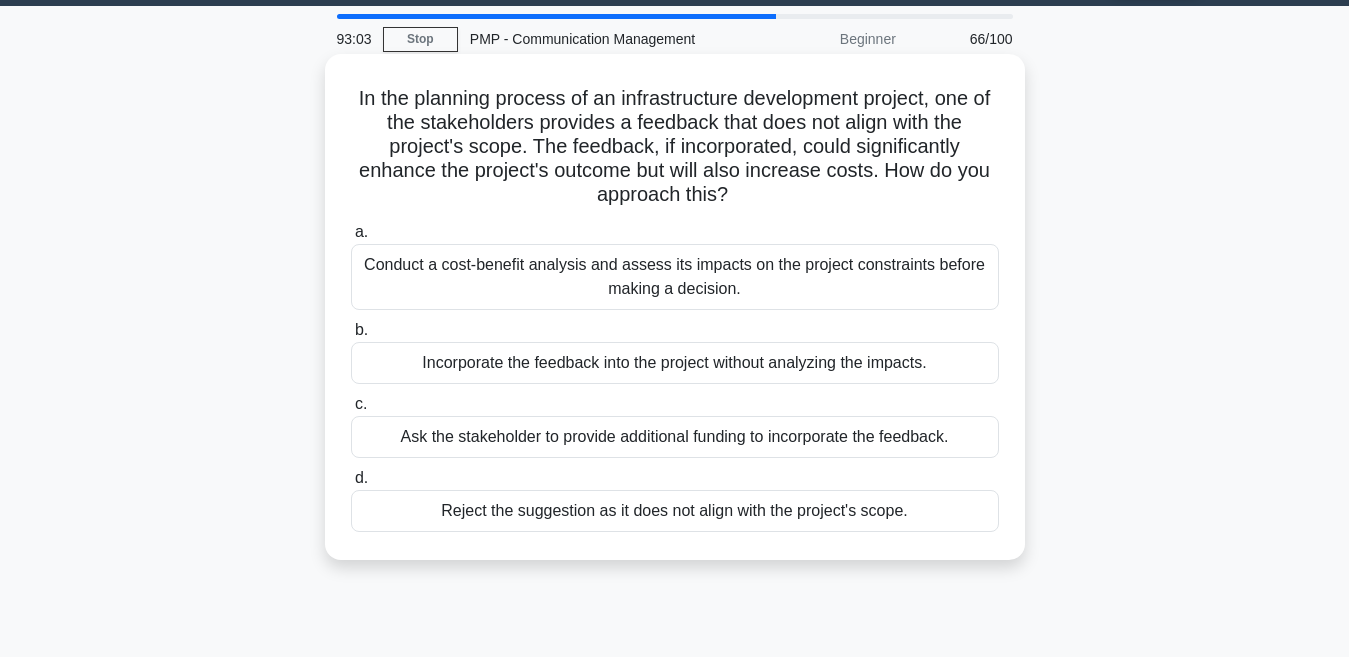 scroll, scrollTop: 0, scrollLeft: 0, axis: both 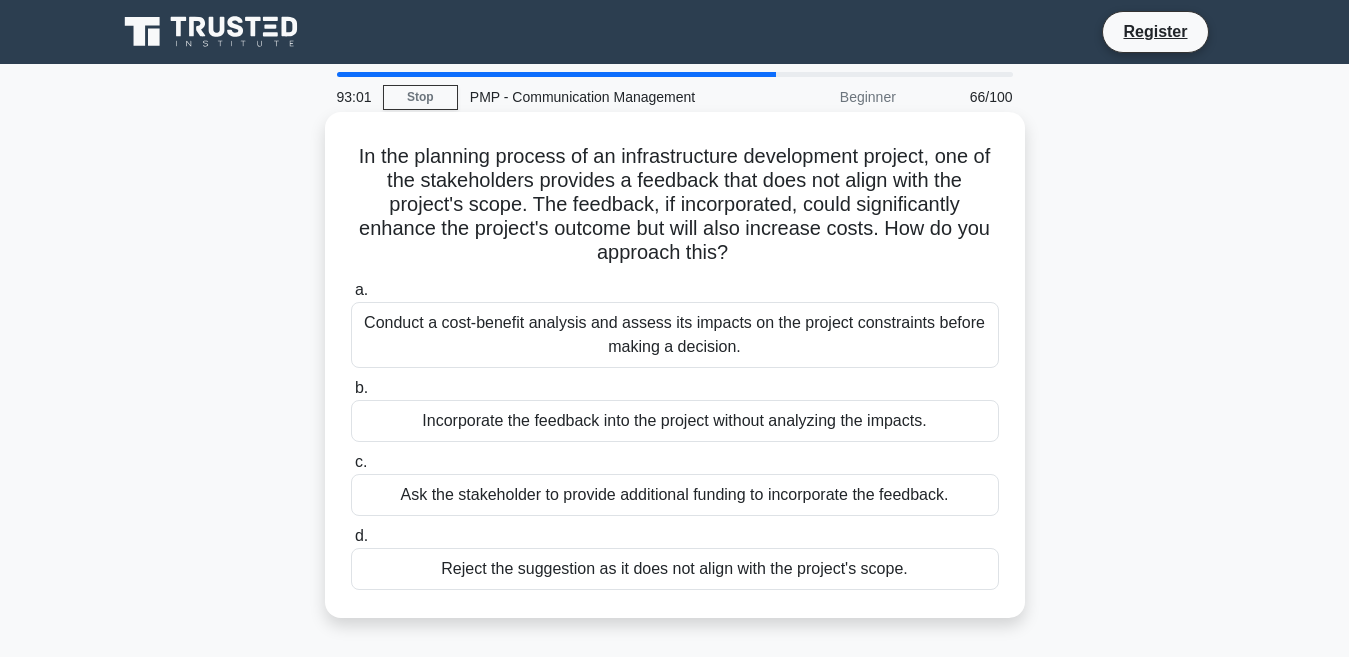 click on "Incorporate the feedback into the project without analyzing the impacts." at bounding box center (675, 421) 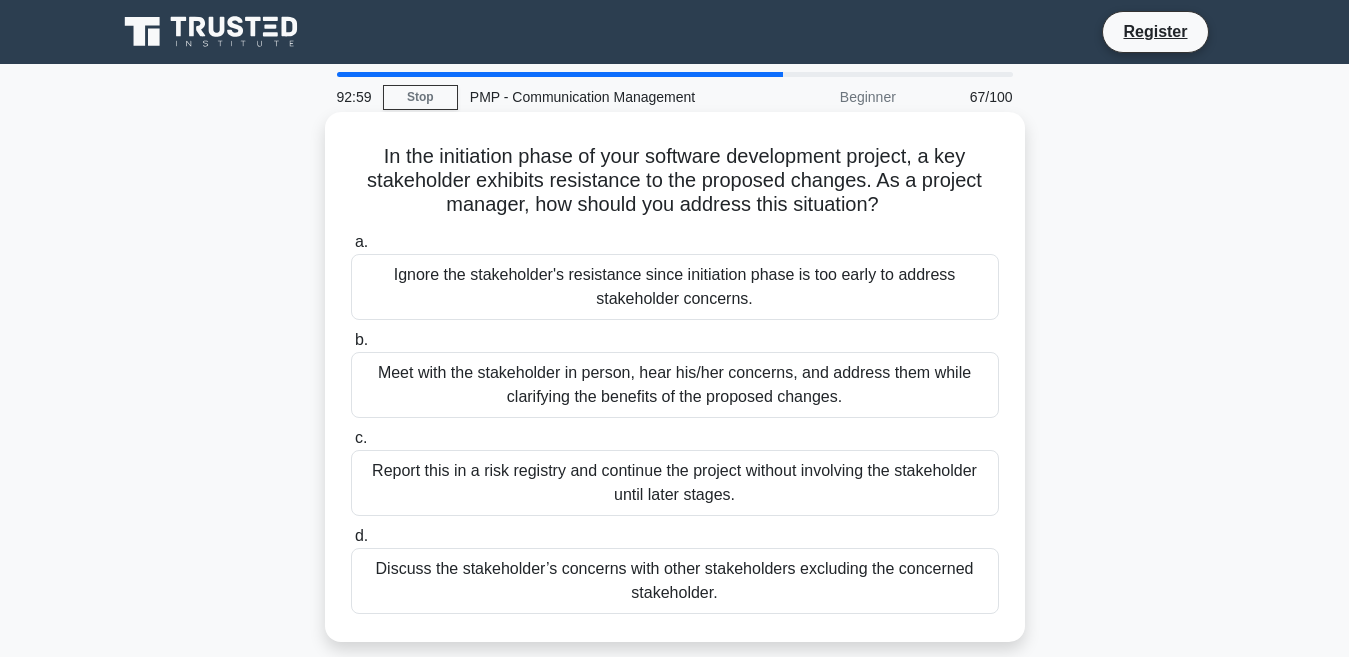 click on "Ignore the stakeholder's resistance since initiation phase is too early to address stakeholder concerns." at bounding box center (675, 287) 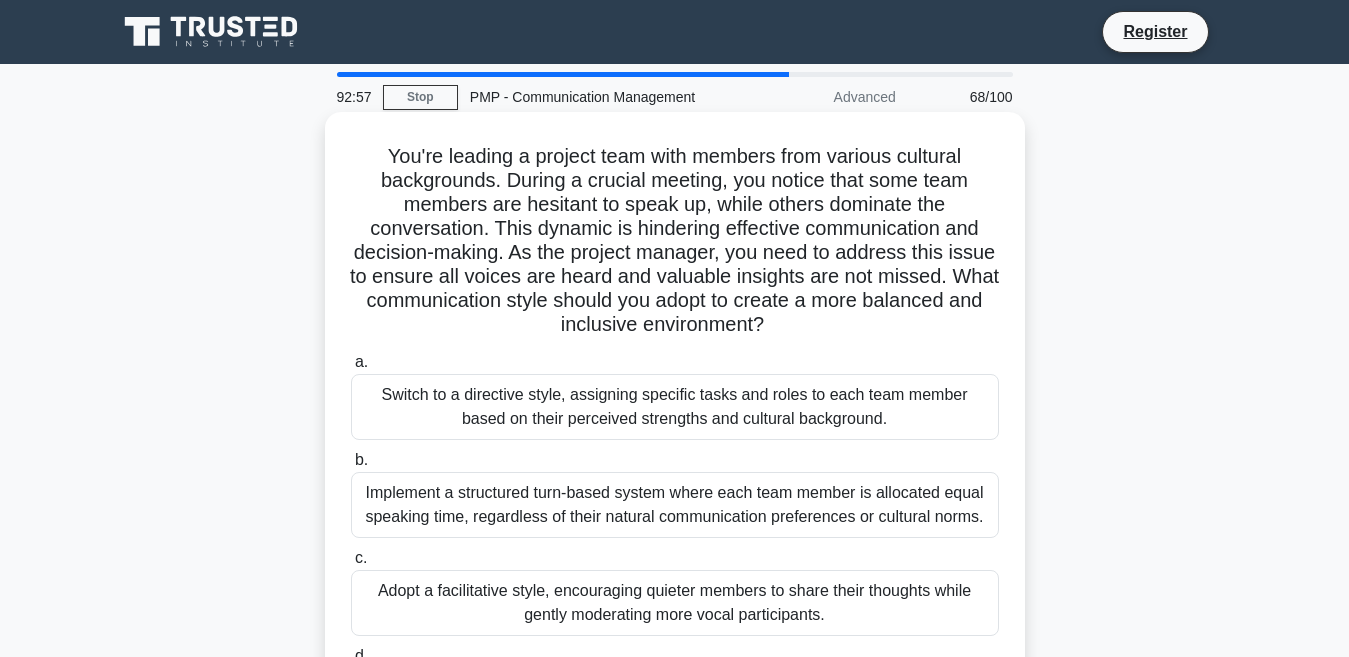 click on "Adopt a facilitative style, encouraging quieter members to share their thoughts while gently moderating more vocal participants." at bounding box center [675, 603] 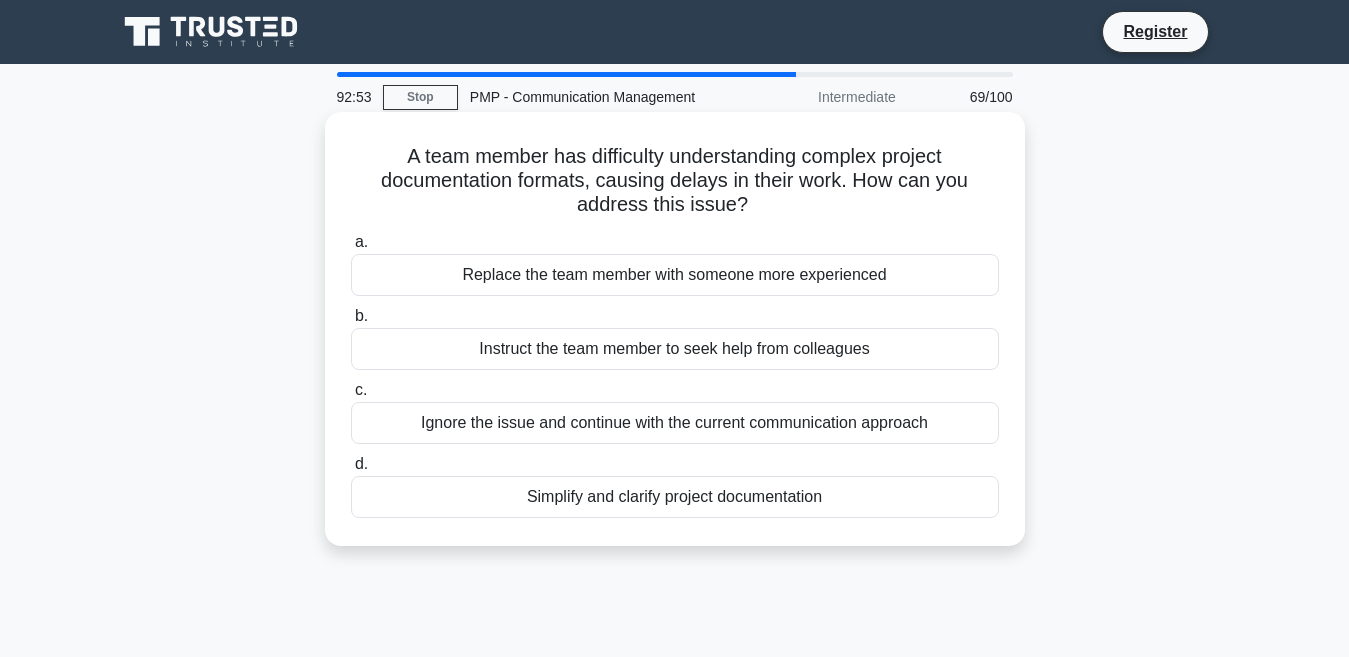 click on "Ignore the issue and continue with the current communication approach" at bounding box center [675, 423] 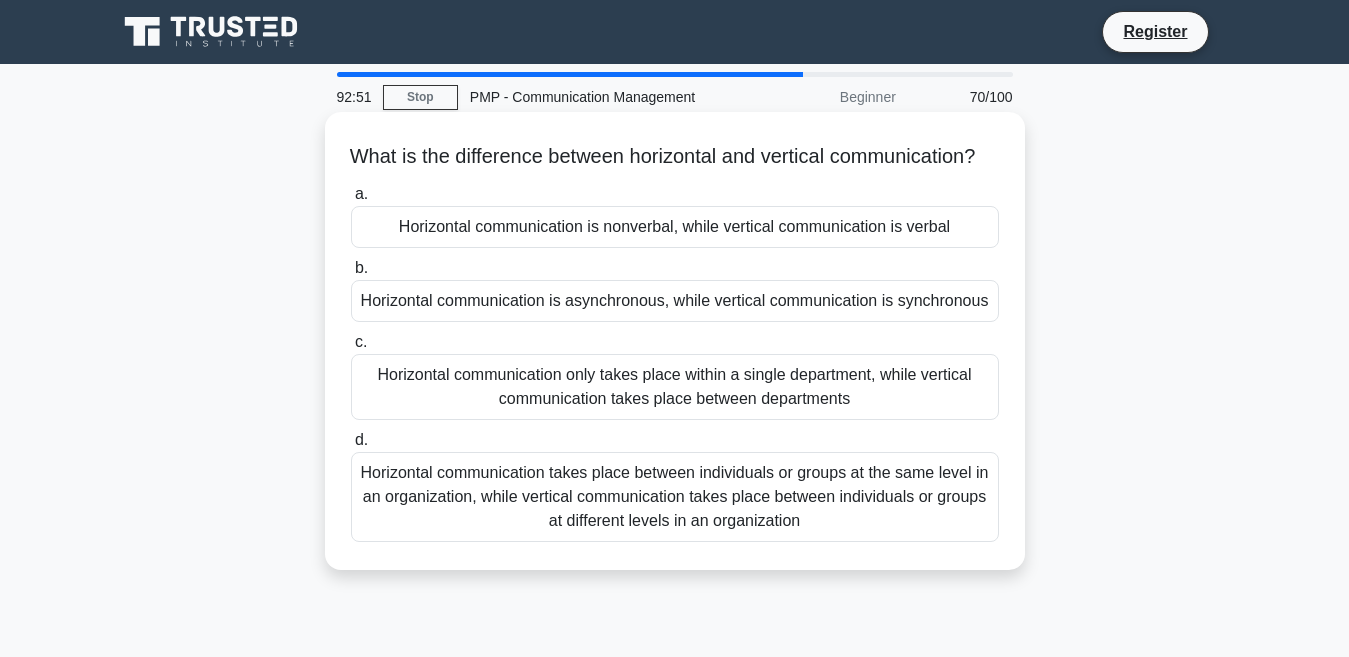 click on "Horizontal communication is nonverbal, while vertical communication is verbal" at bounding box center (675, 227) 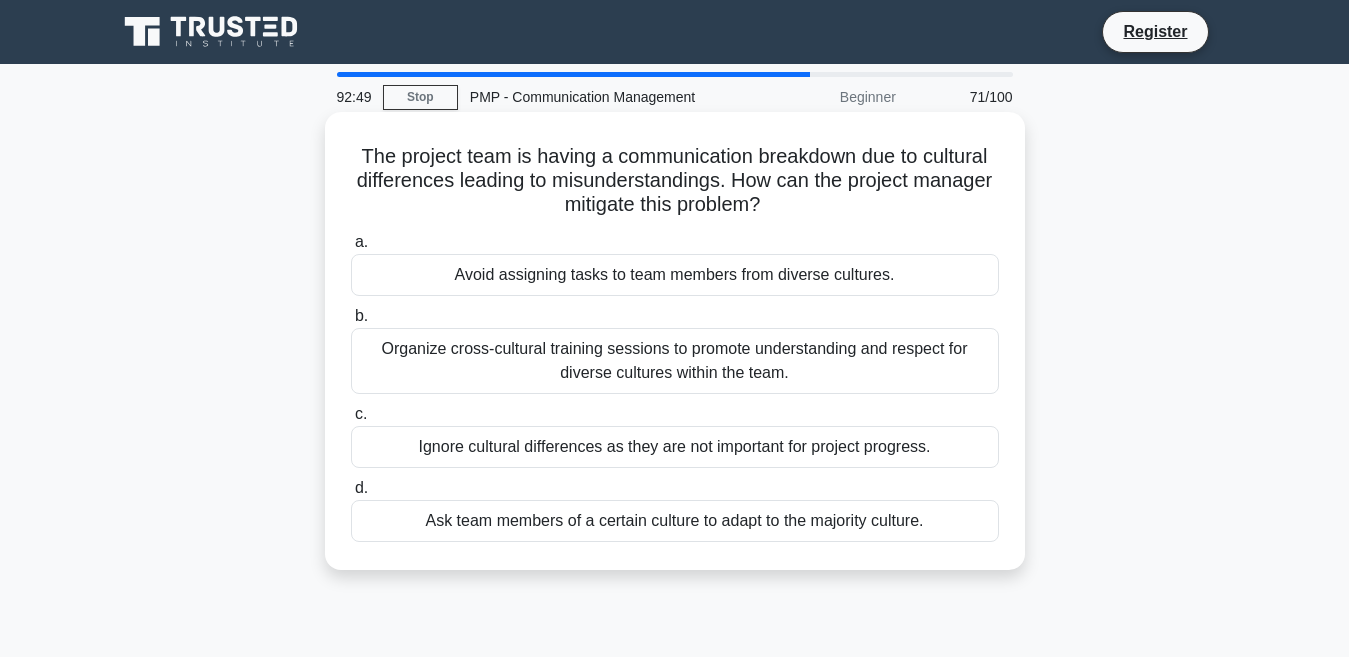 click on "Ask team members of a certain culture to adapt to the majority culture." at bounding box center (675, 521) 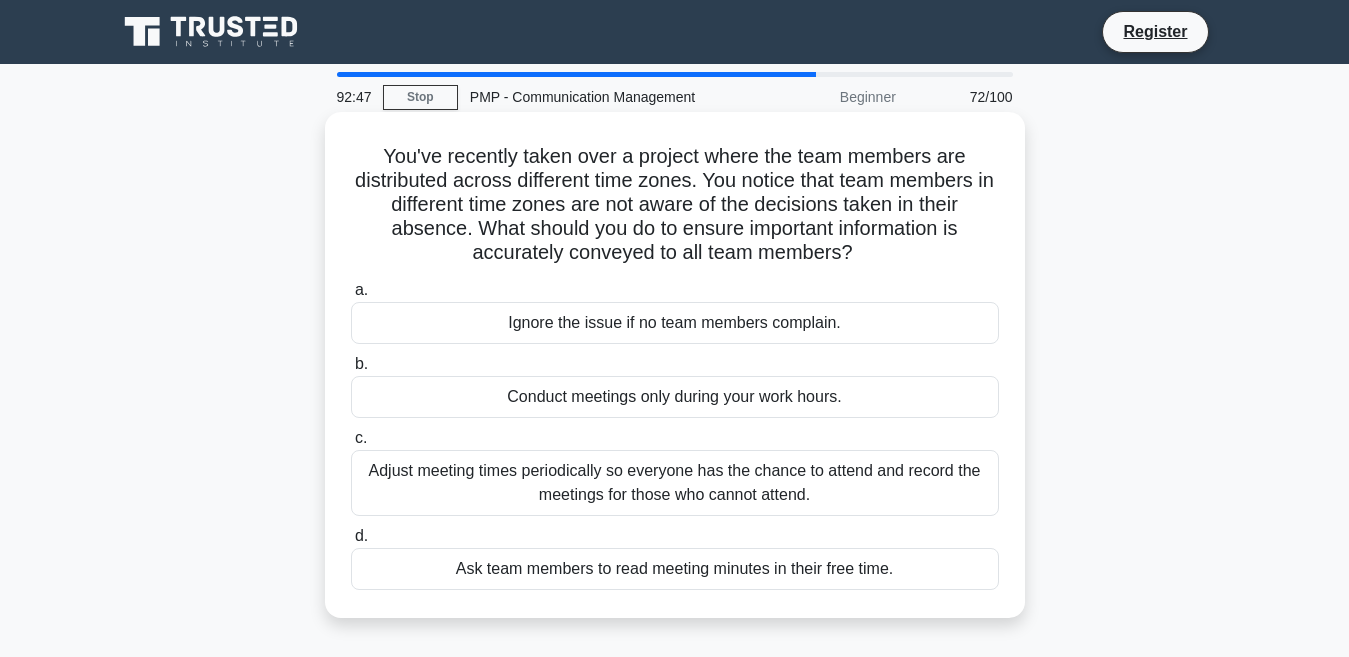 click on "Conduct meetings only during your work hours." at bounding box center (675, 397) 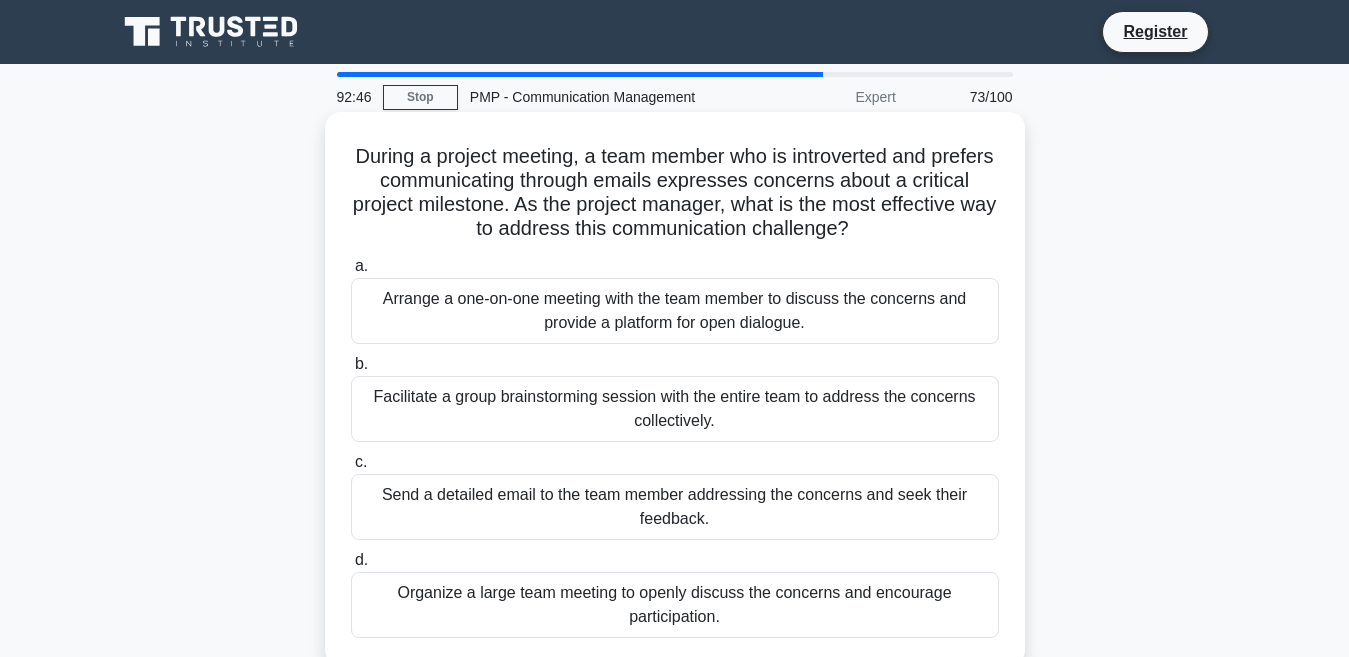 click on "Send a detailed email to the team member addressing the concerns and seek their feedback." at bounding box center (675, 507) 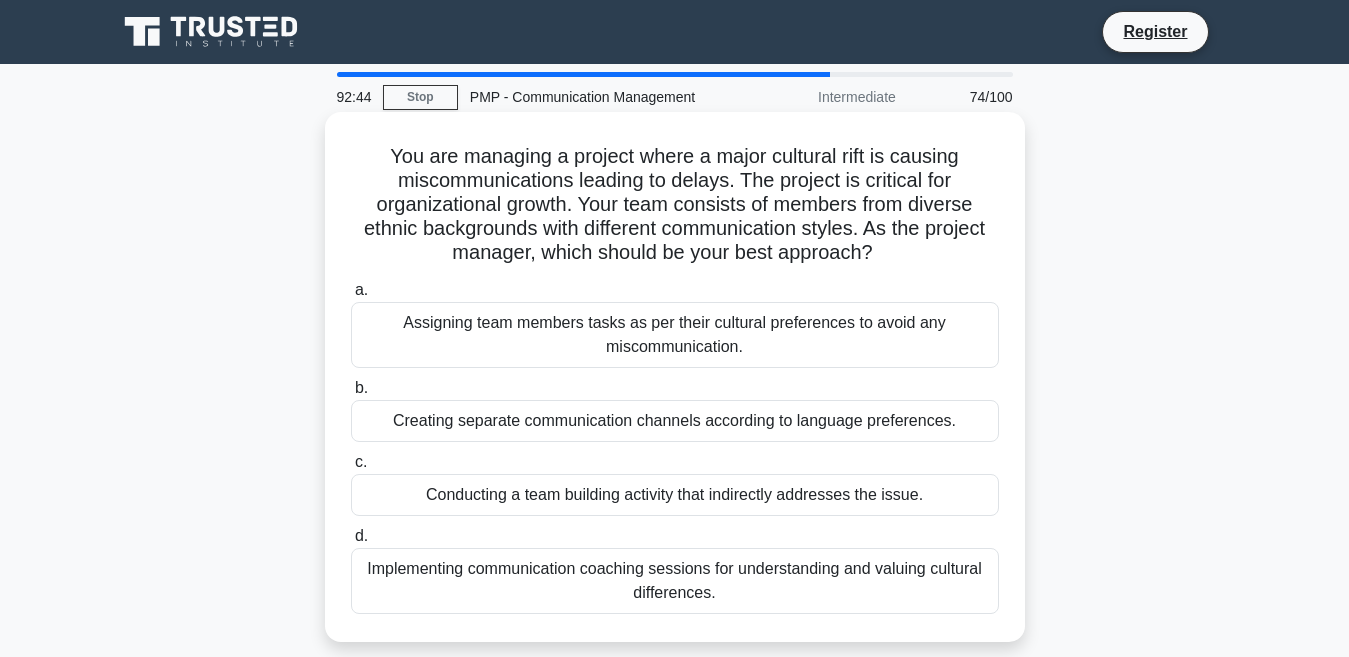 click on "Assigning team members tasks as per their cultural preferences to avoid any miscommunication." at bounding box center (675, 335) 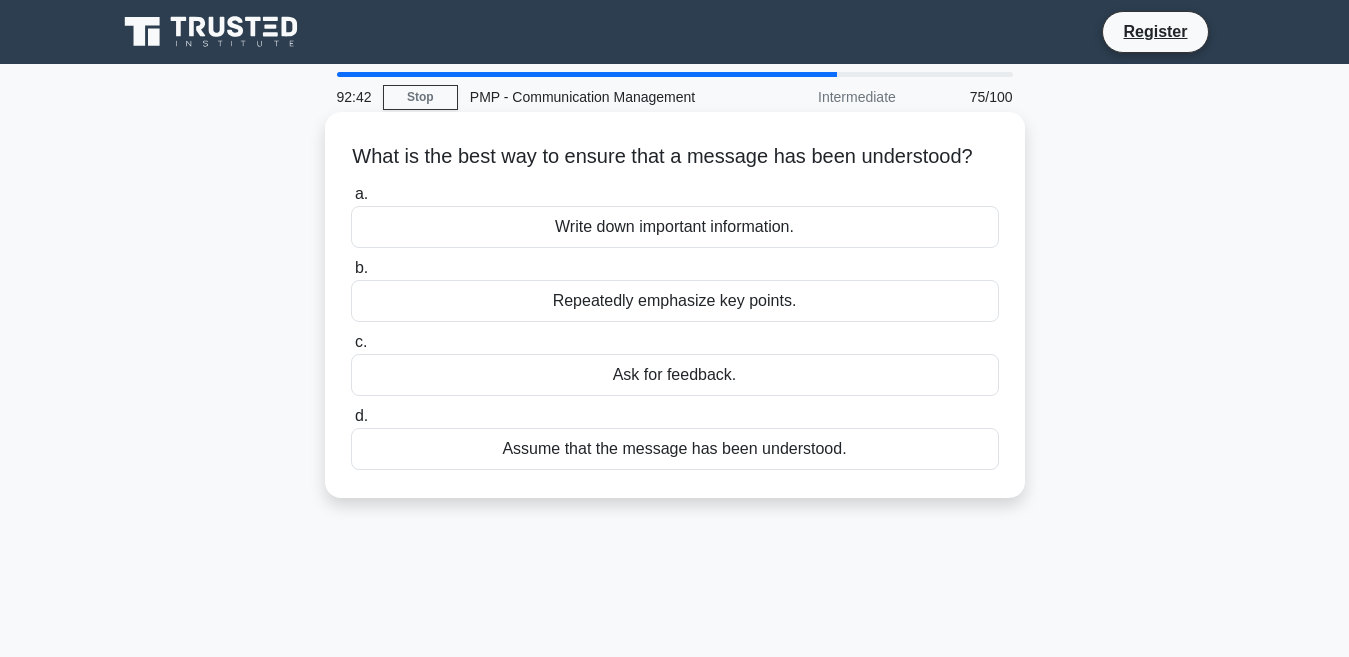 click on "Repeatedly emphasize key points." at bounding box center (675, 301) 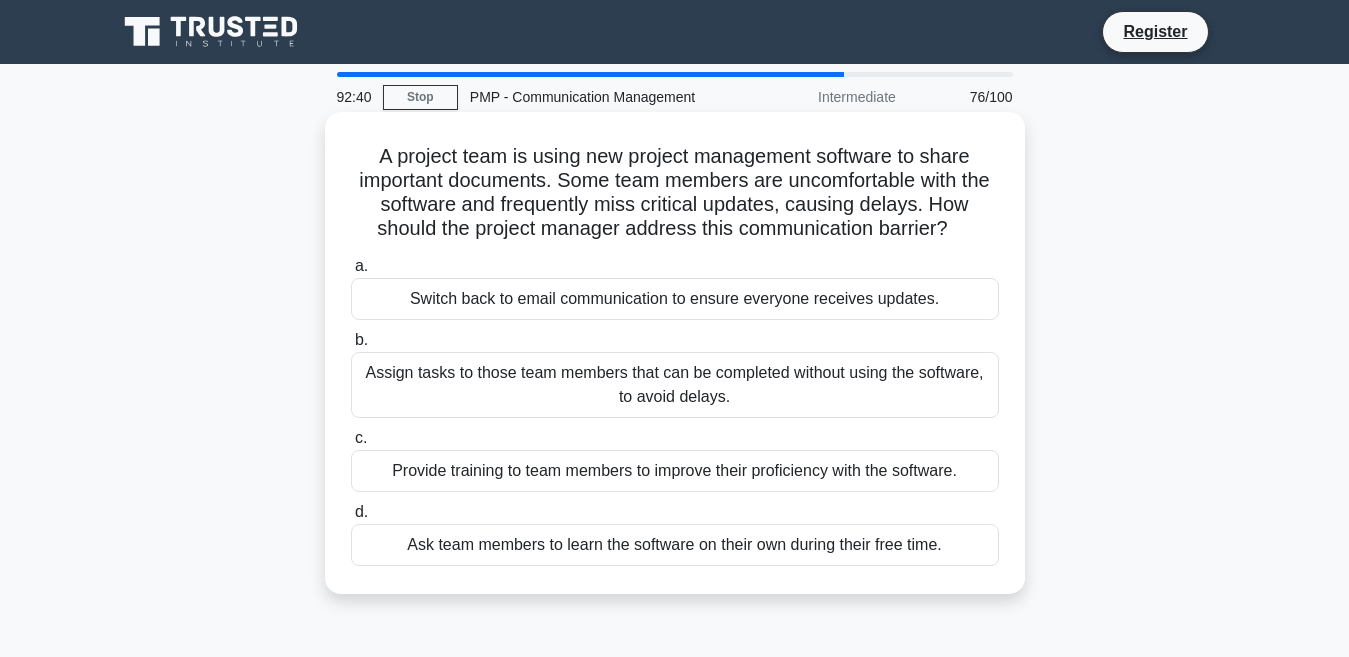 click on "Ask team members to learn the software on their own during their free time." at bounding box center (675, 545) 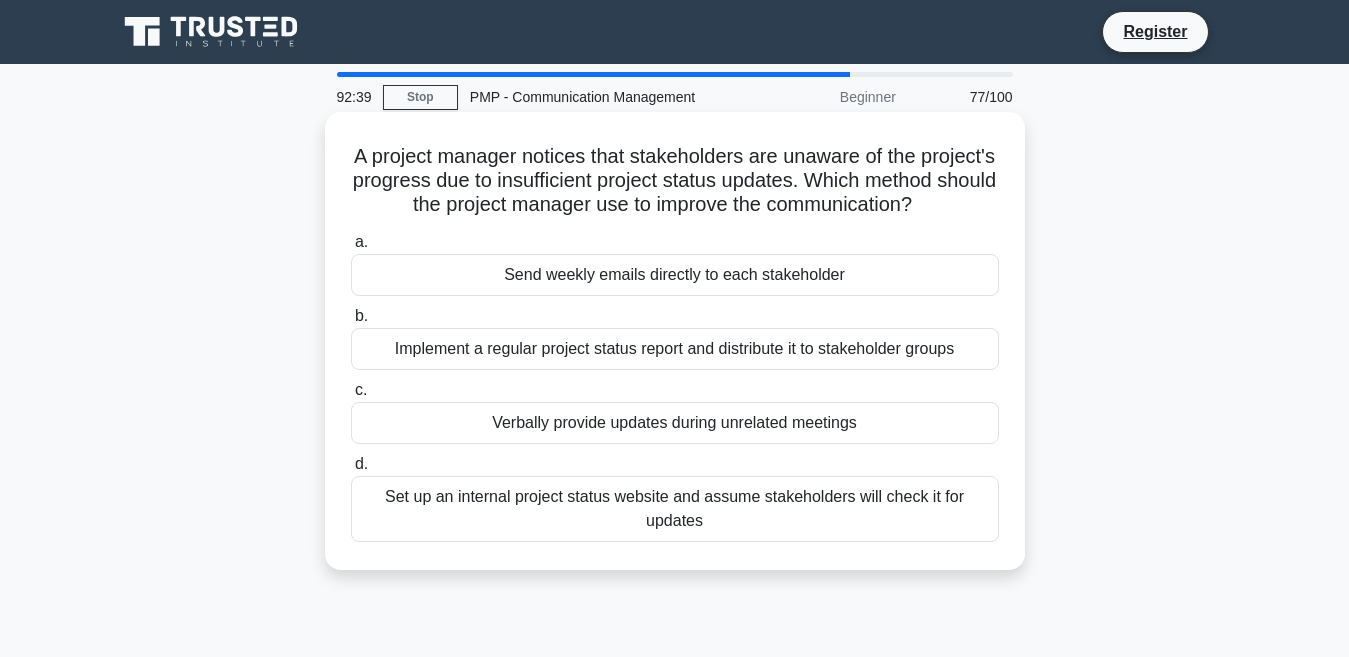 click on "Verbally provide updates during unrelated meetings" at bounding box center [675, 423] 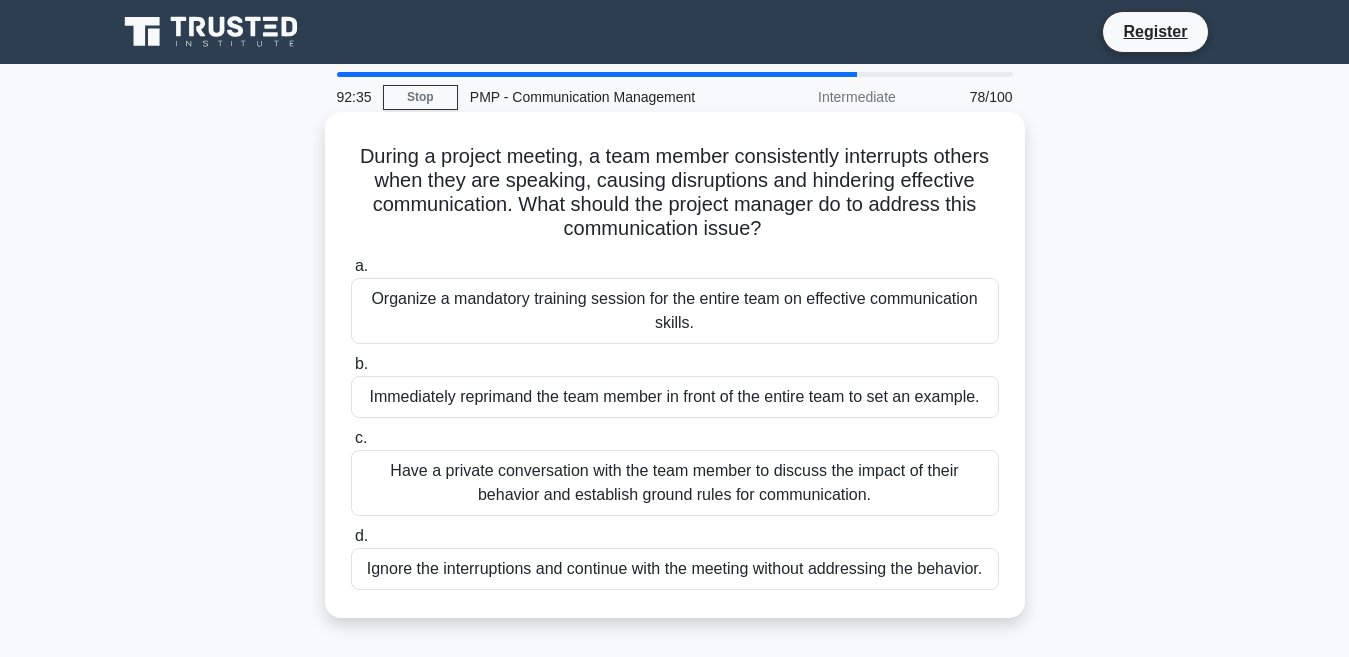 click on "Immediately reprimand the team member in front of the entire team to set an example." at bounding box center (675, 397) 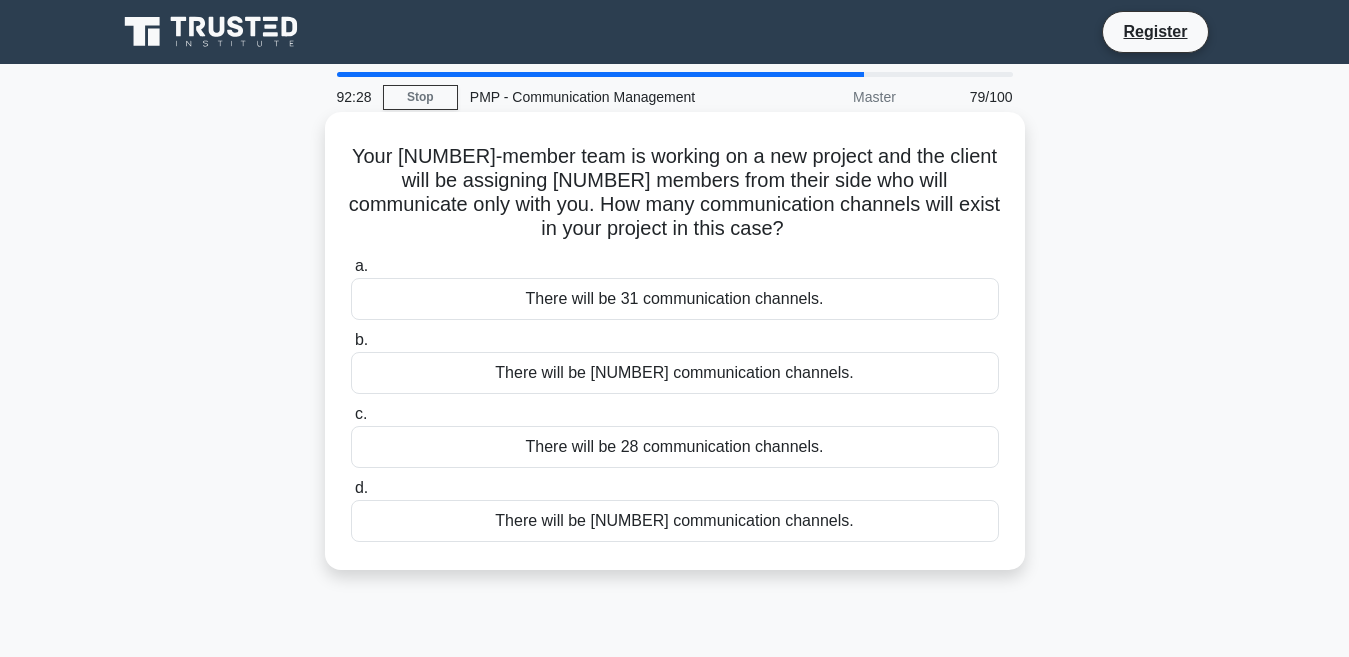 click on "There will be 29 communication channels." at bounding box center [675, 521] 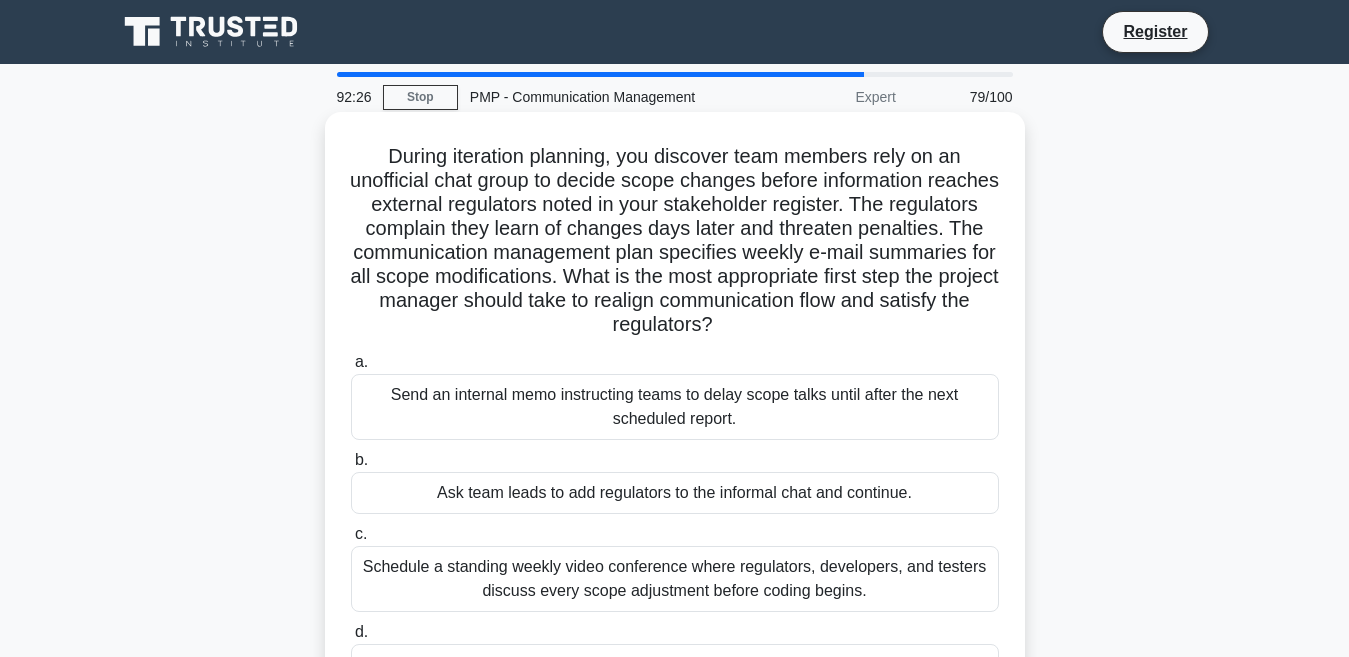 click on "Ask team leads to add regulators to the informal chat and continue." at bounding box center (675, 493) 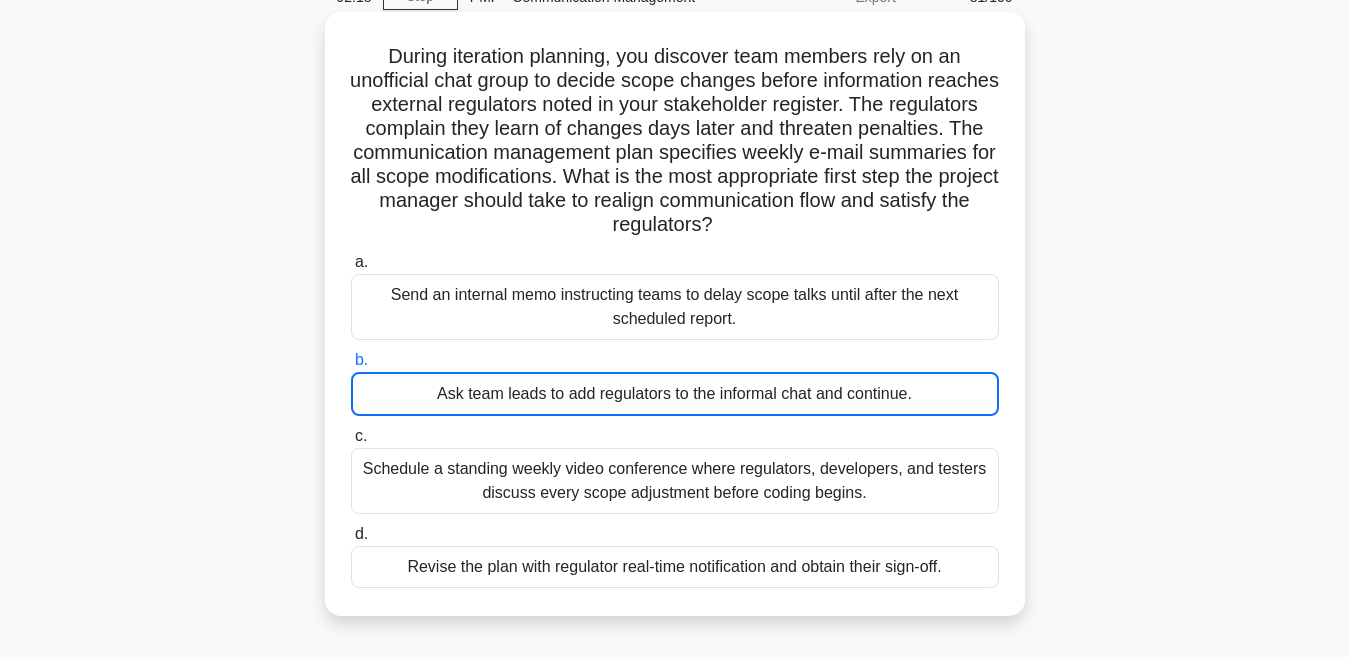 scroll, scrollTop: 0, scrollLeft: 0, axis: both 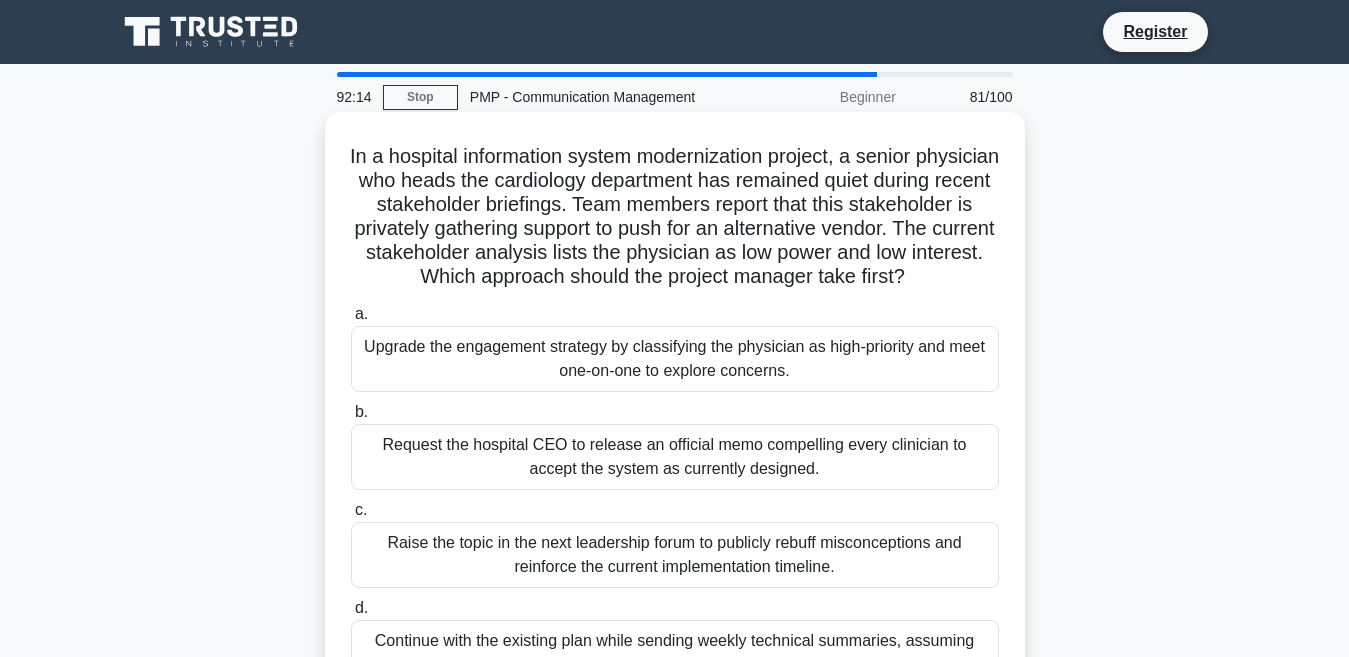 click on "Raise the topic in the next leadership forum to publicly rebuff misconceptions and reinforce the current implementation timeline." at bounding box center [675, 555] 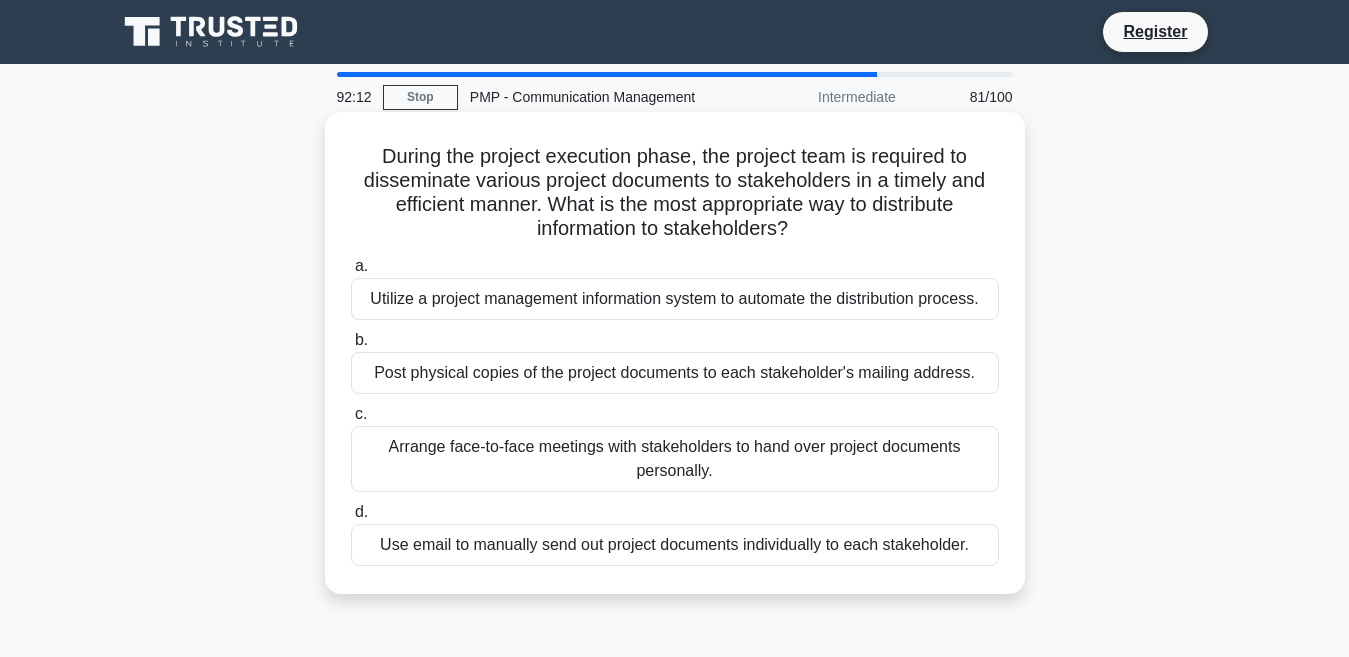 click on "Use email to manually send out project documents individually to each stakeholder." at bounding box center (675, 545) 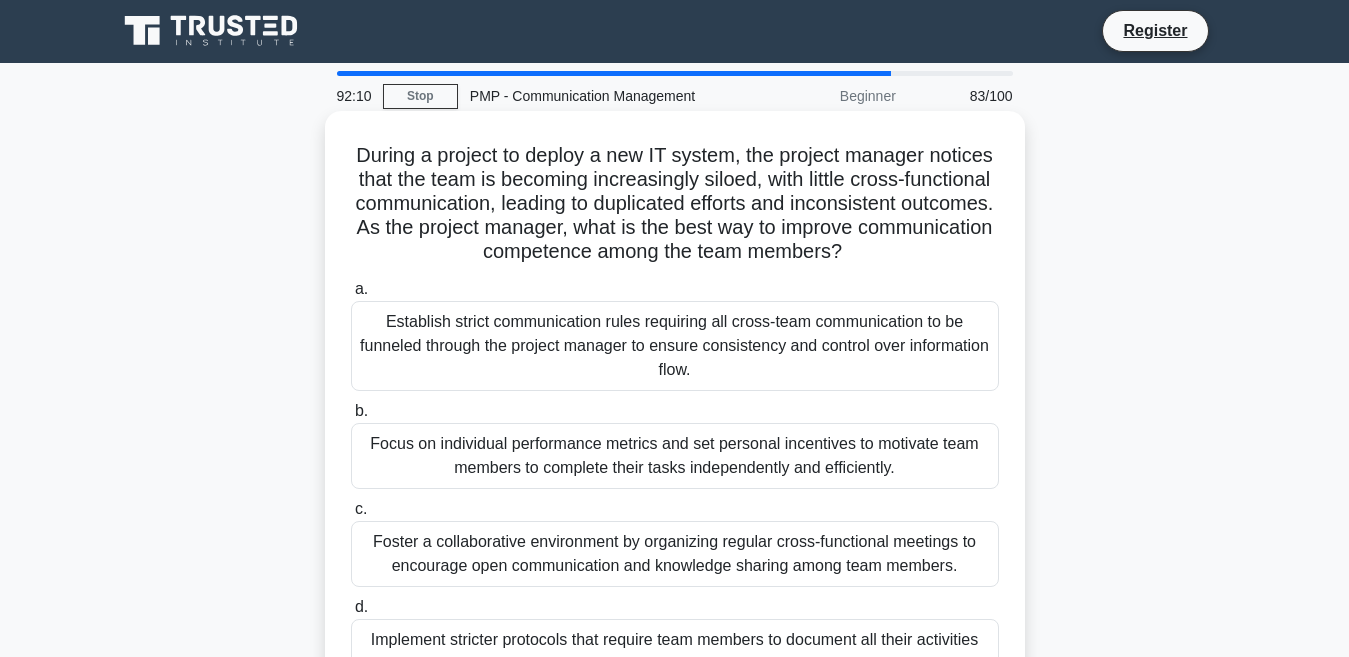 scroll, scrollTop: 100, scrollLeft: 0, axis: vertical 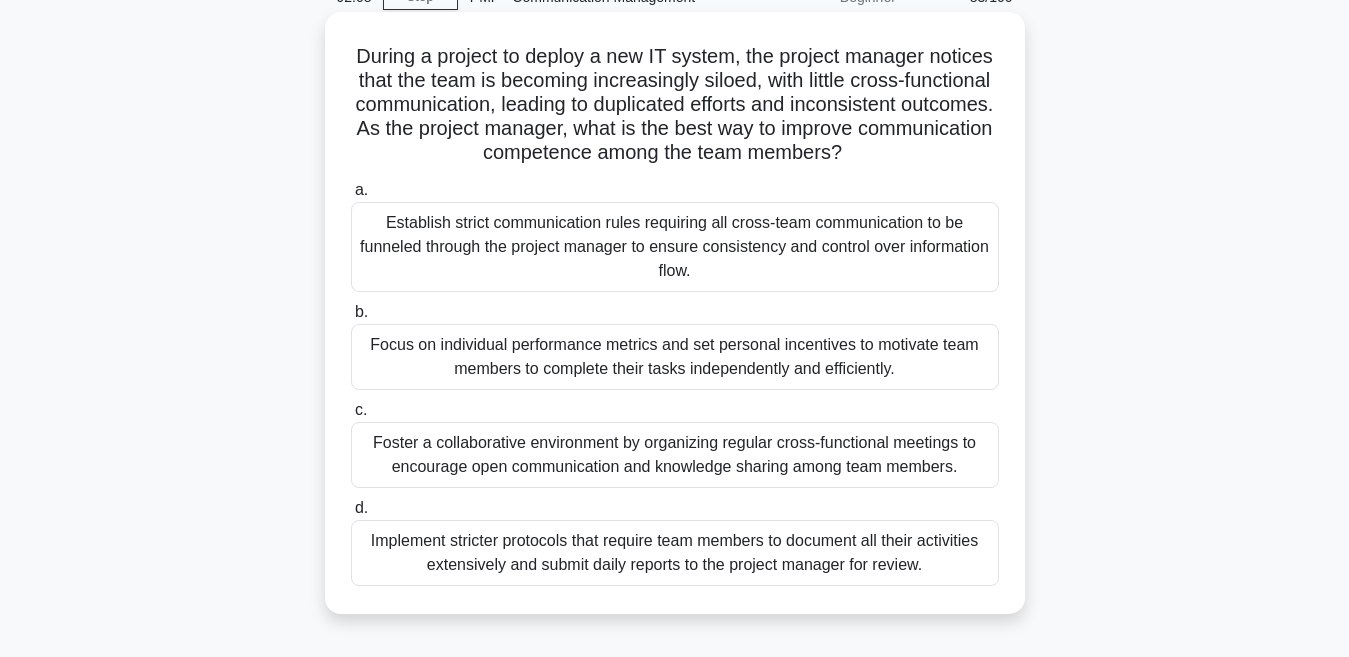 click on "Establish strict communication rules requiring all cross-team communication to be funneled through the project manager to ensure consistency and control over information flow." at bounding box center (675, 247) 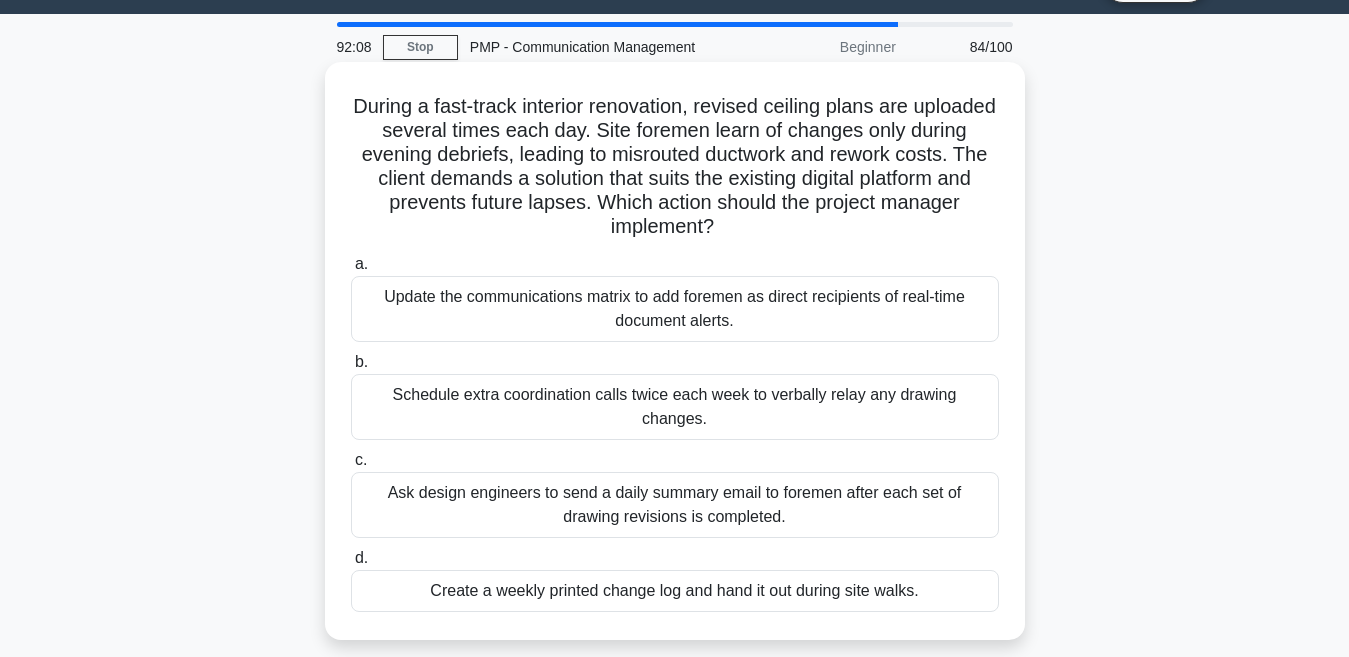 scroll, scrollTop: 0, scrollLeft: 0, axis: both 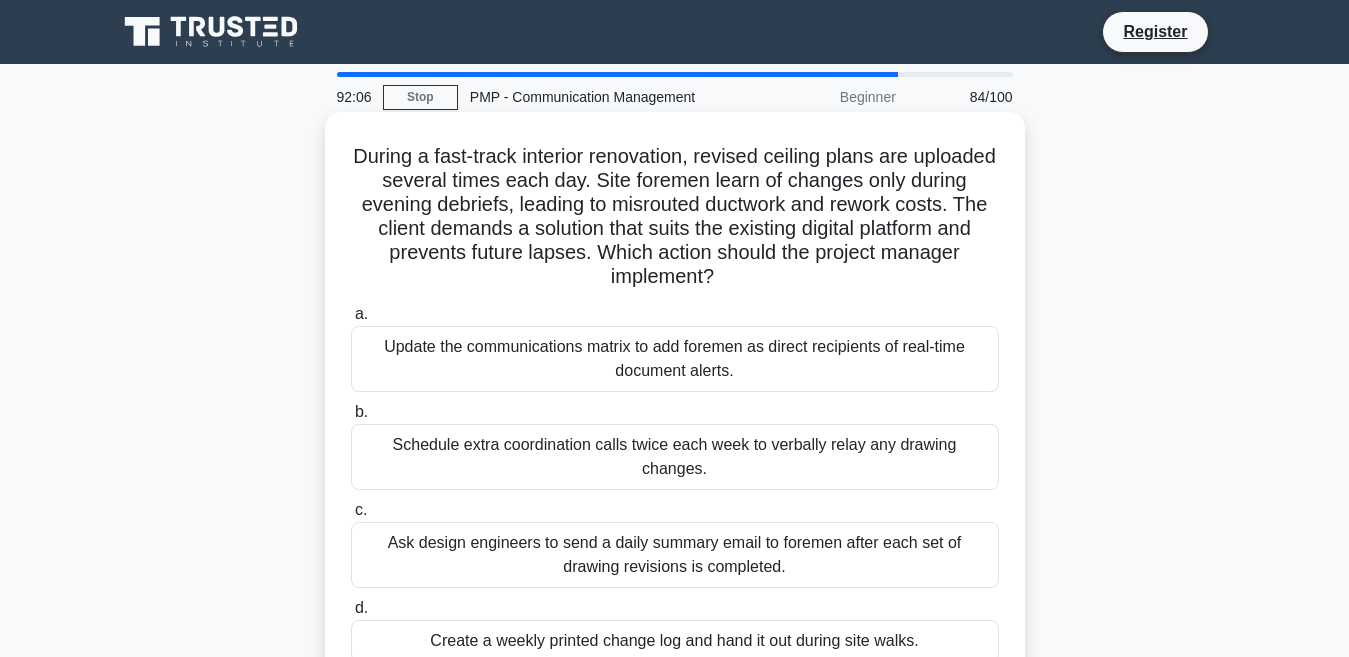 click on "Ask design engineers to send a daily summary email to foremen after each set of drawing revisions is completed." at bounding box center [675, 555] 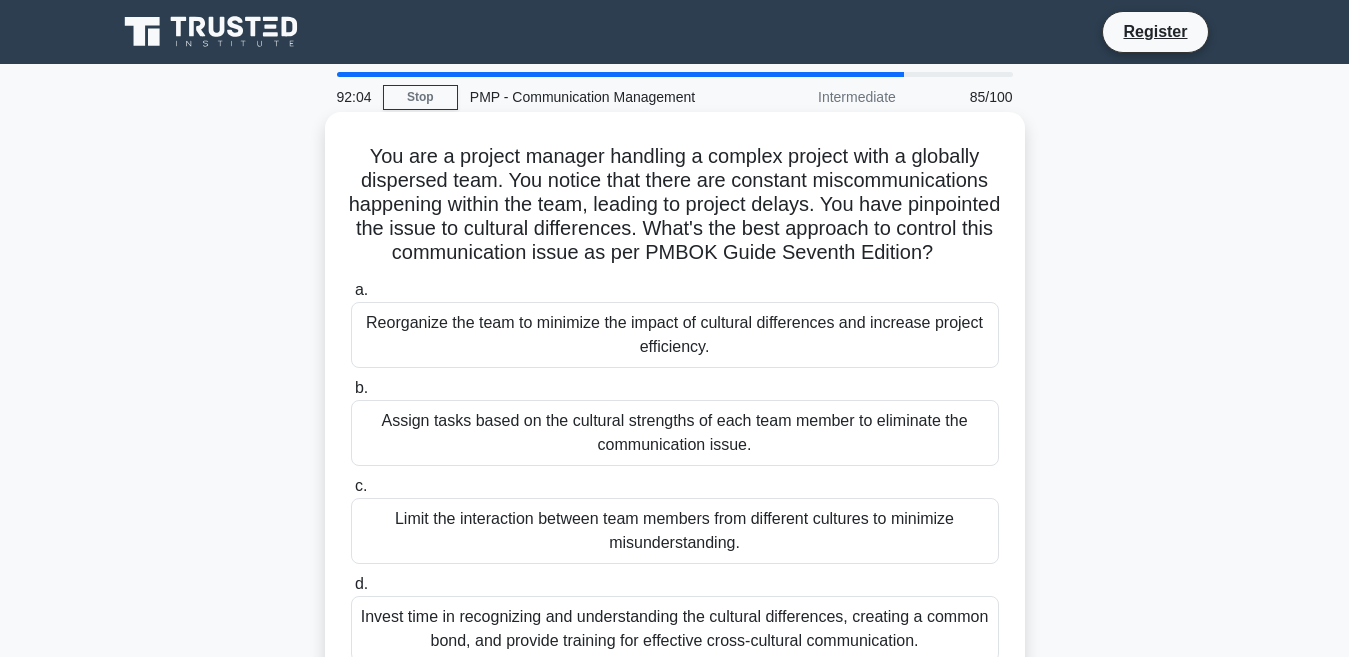 click on "Assign tasks based on the cultural strengths of each team member to eliminate the communication issue." at bounding box center [675, 433] 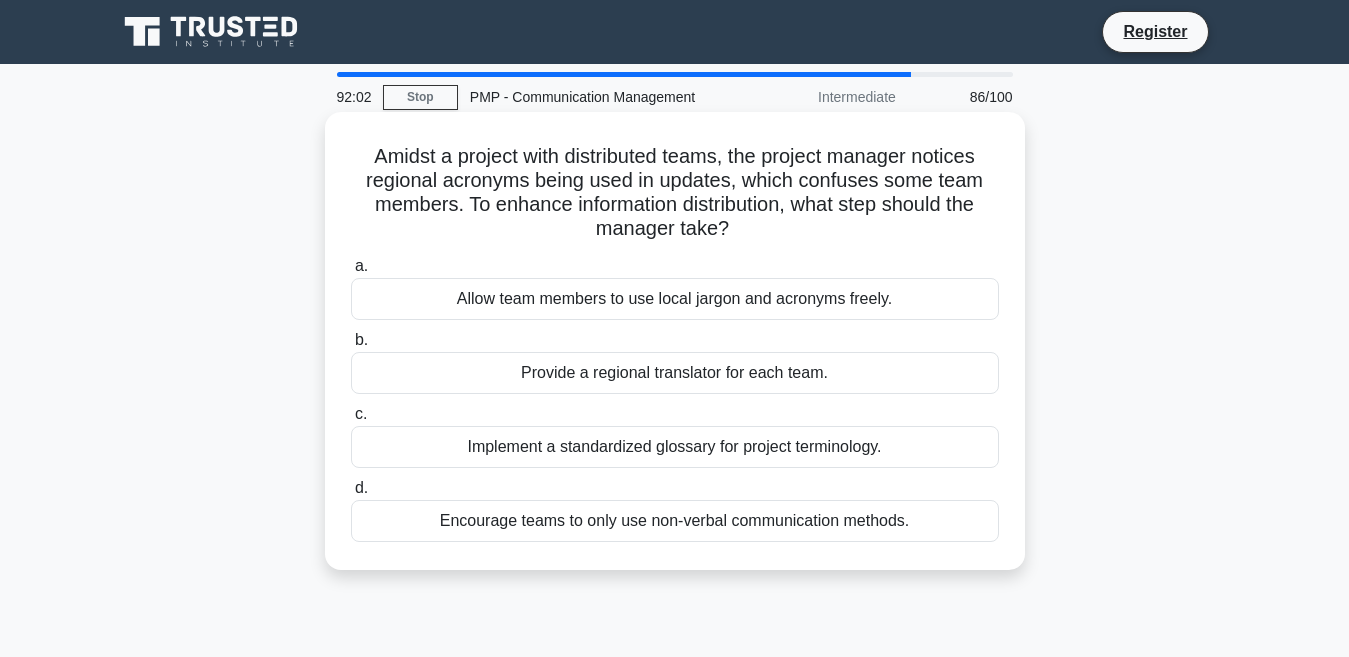 click on "Encourage teams to only use non-verbal communication methods." at bounding box center [675, 521] 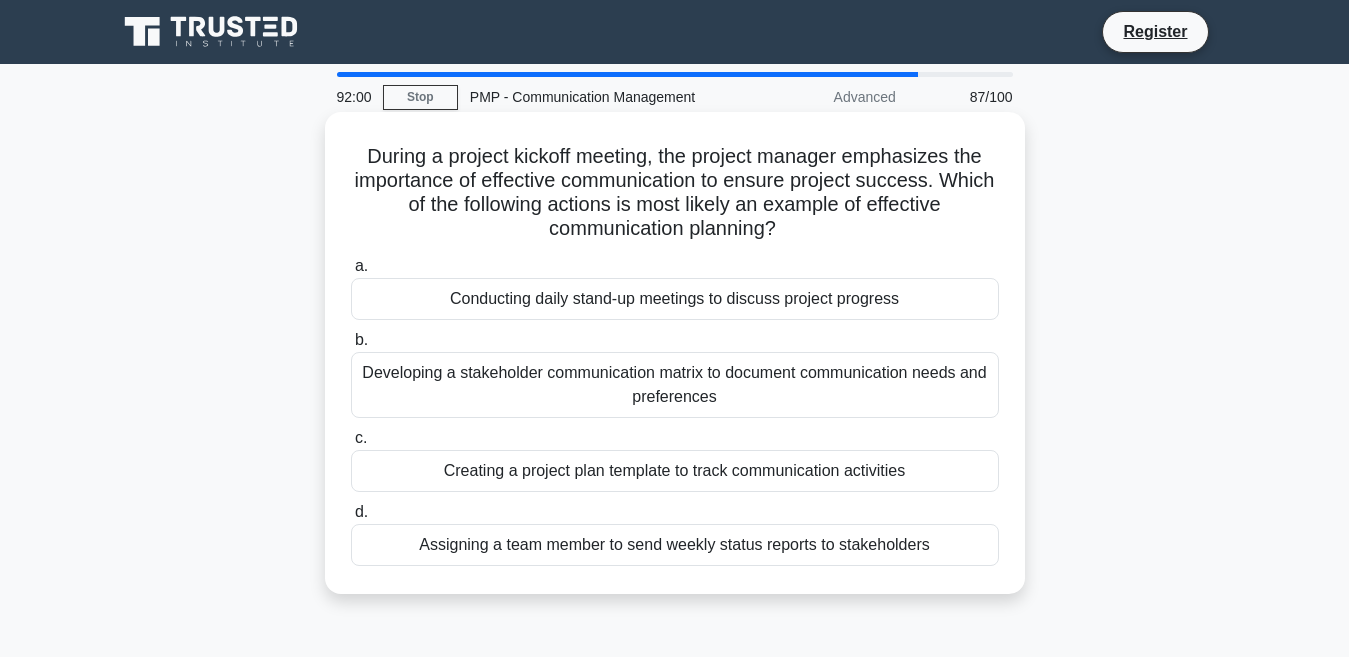click on "Conducting daily stand-up meetings to discuss project progress" at bounding box center [675, 299] 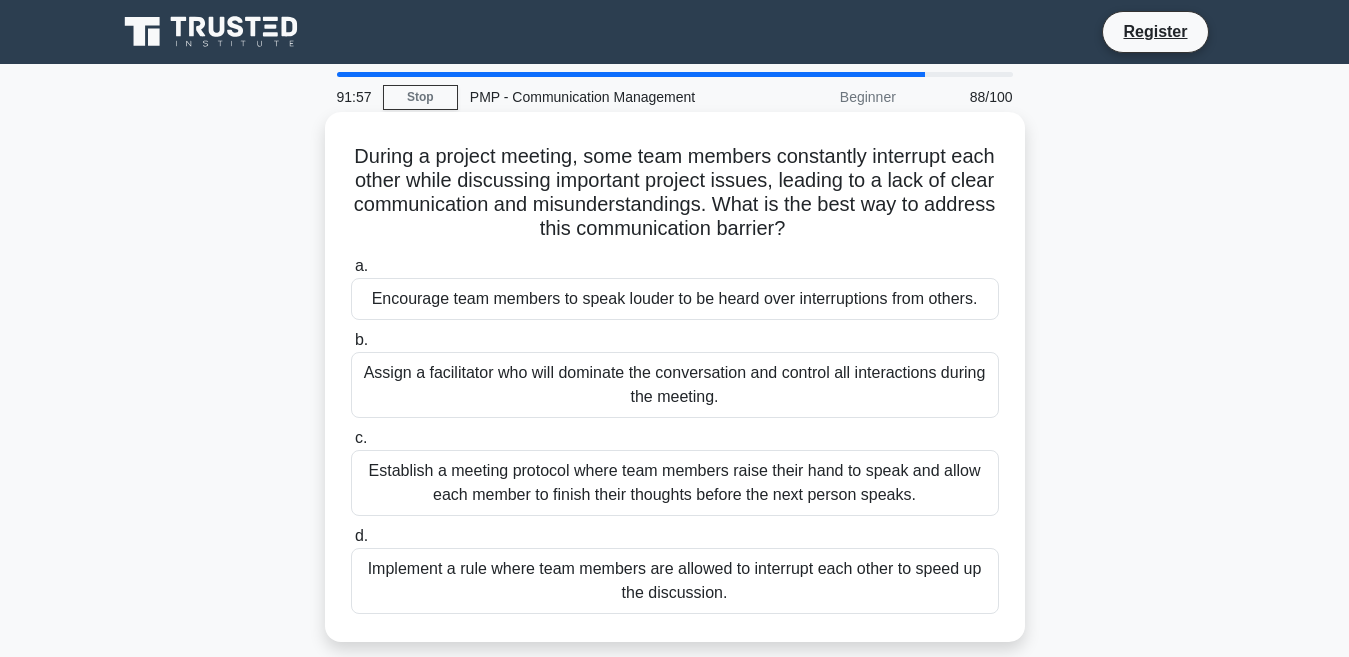 click on "Implement a rule where team members are allowed to interrupt each other to speed up the discussion." at bounding box center [675, 581] 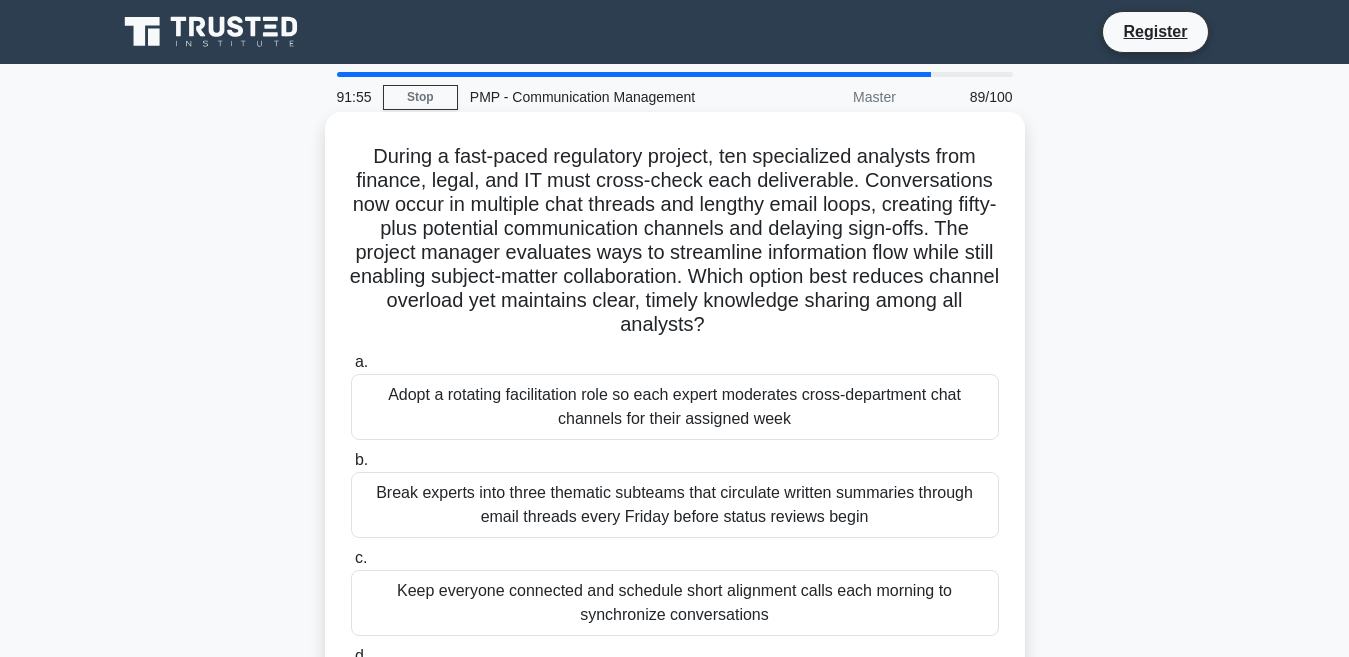 click on "Adopt a rotating facilitation role so each expert moderates cross-department chat channels for their assigned week" at bounding box center (675, 407) 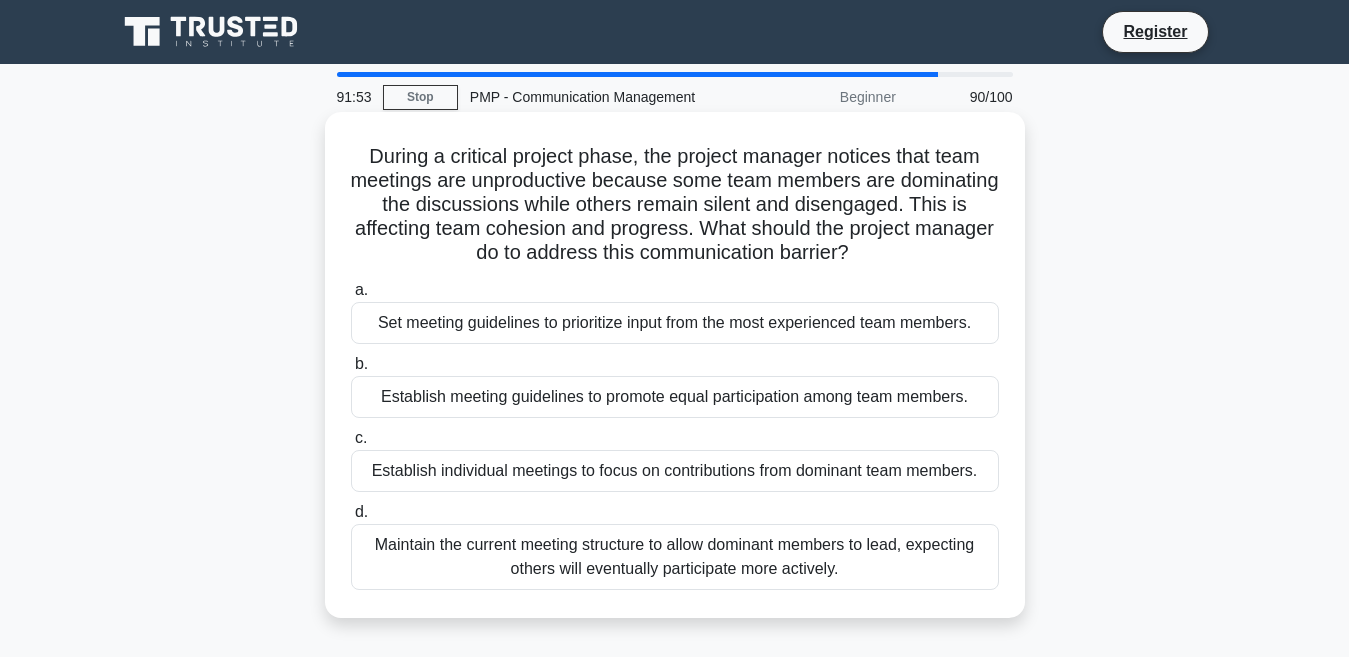 click on "Establish individual meetings to focus on contributions from dominant team members." at bounding box center (675, 471) 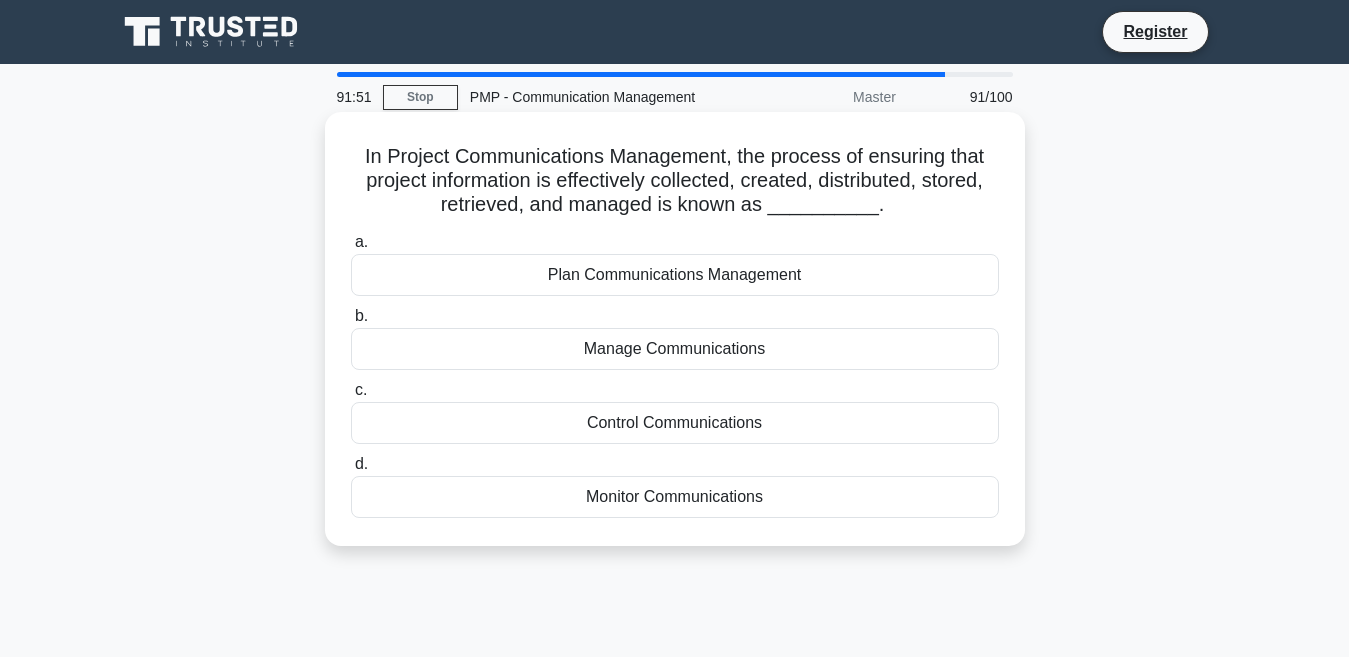 click on "Manage Communications" at bounding box center (675, 349) 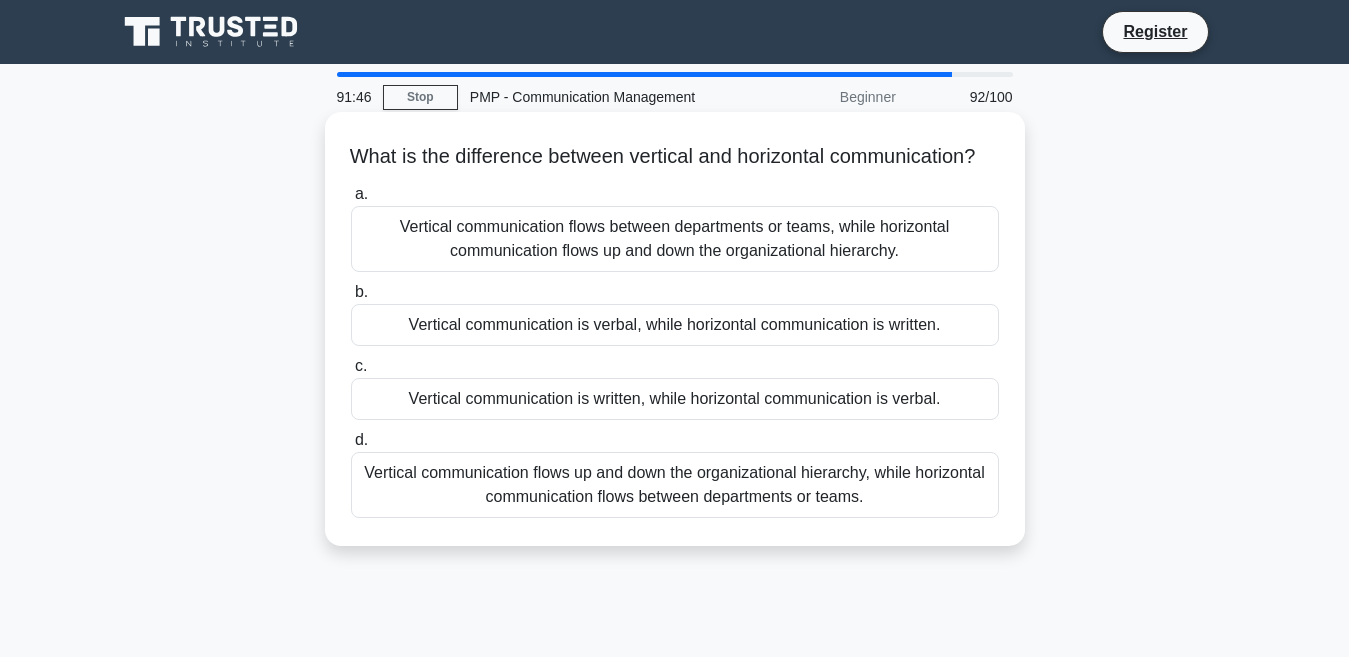 click on "Vertical communication is verbal, while horizontal communication is written." at bounding box center (675, 325) 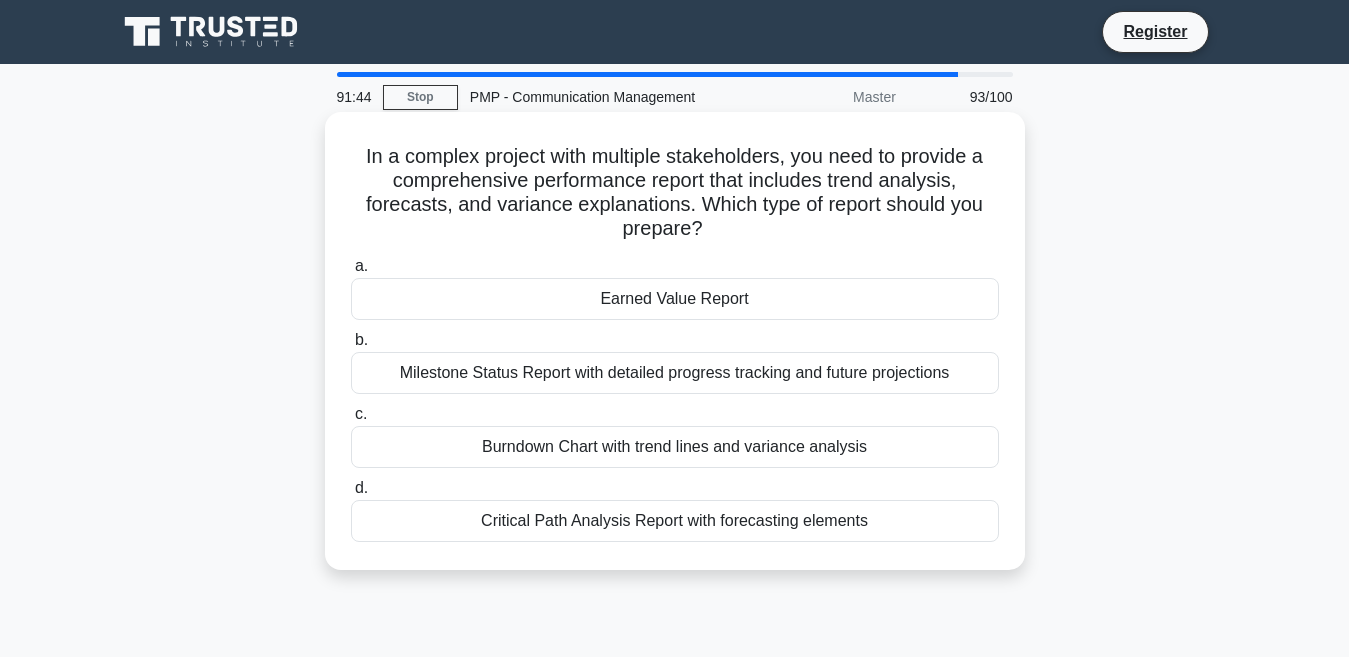click on "Critical Path Analysis Report with forecasting elements" at bounding box center [675, 521] 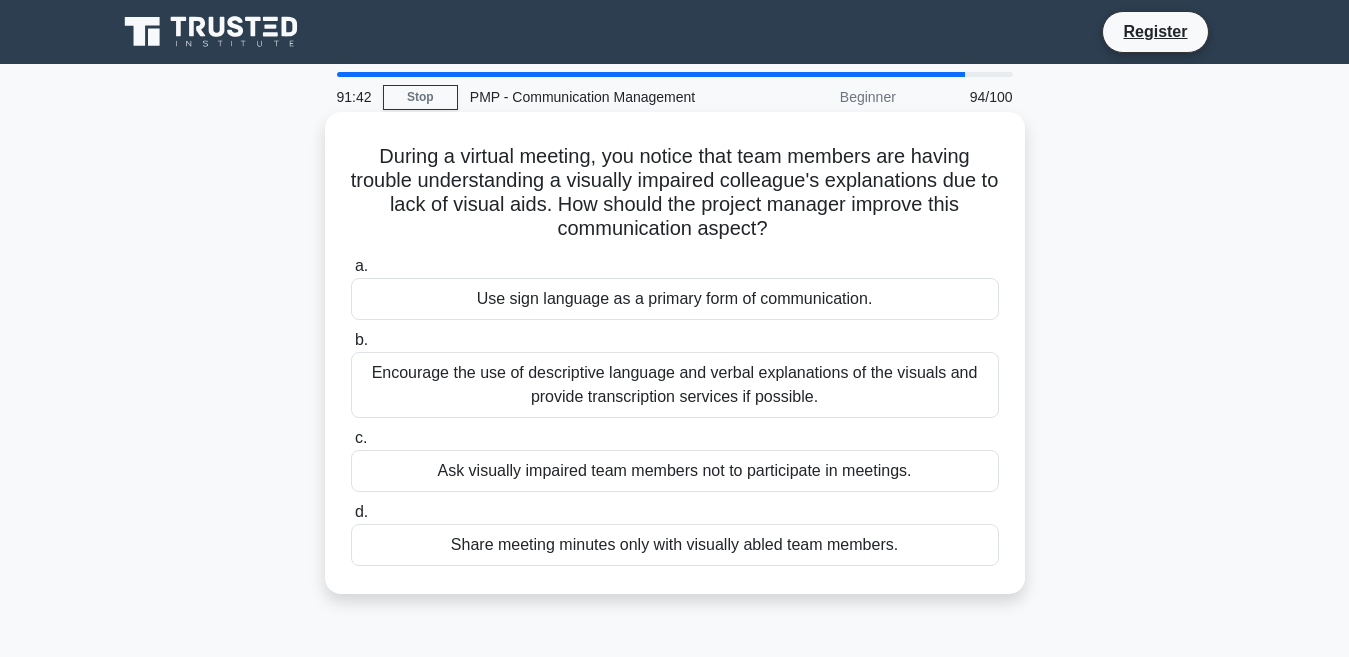 click on "Use sign language as a primary form of communication." at bounding box center (675, 299) 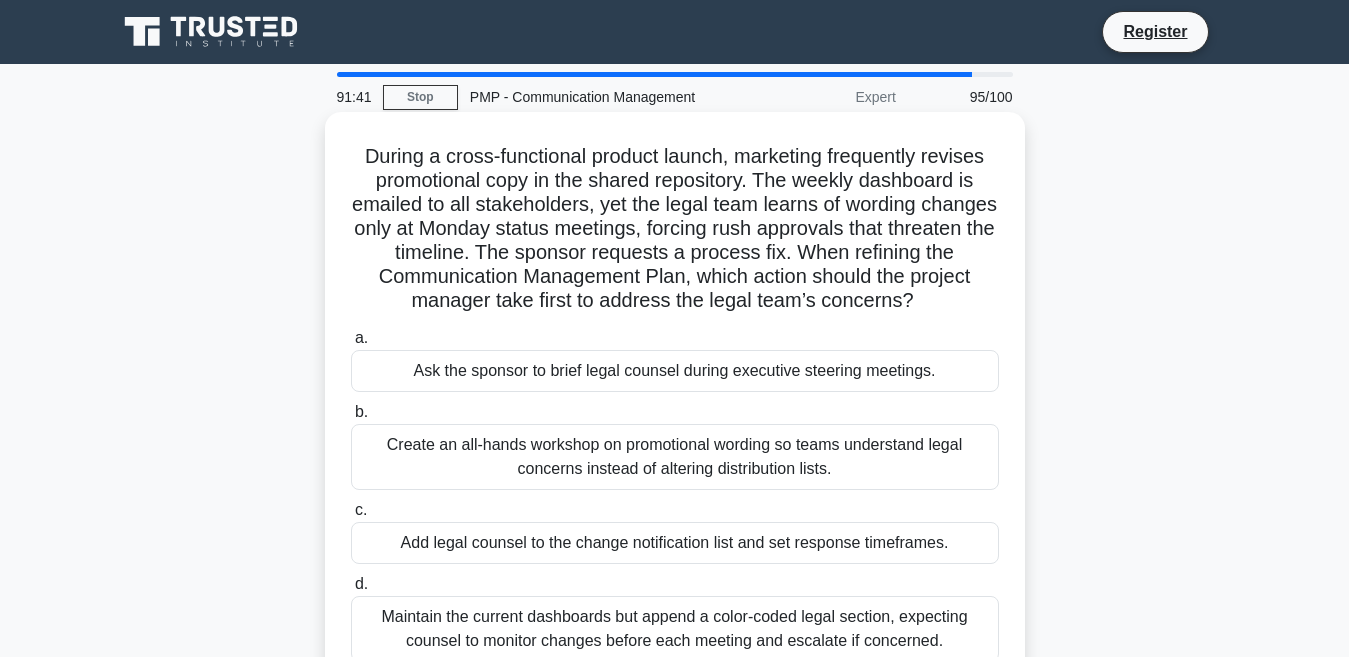 scroll, scrollTop: 100, scrollLeft: 0, axis: vertical 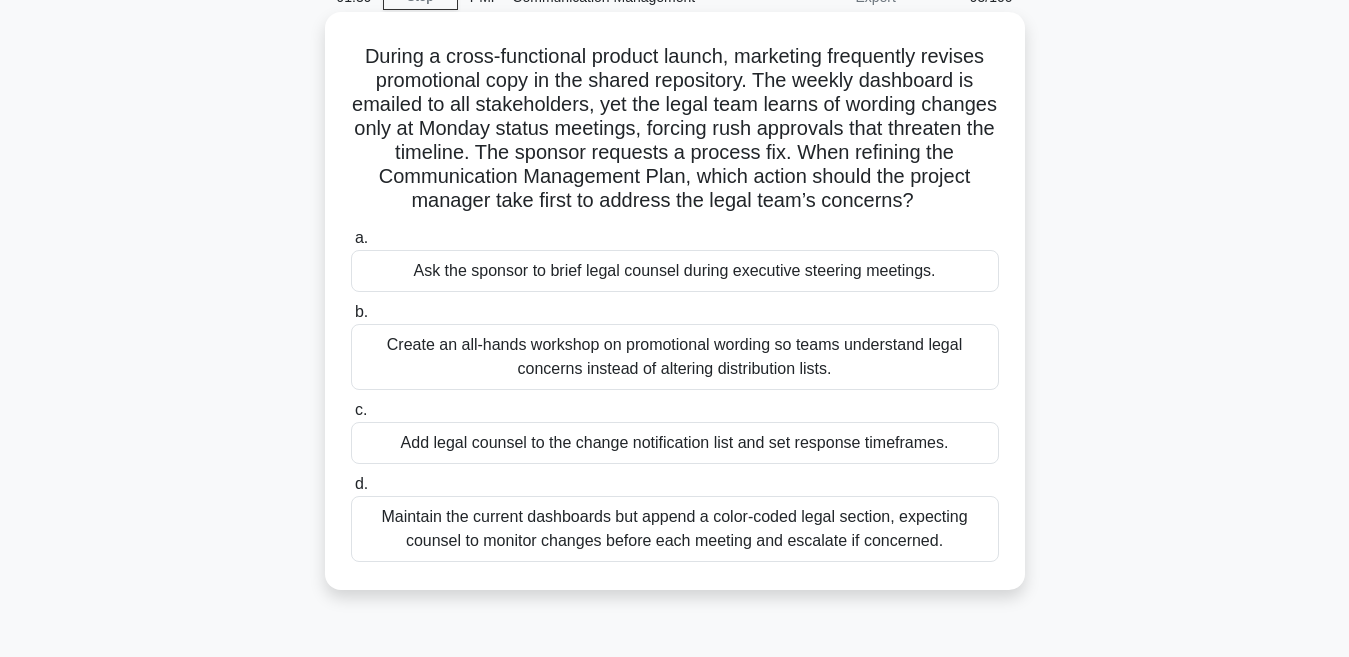click on "Create an all-hands workshop on promotional wording so teams understand legal concerns instead of altering distribution lists." at bounding box center [675, 357] 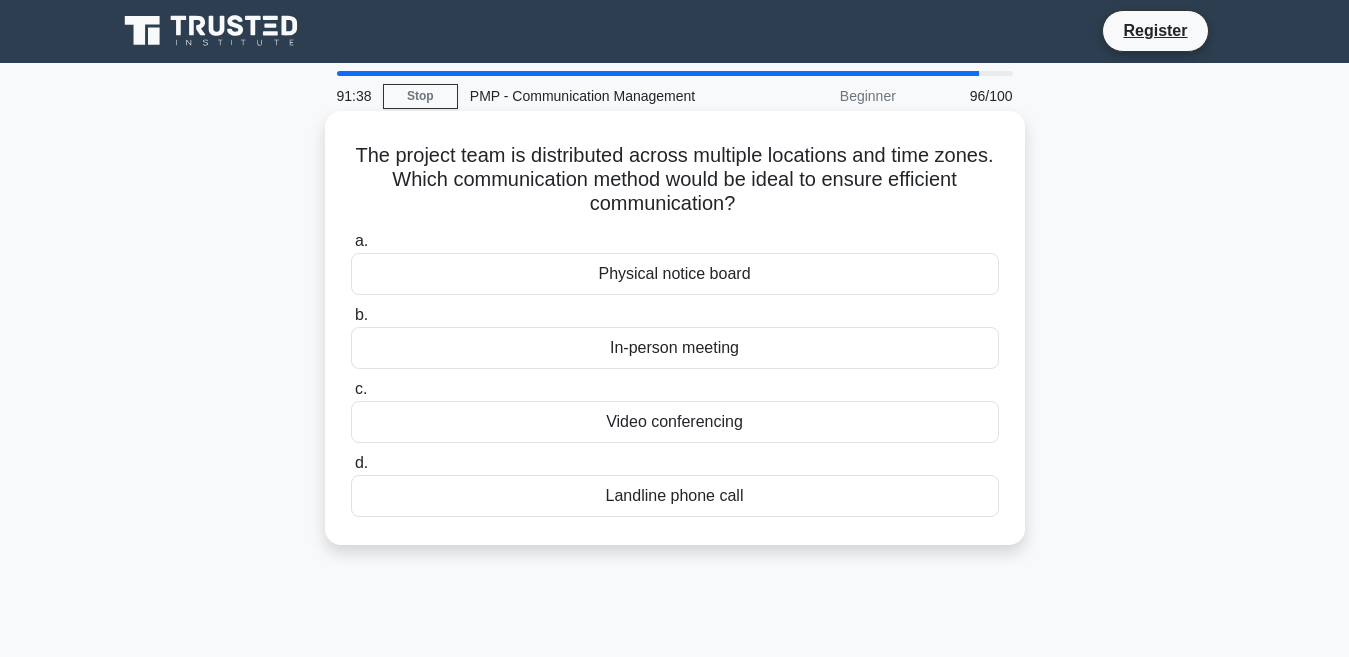 scroll, scrollTop: 0, scrollLeft: 0, axis: both 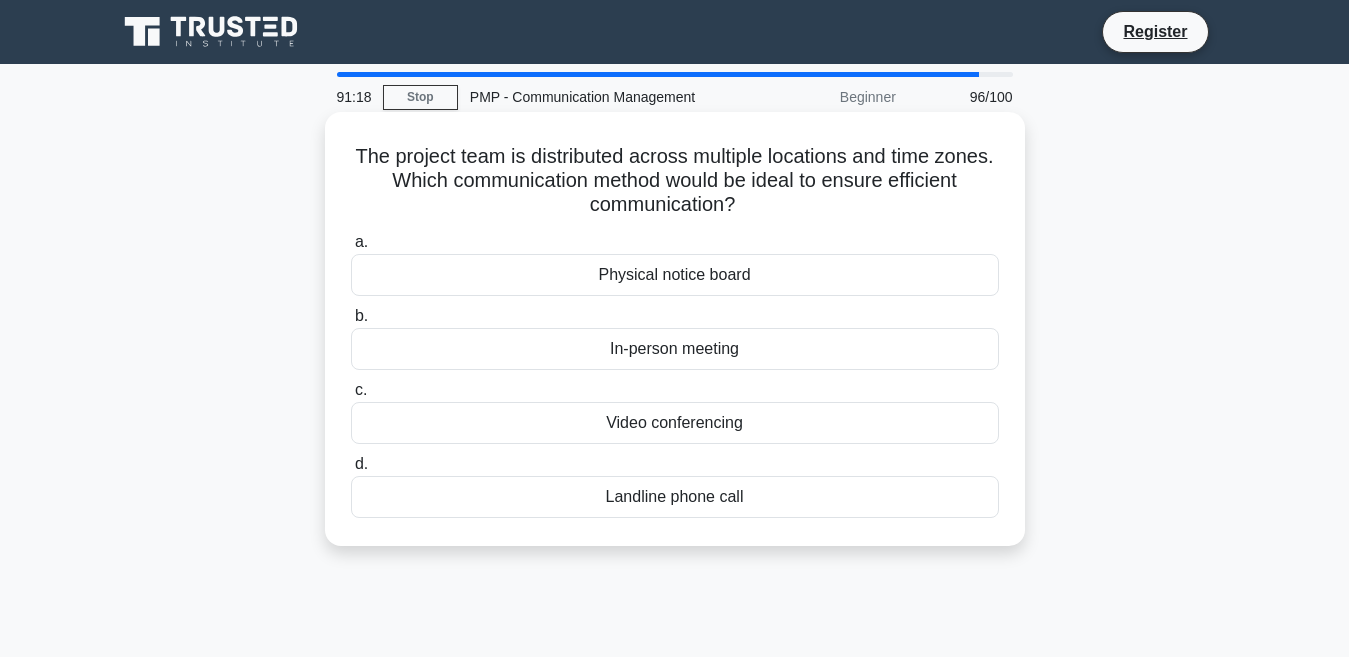 click on "Landline phone call" at bounding box center [675, 497] 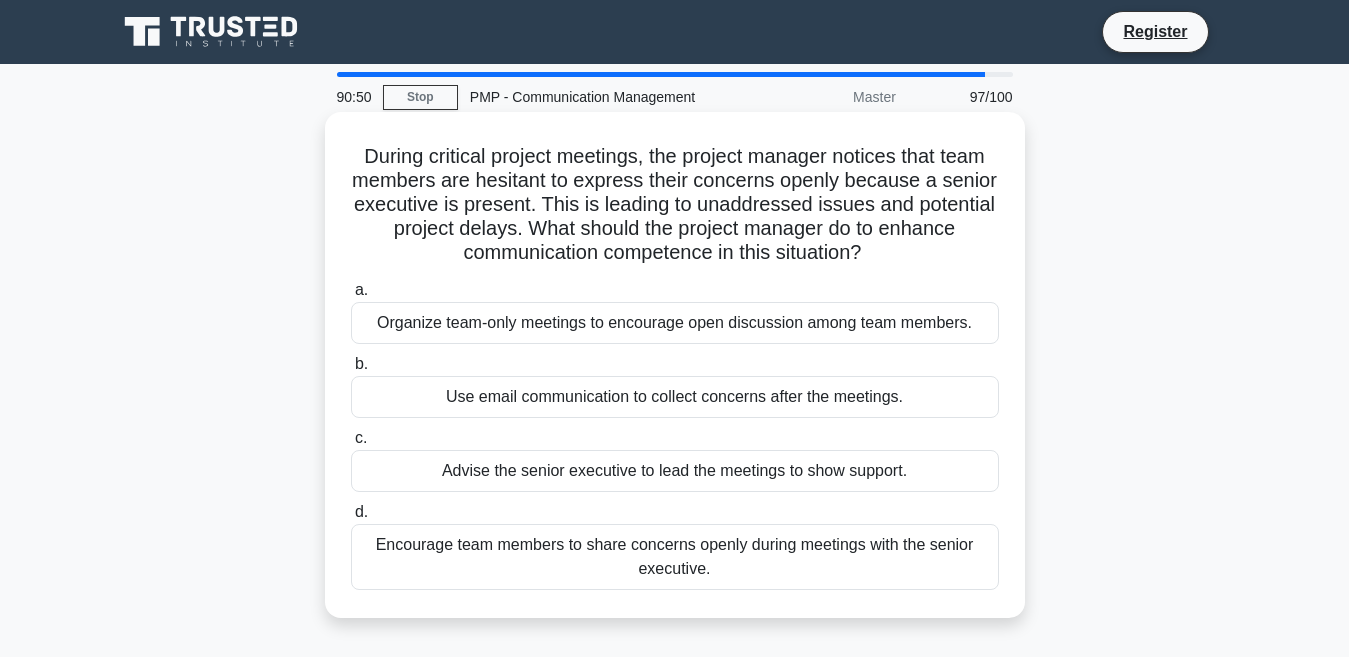 click on "Use email communication to collect concerns after the meetings." at bounding box center [675, 397] 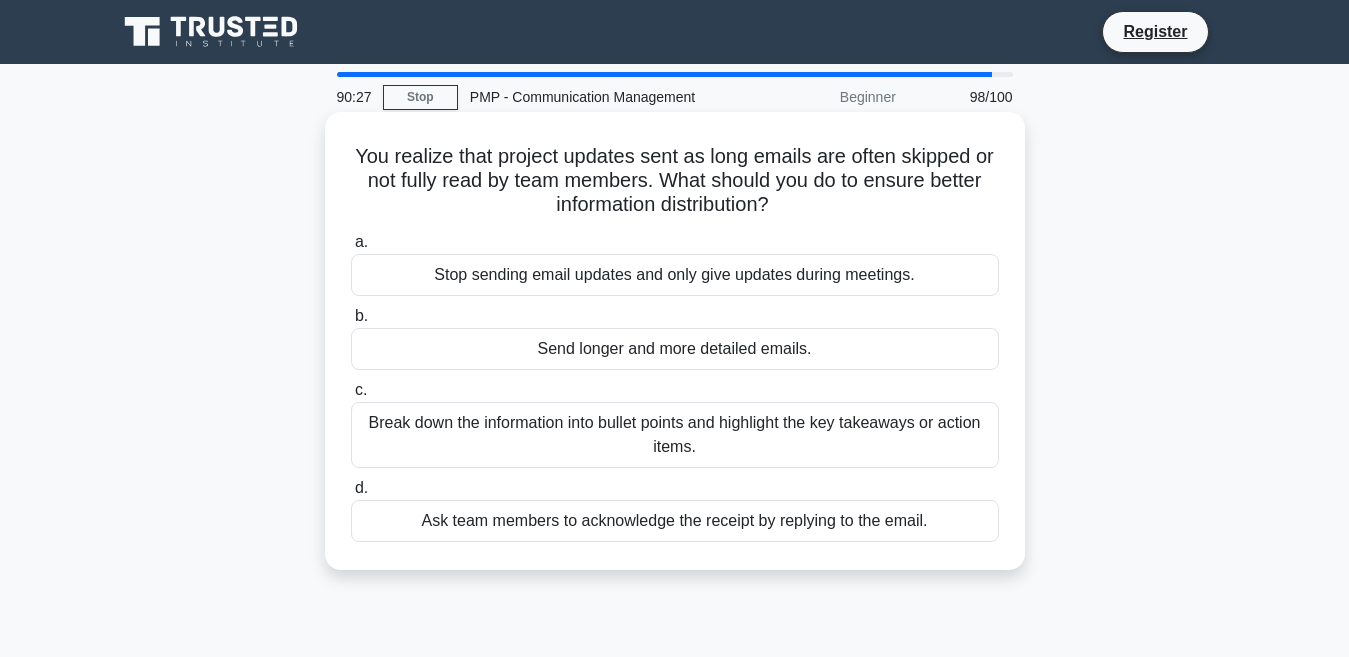 click on "Ask team members to acknowledge the receipt by replying to the email." at bounding box center [675, 521] 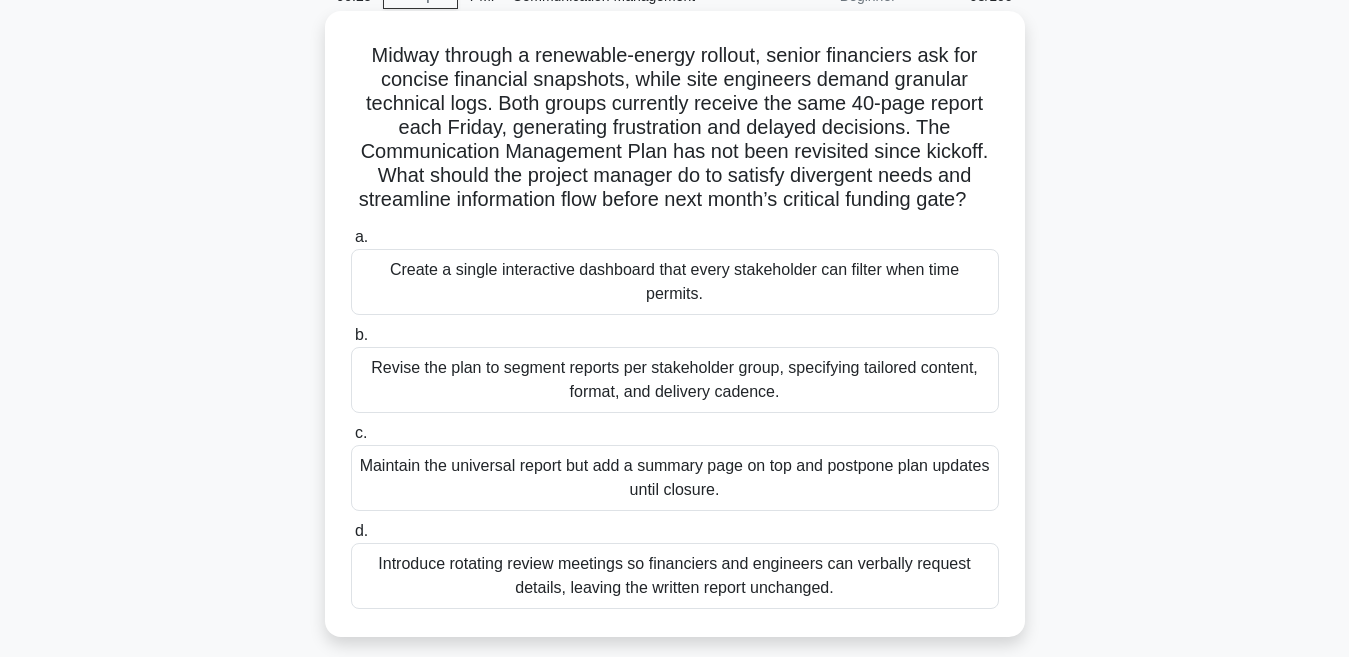 scroll, scrollTop: 200, scrollLeft: 0, axis: vertical 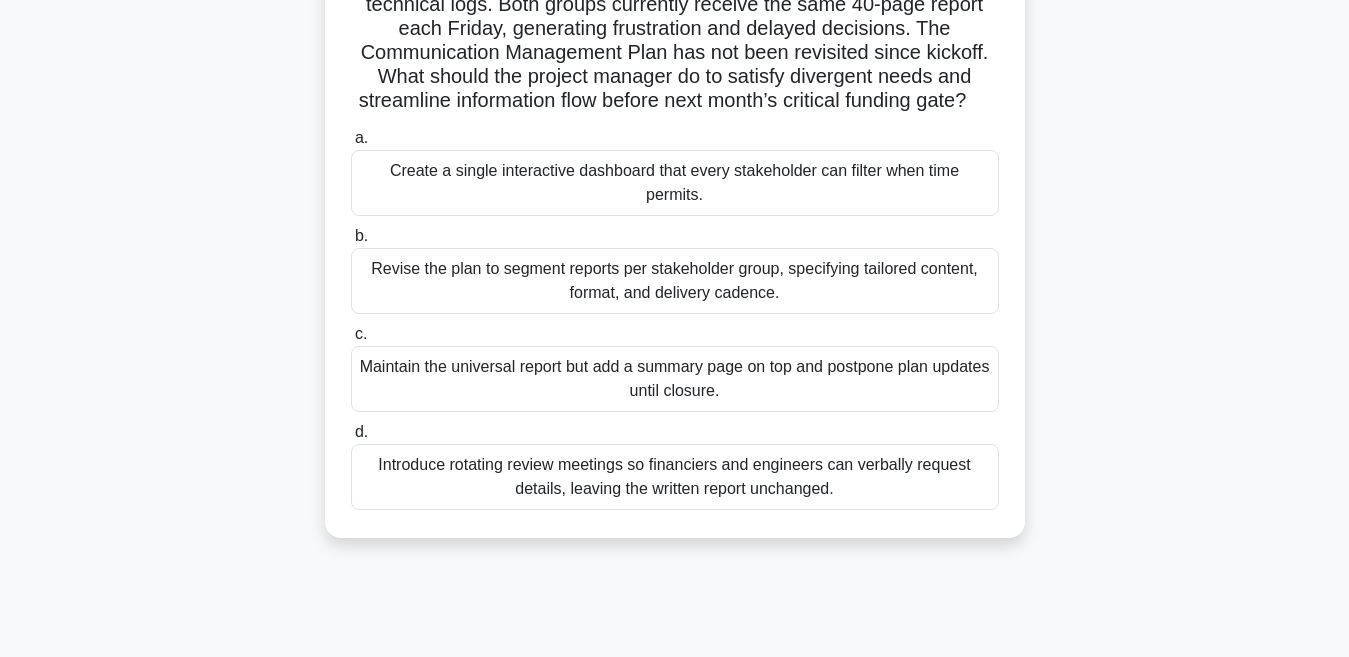 click on "Introduce rotating review meetings so financiers and engineers can verbally request details, leaving the written report unchanged." at bounding box center (675, 477) 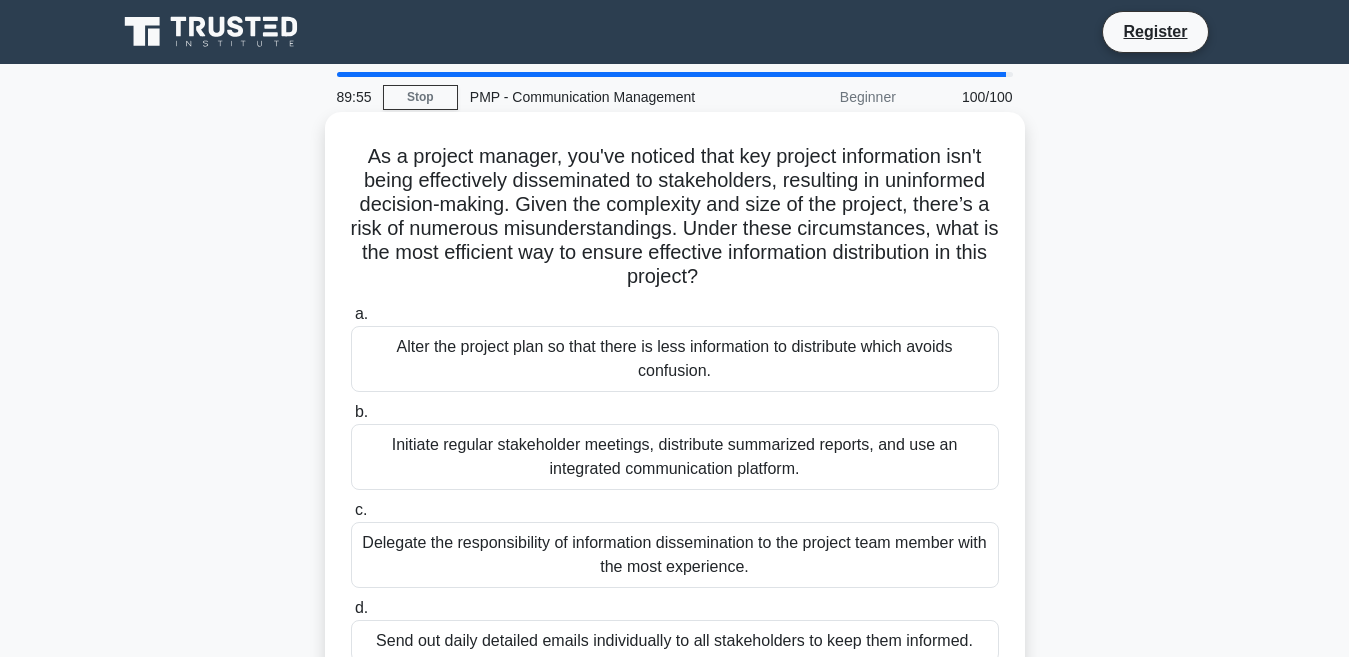 scroll, scrollTop: 100, scrollLeft: 0, axis: vertical 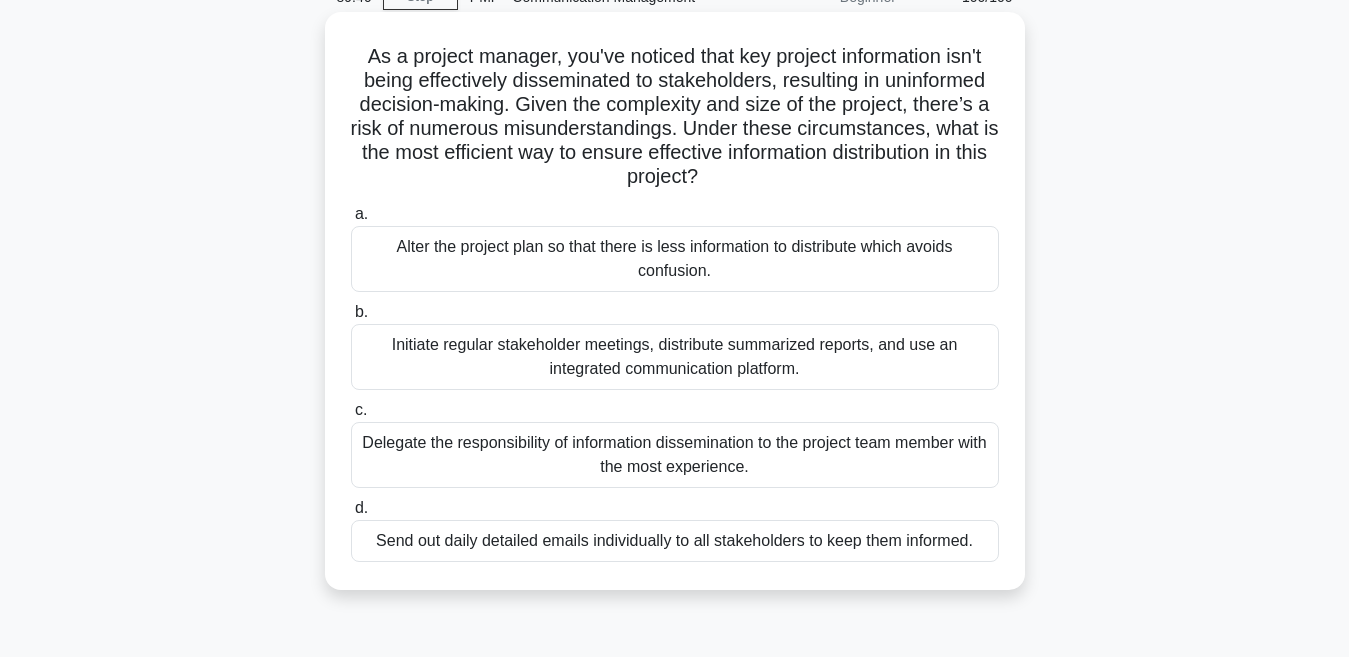 click on "Initiate regular stakeholder meetings, distribute summarized reports, and use an integrated communication platform." at bounding box center [675, 357] 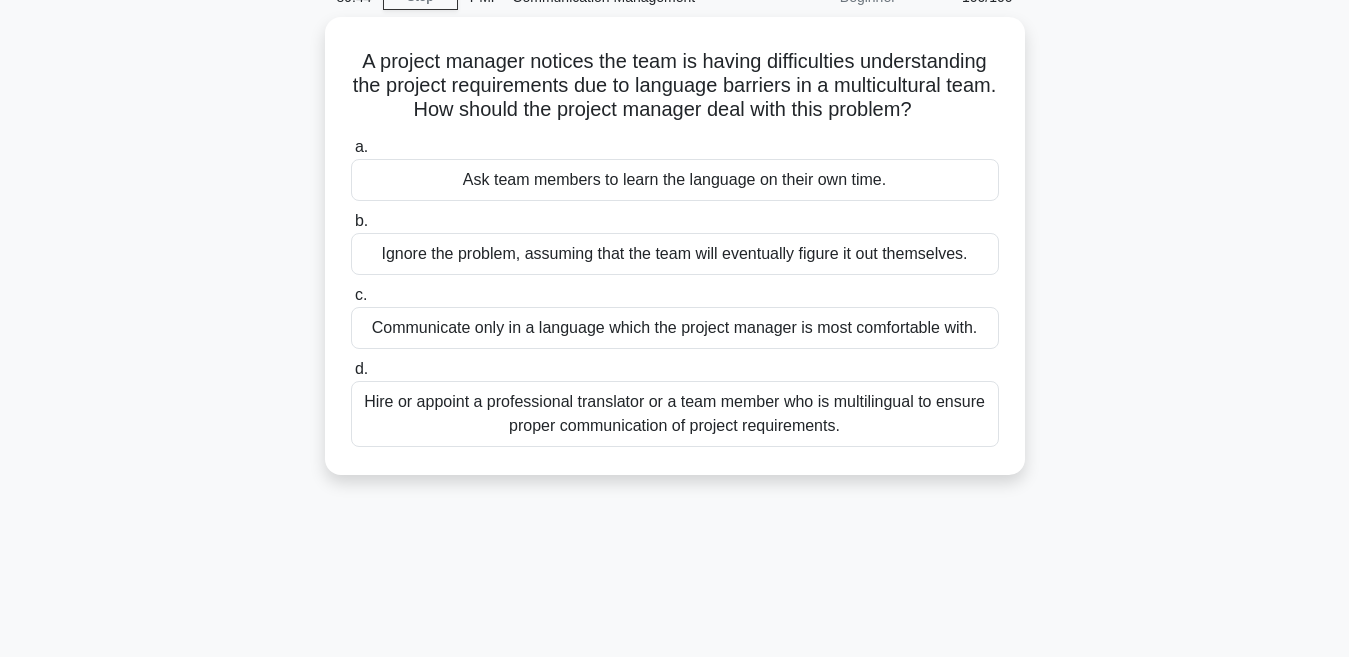 scroll, scrollTop: 0, scrollLeft: 0, axis: both 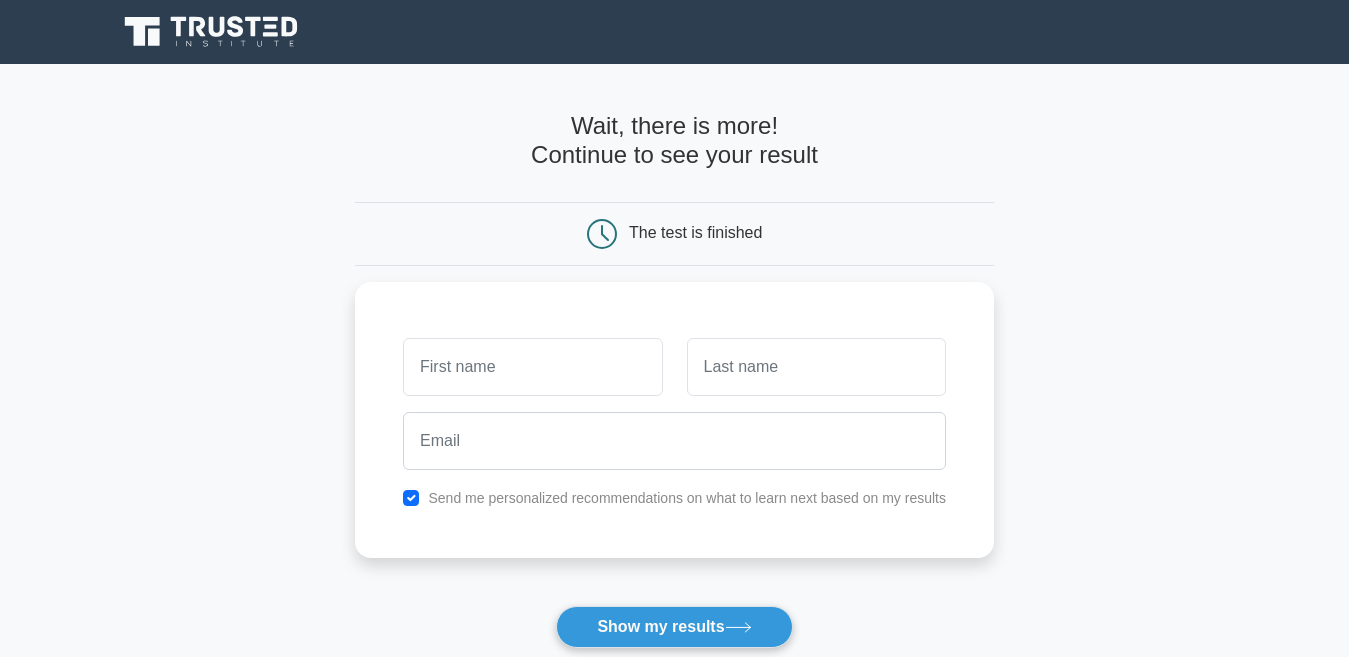 type on "k" 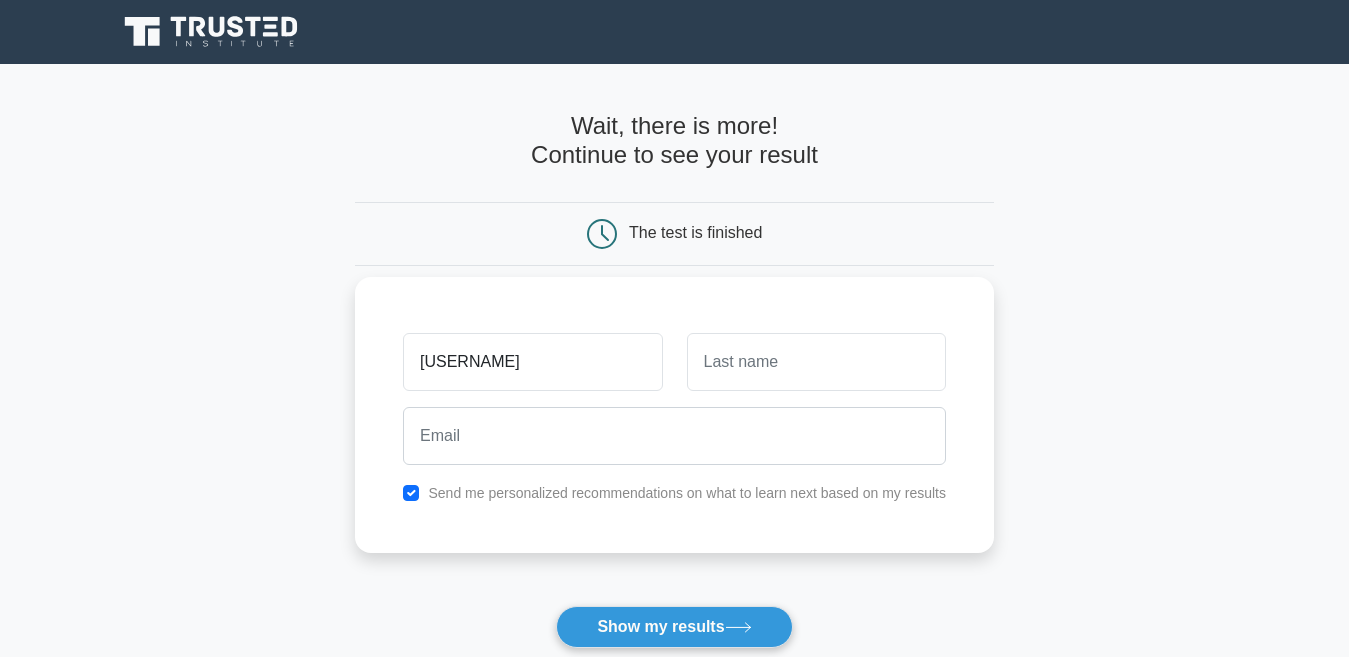 type on "KANYESIGYE" 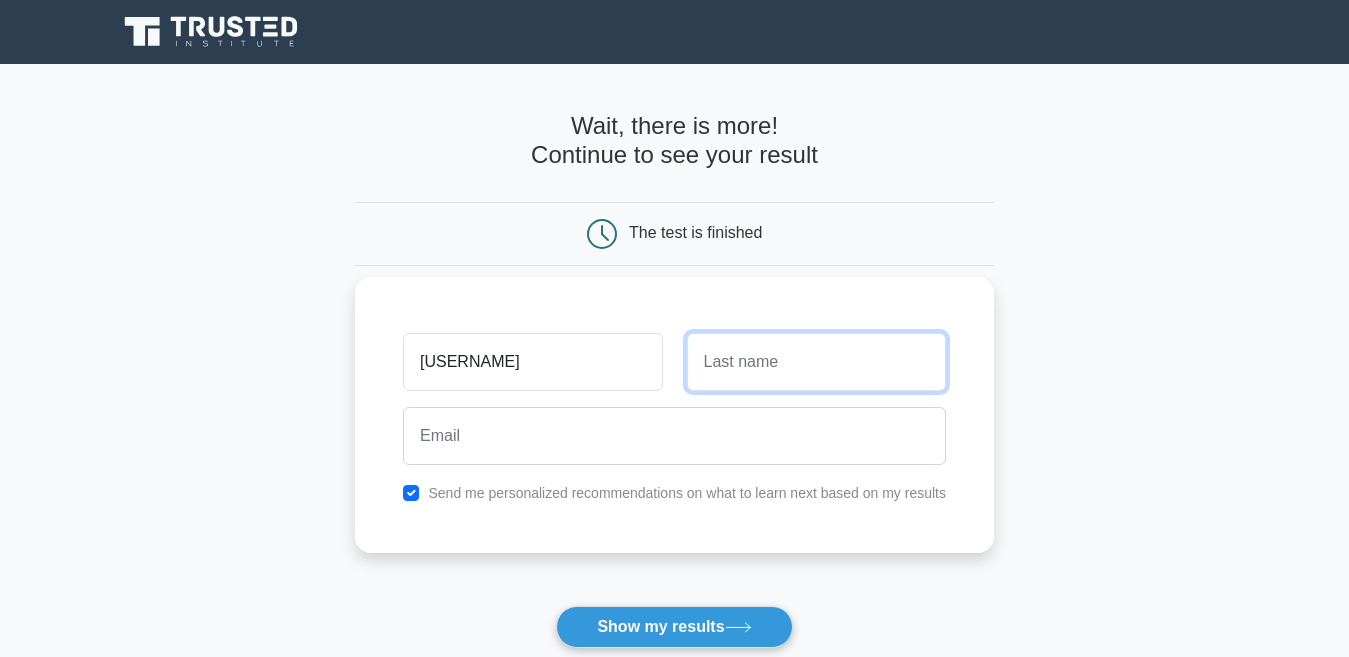 click at bounding box center [816, 362] 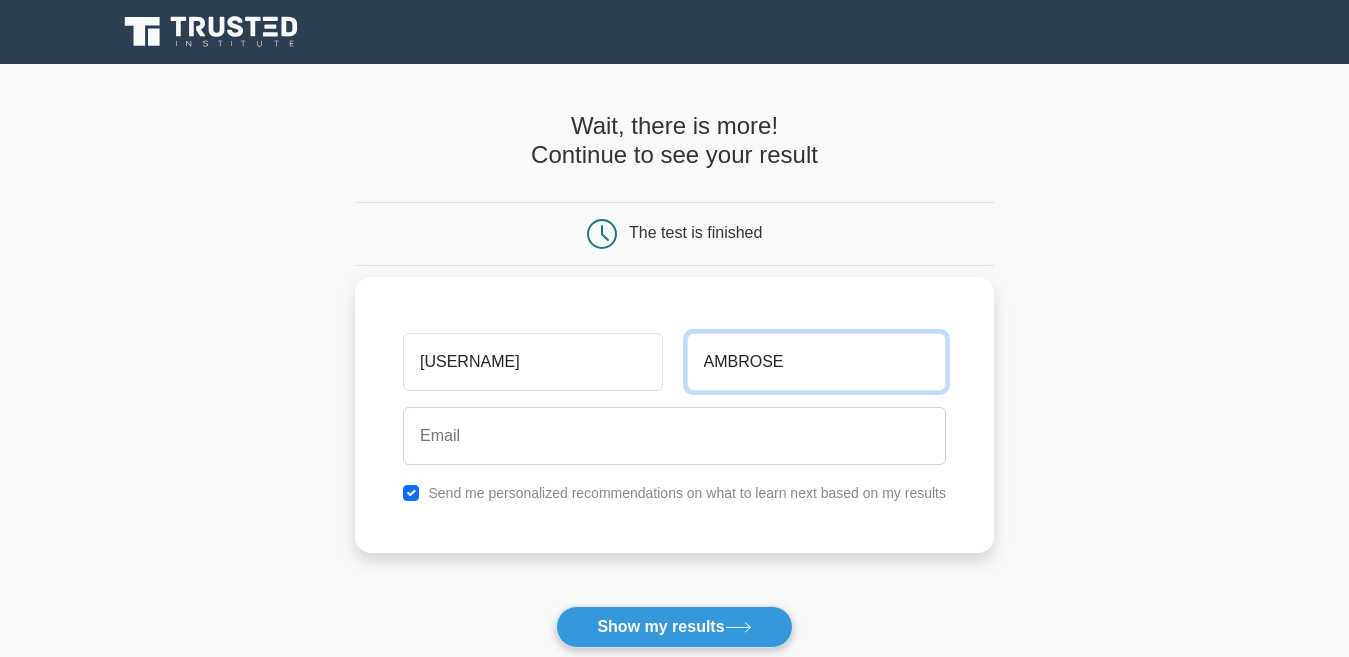 type on "AMBROSE" 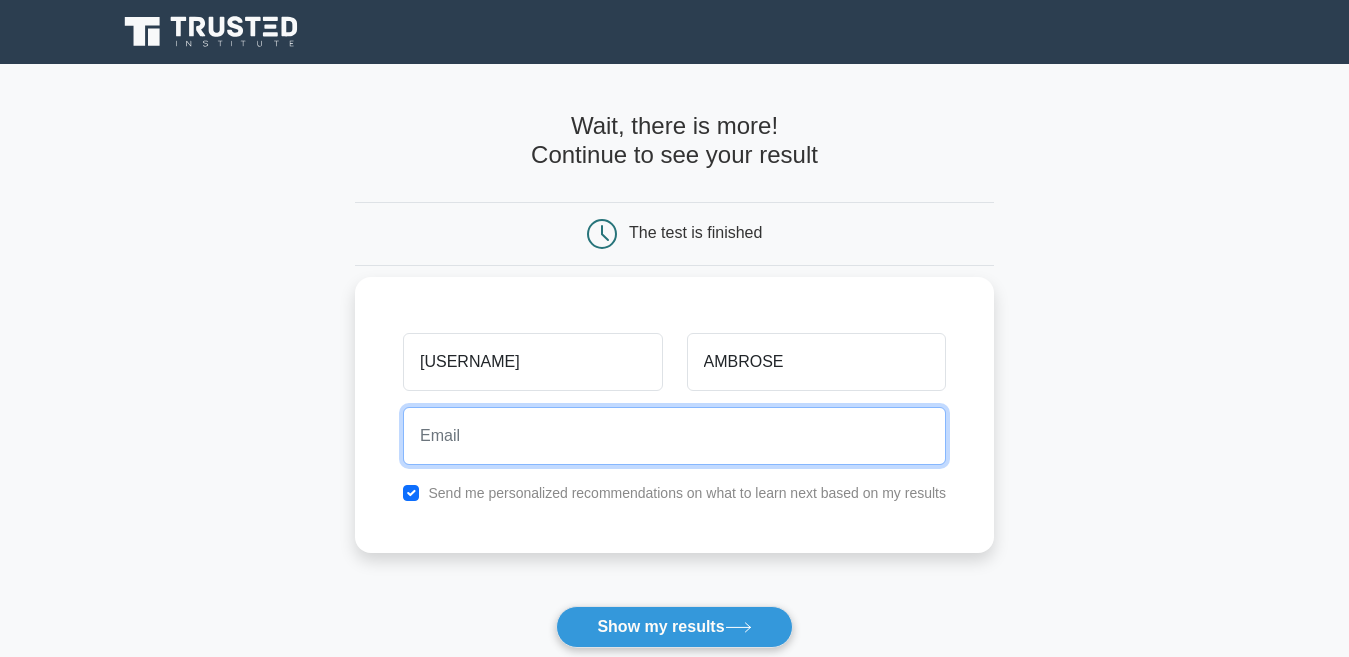 click at bounding box center [674, 436] 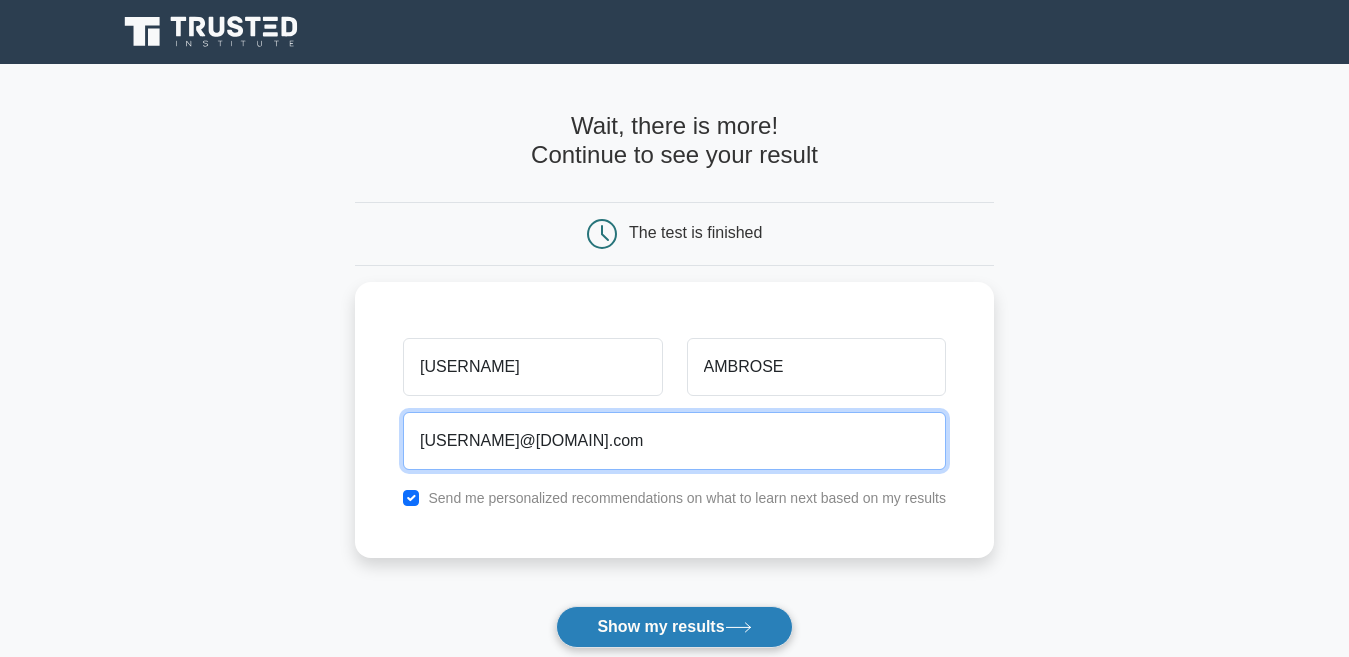 type on "kanyesigyeambrose83@gmail.com" 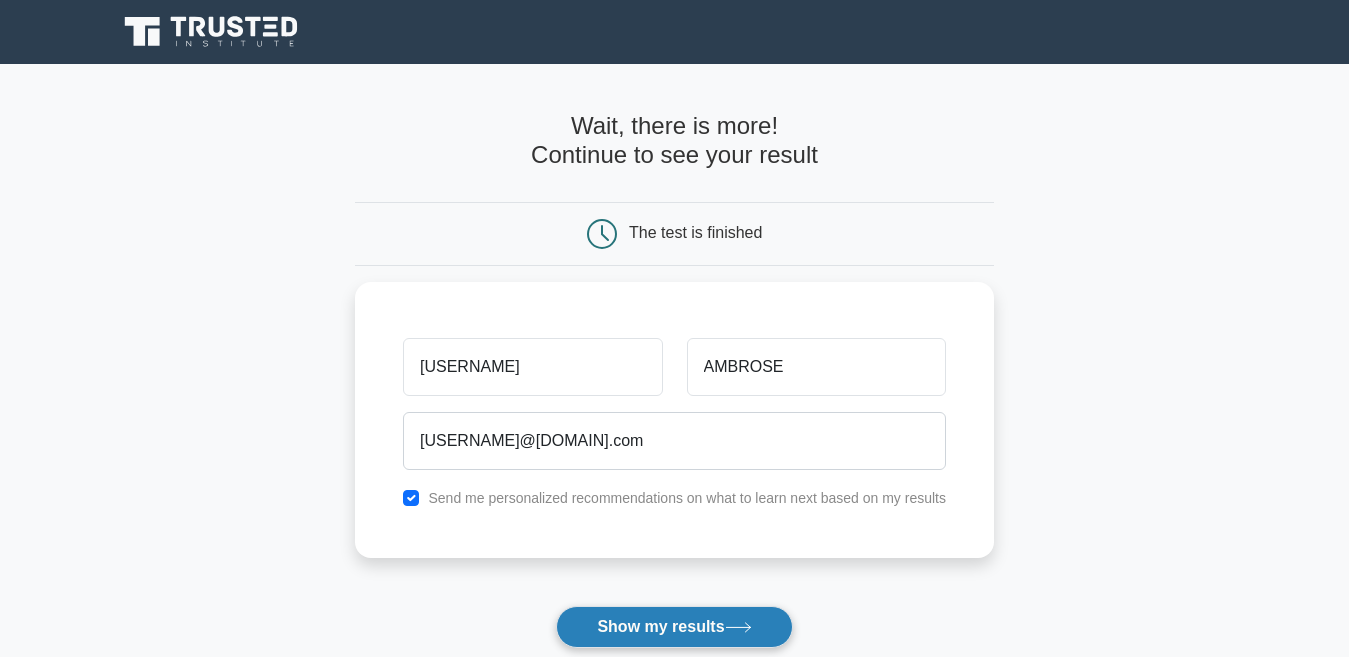 click on "Show my results" at bounding box center [674, 627] 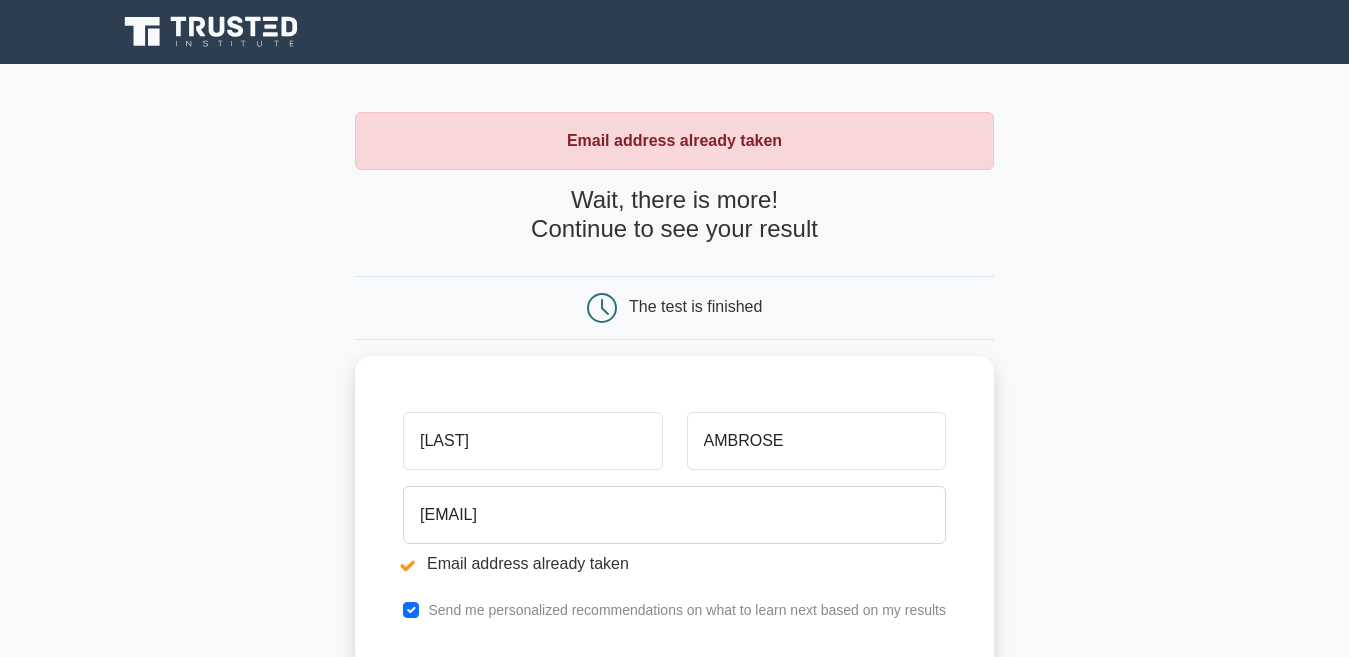 scroll, scrollTop: 0, scrollLeft: 0, axis: both 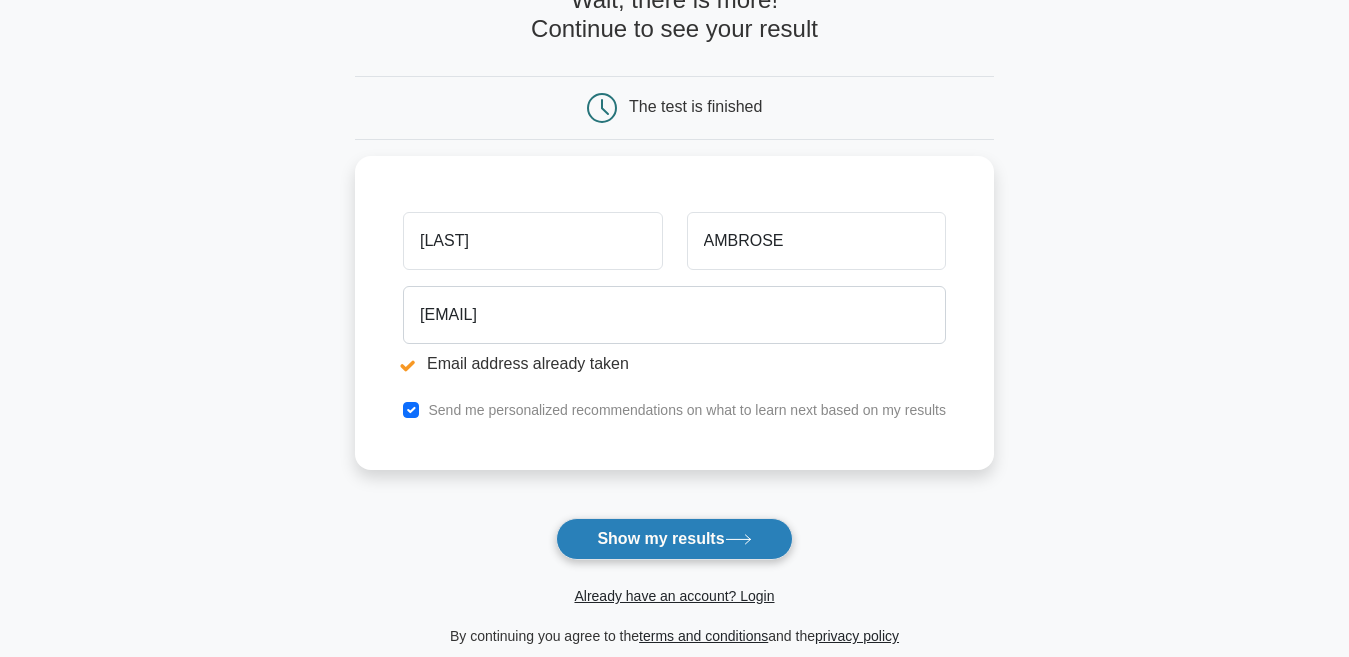 click on "Show my results" at bounding box center [674, 539] 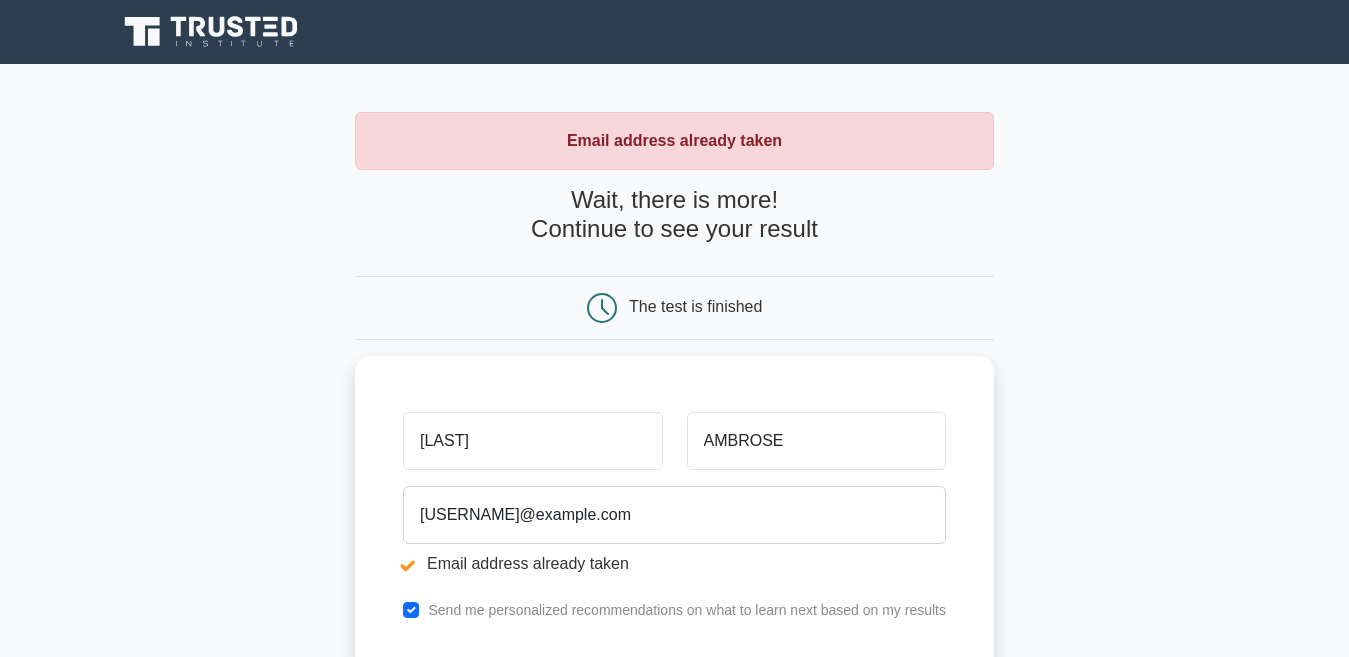 scroll, scrollTop: 0, scrollLeft: 0, axis: both 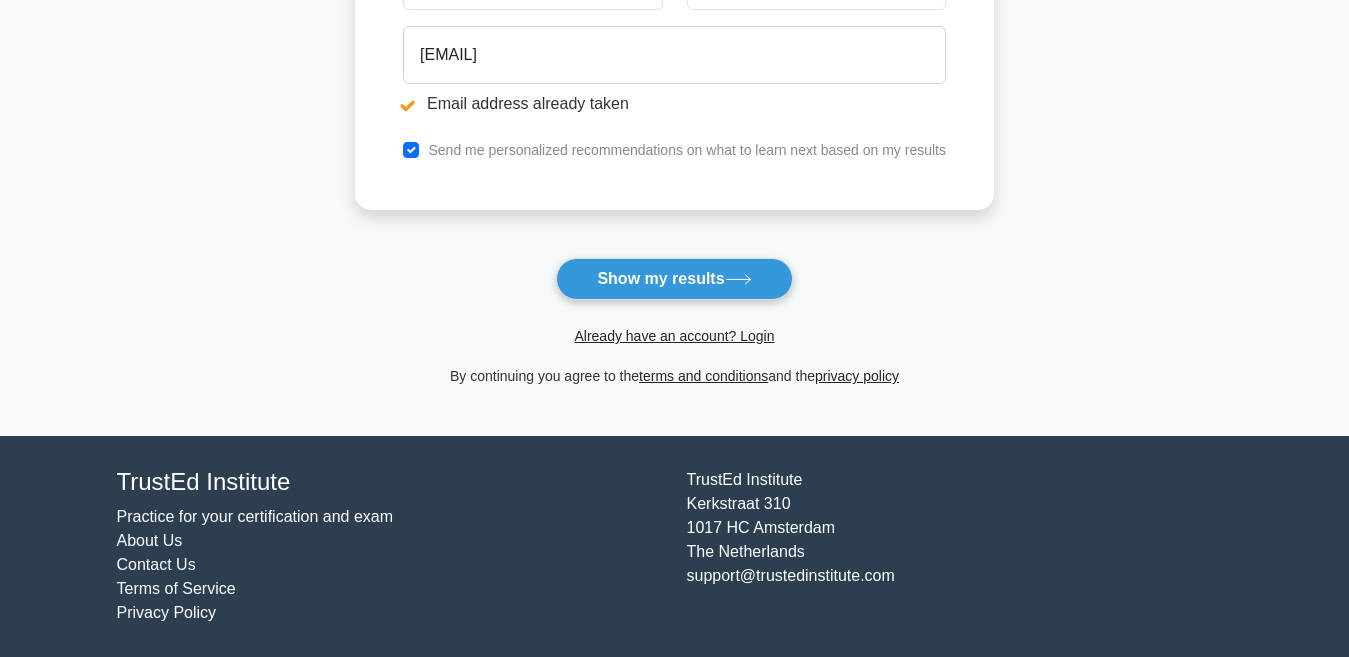 click on "Show my results" at bounding box center (674, 279) 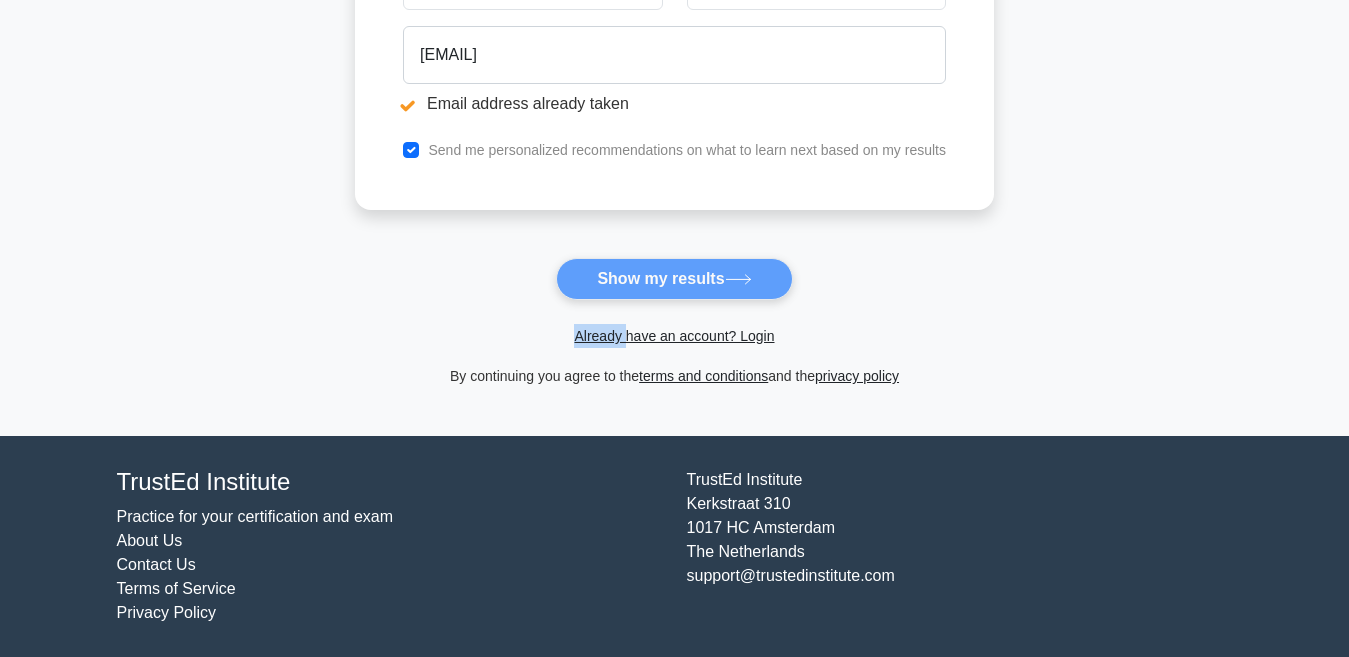scroll, scrollTop: 461, scrollLeft: 0, axis: vertical 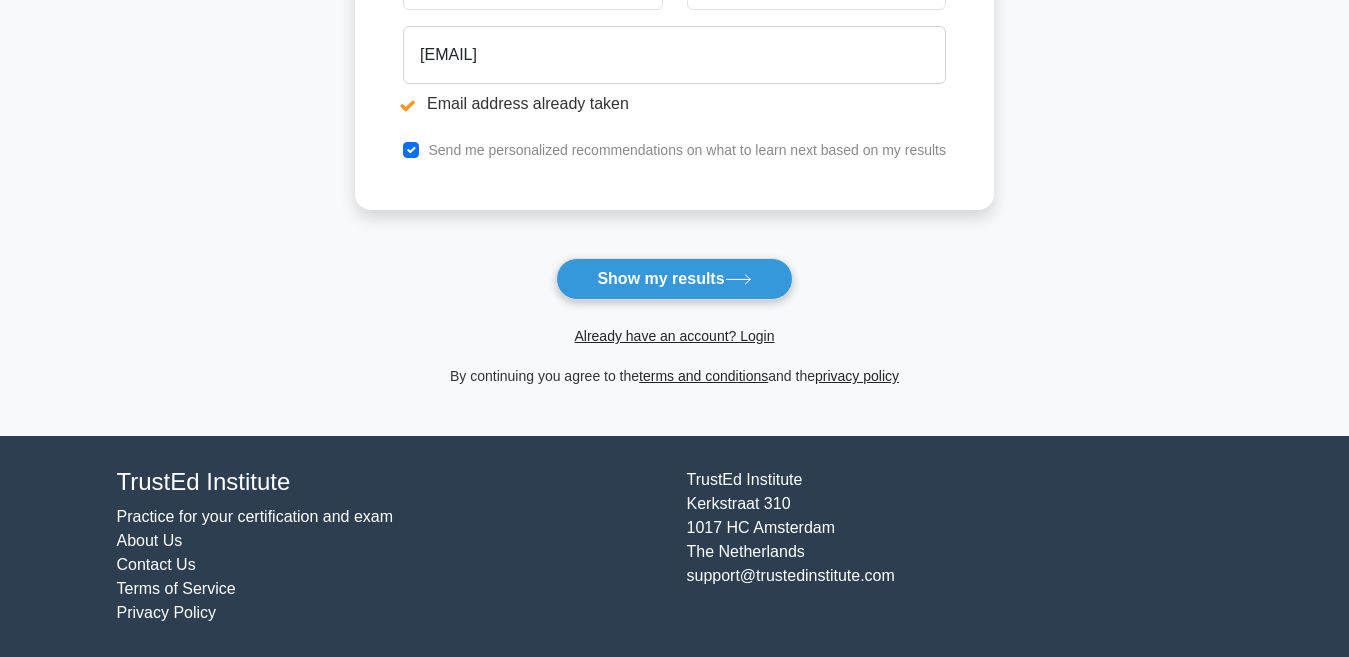 click on "Show my results" at bounding box center [674, 279] 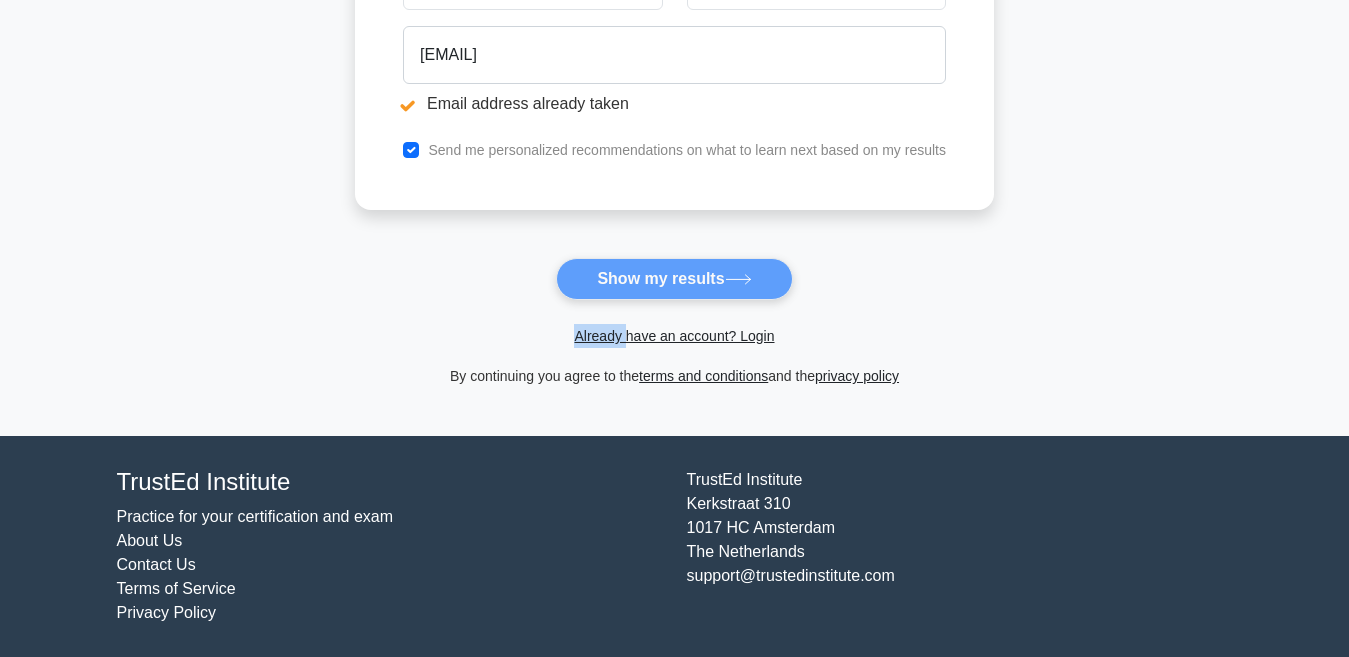 scroll, scrollTop: 461, scrollLeft: 0, axis: vertical 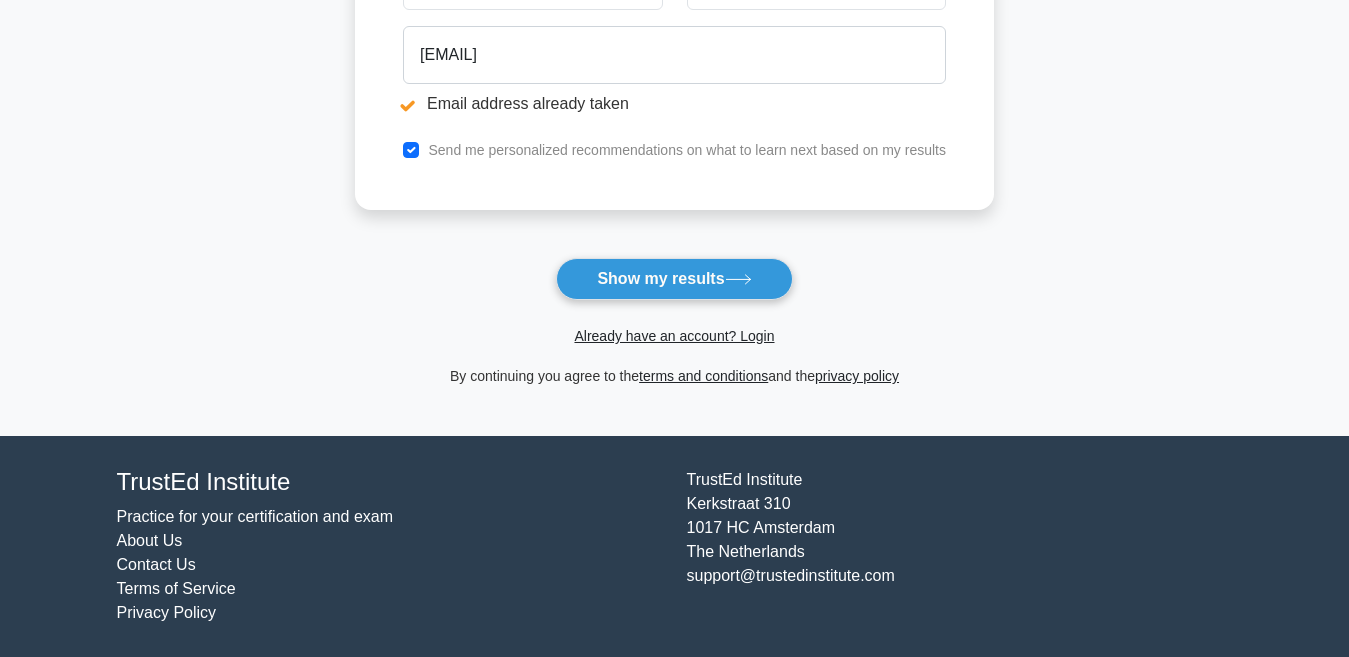 click on "Show my results" at bounding box center [674, 279] 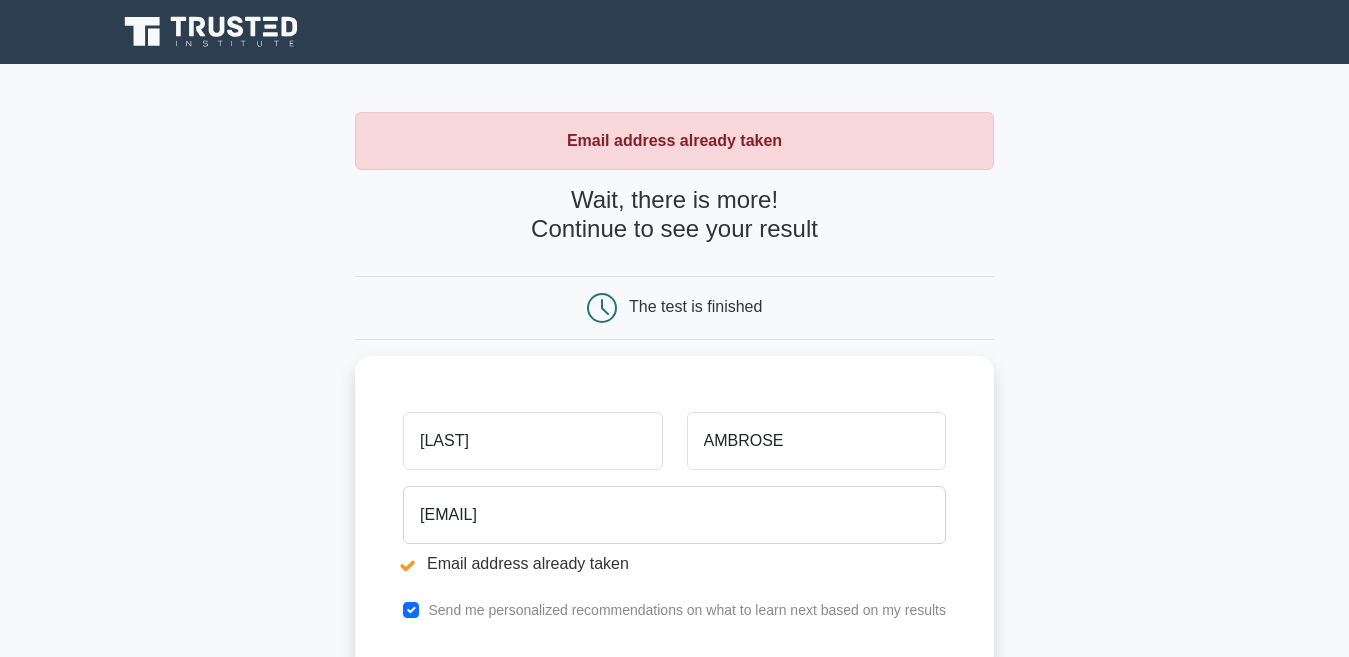 scroll, scrollTop: 400, scrollLeft: 0, axis: vertical 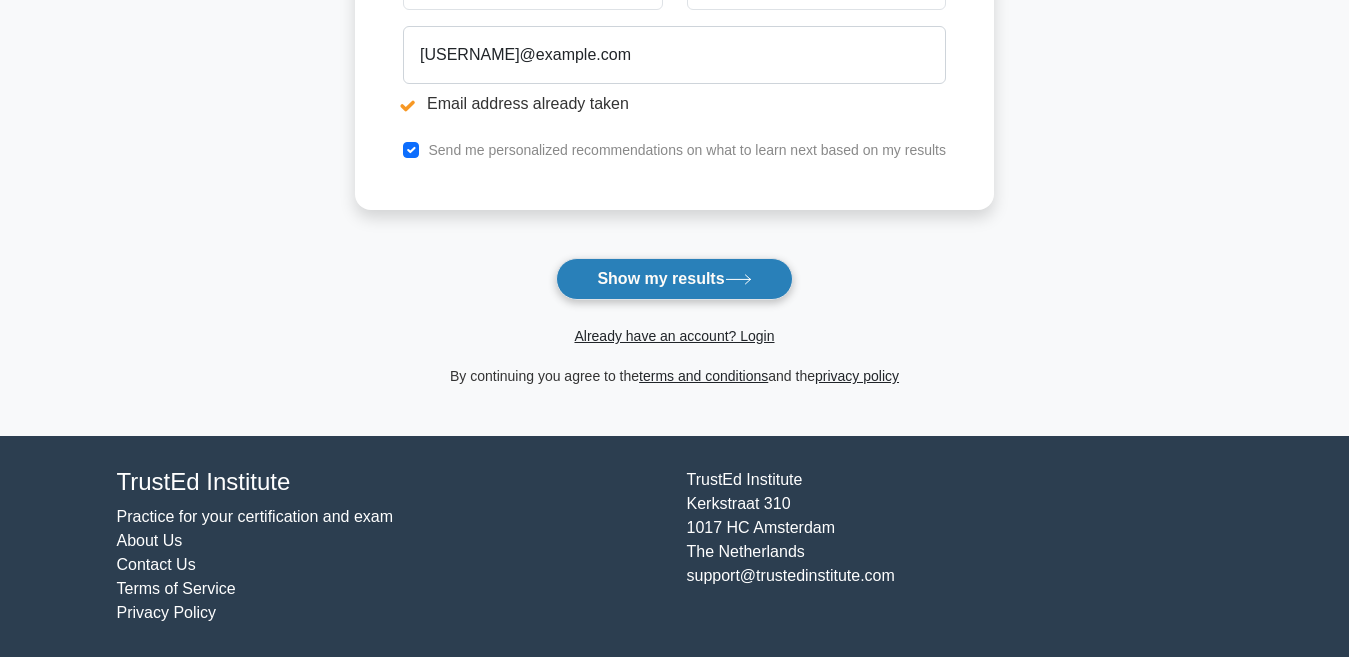click on "Show my results" at bounding box center (674, 279) 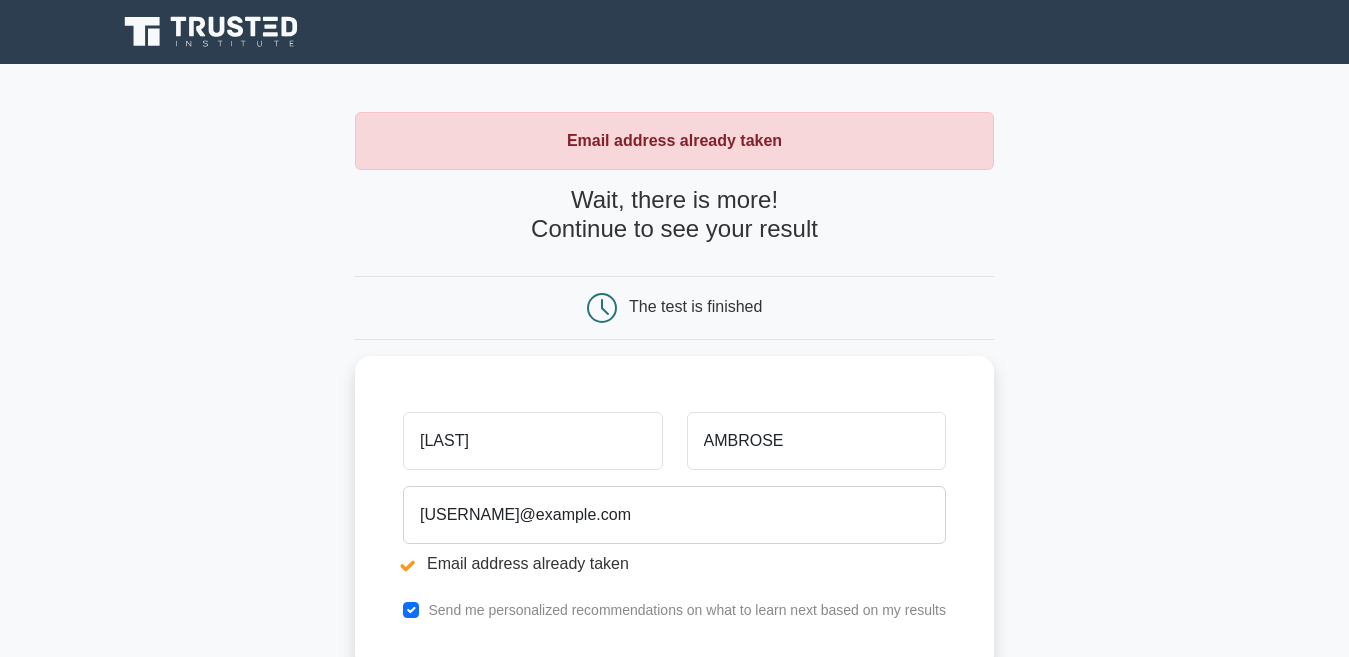 scroll, scrollTop: 461, scrollLeft: 0, axis: vertical 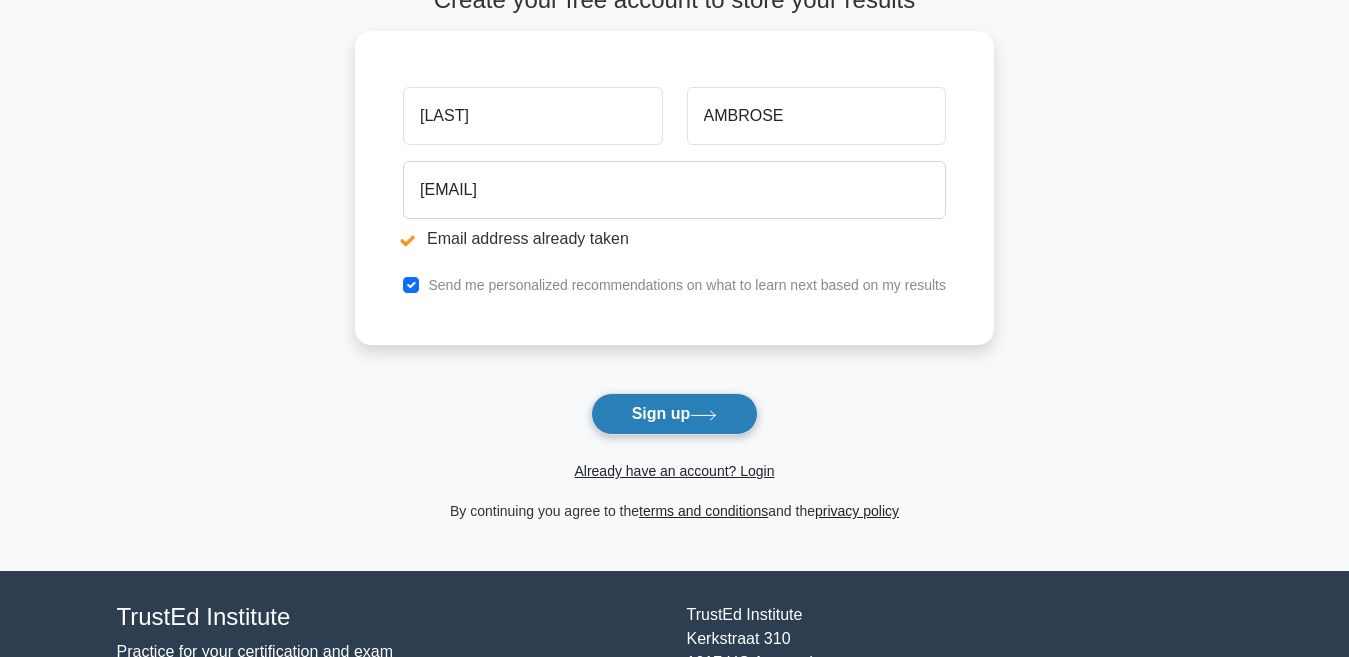 click on "Sign up" at bounding box center (675, 414) 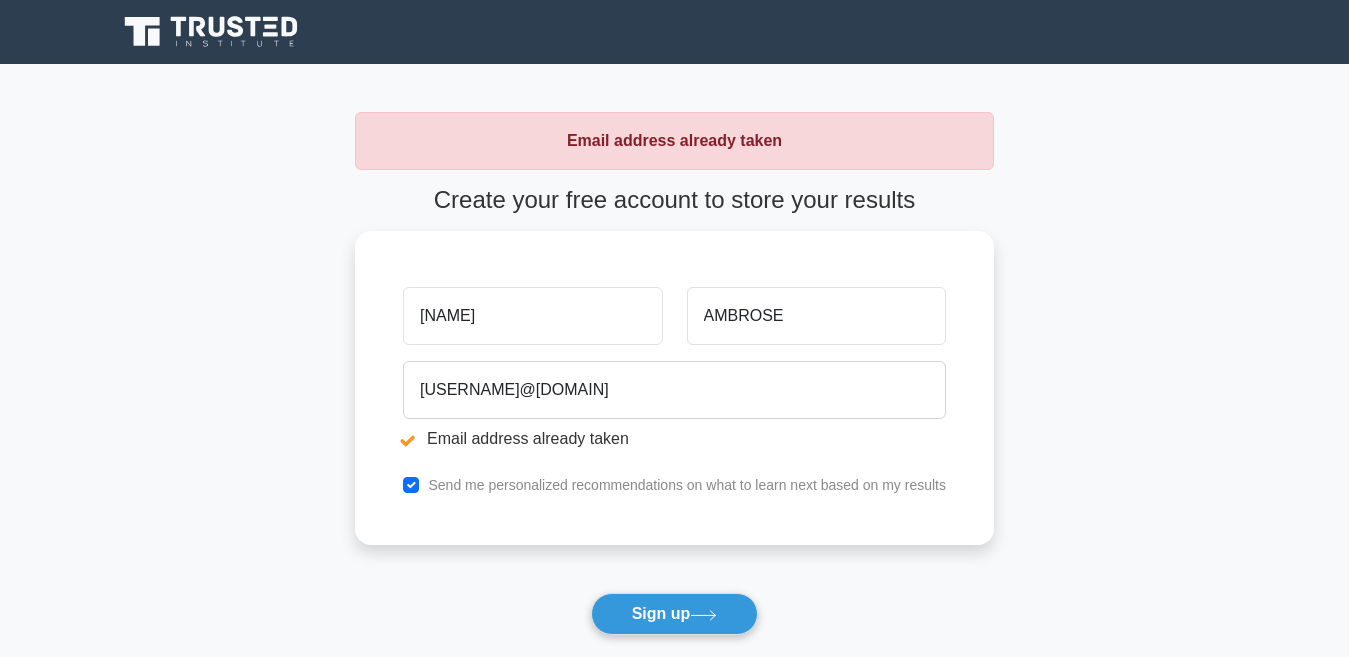 scroll, scrollTop: 0, scrollLeft: 0, axis: both 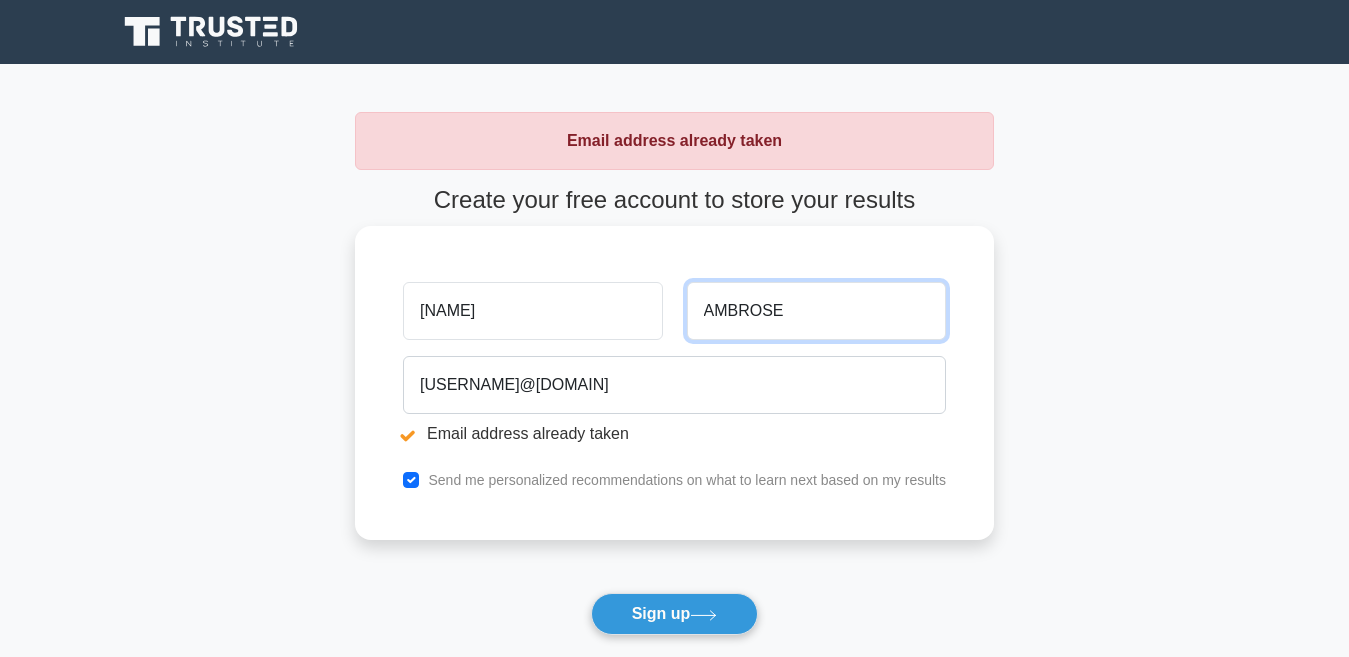 click on "AMBROSE" at bounding box center [816, 311] 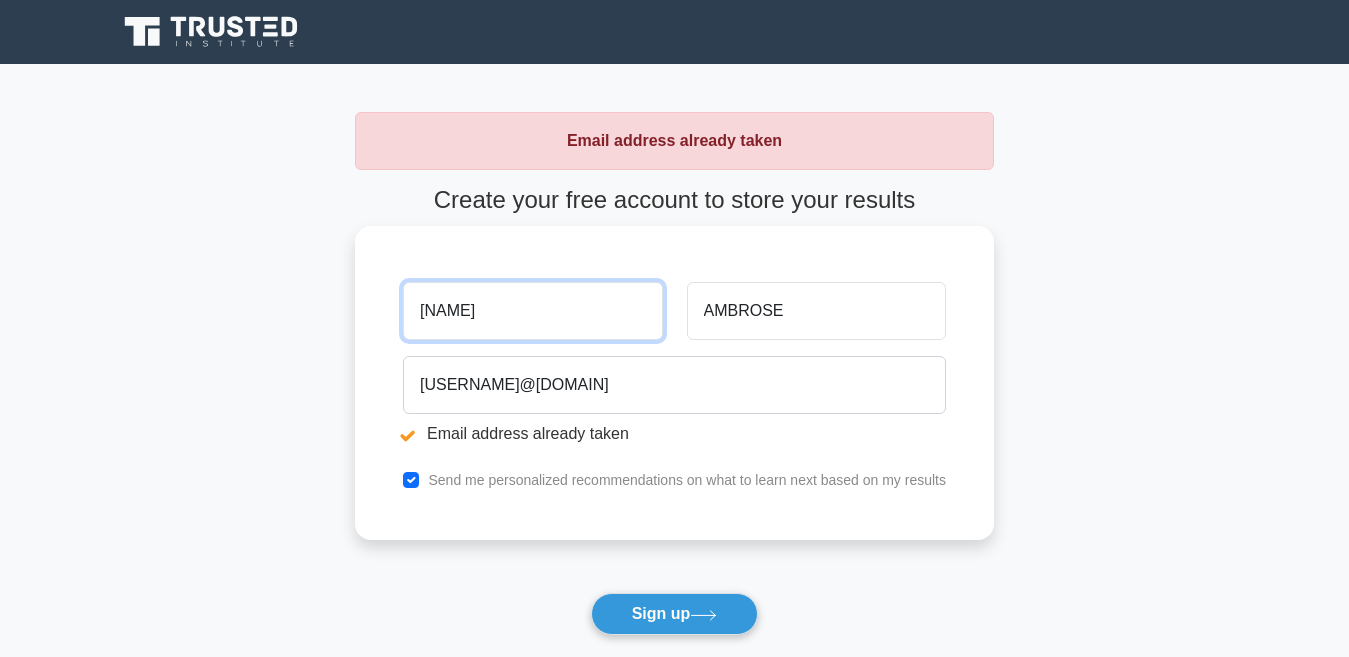 click on "[NAME]" at bounding box center [532, 311] 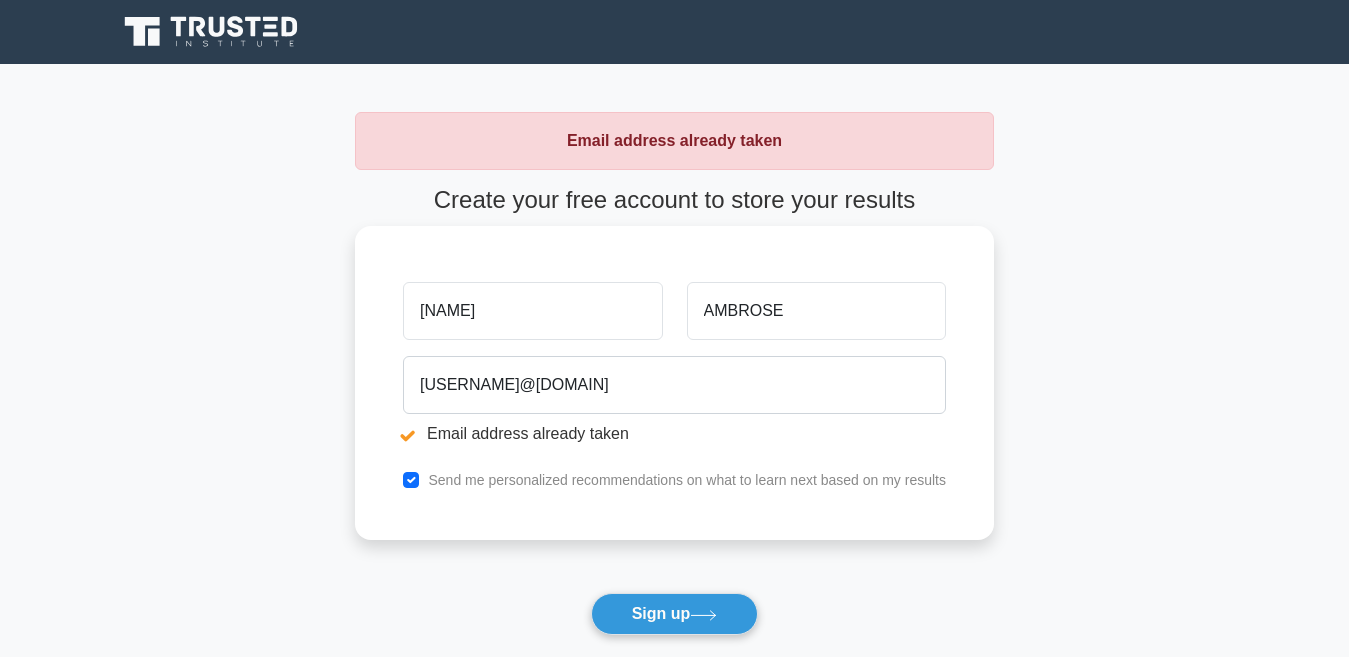 click on "[USERNAME]@[DOMAIN]
Email address already taken" at bounding box center (674, 404) 